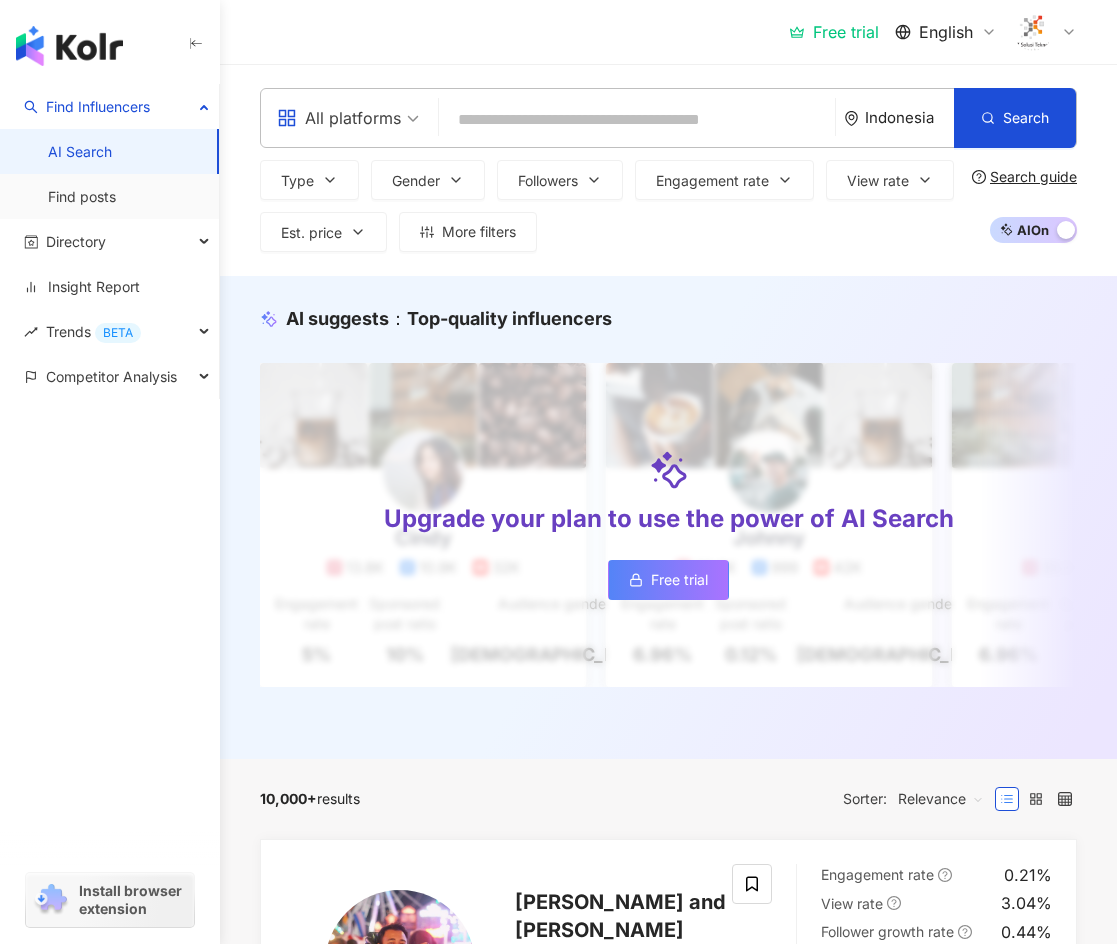 scroll, scrollTop: 0, scrollLeft: 0, axis: both 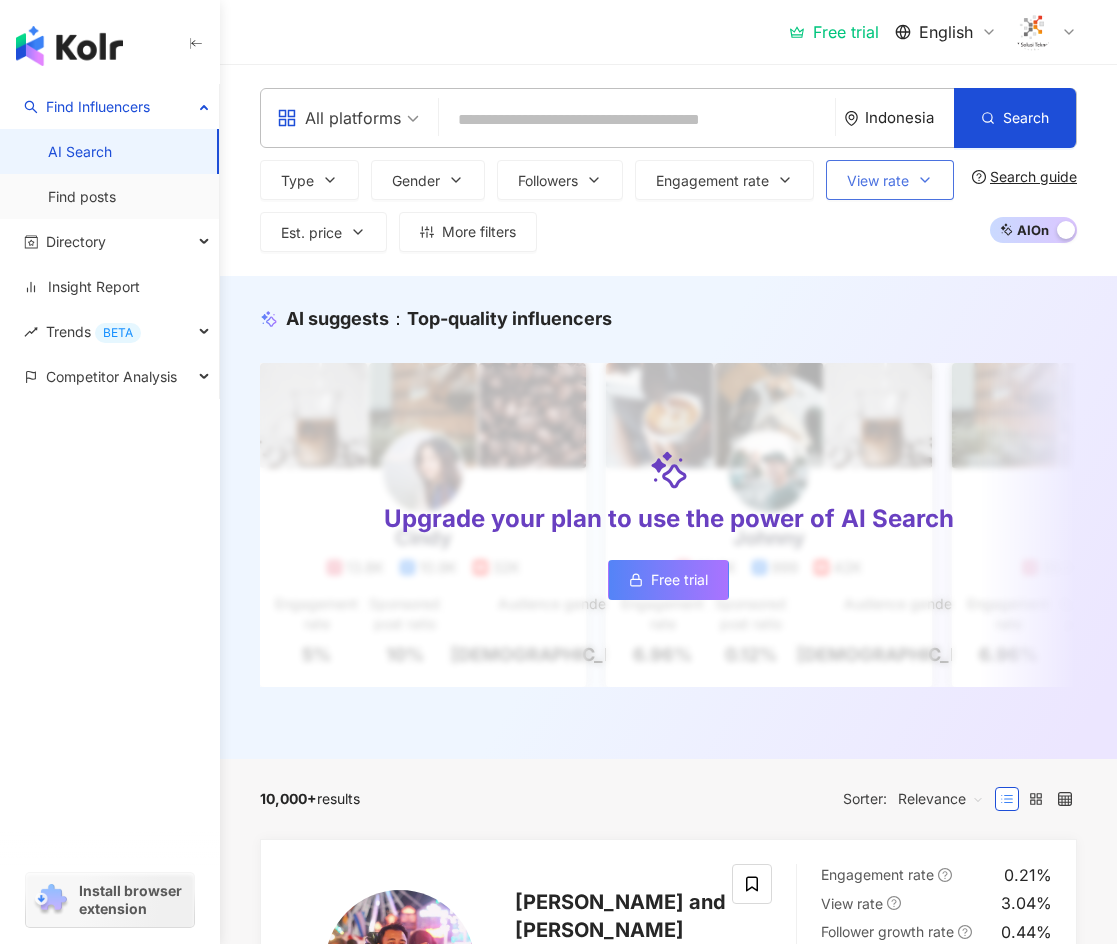click on "View rate" at bounding box center [878, 181] 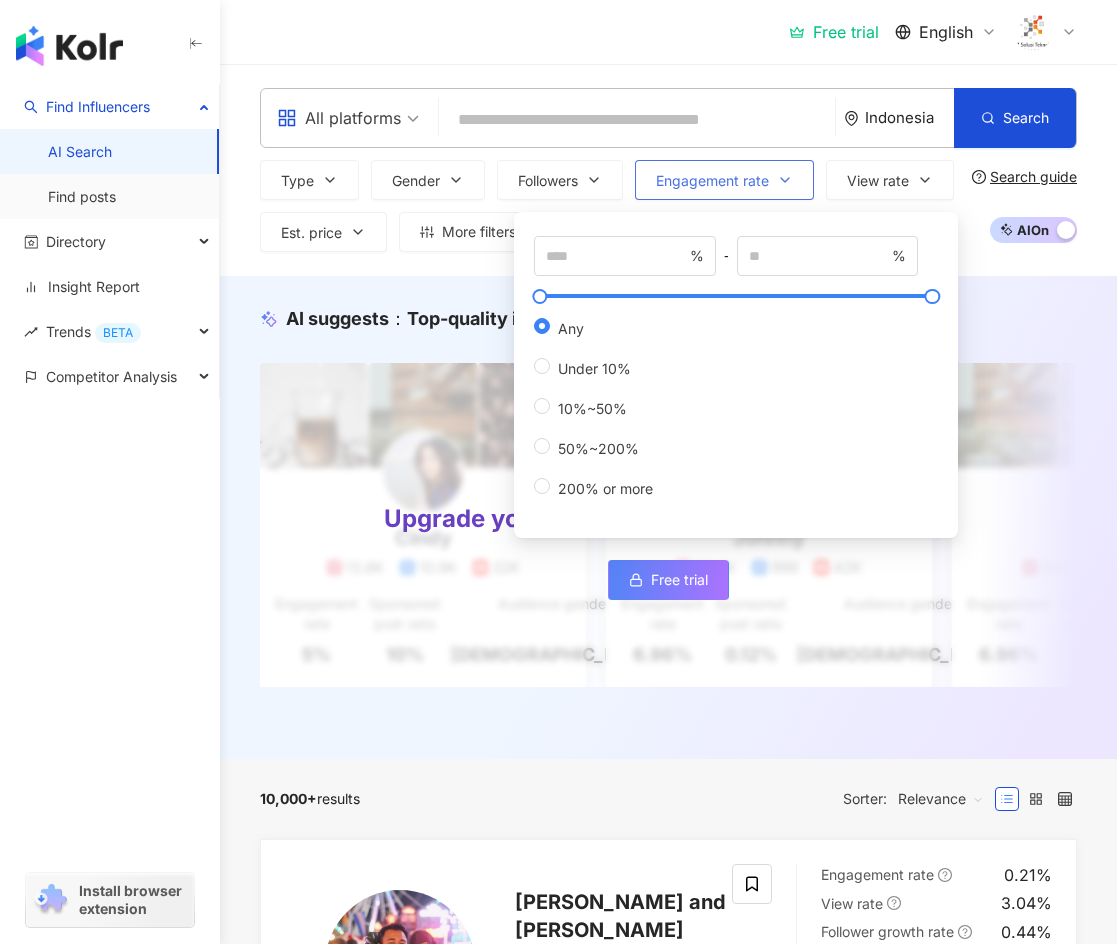 click on "Engagement rate" at bounding box center [712, 181] 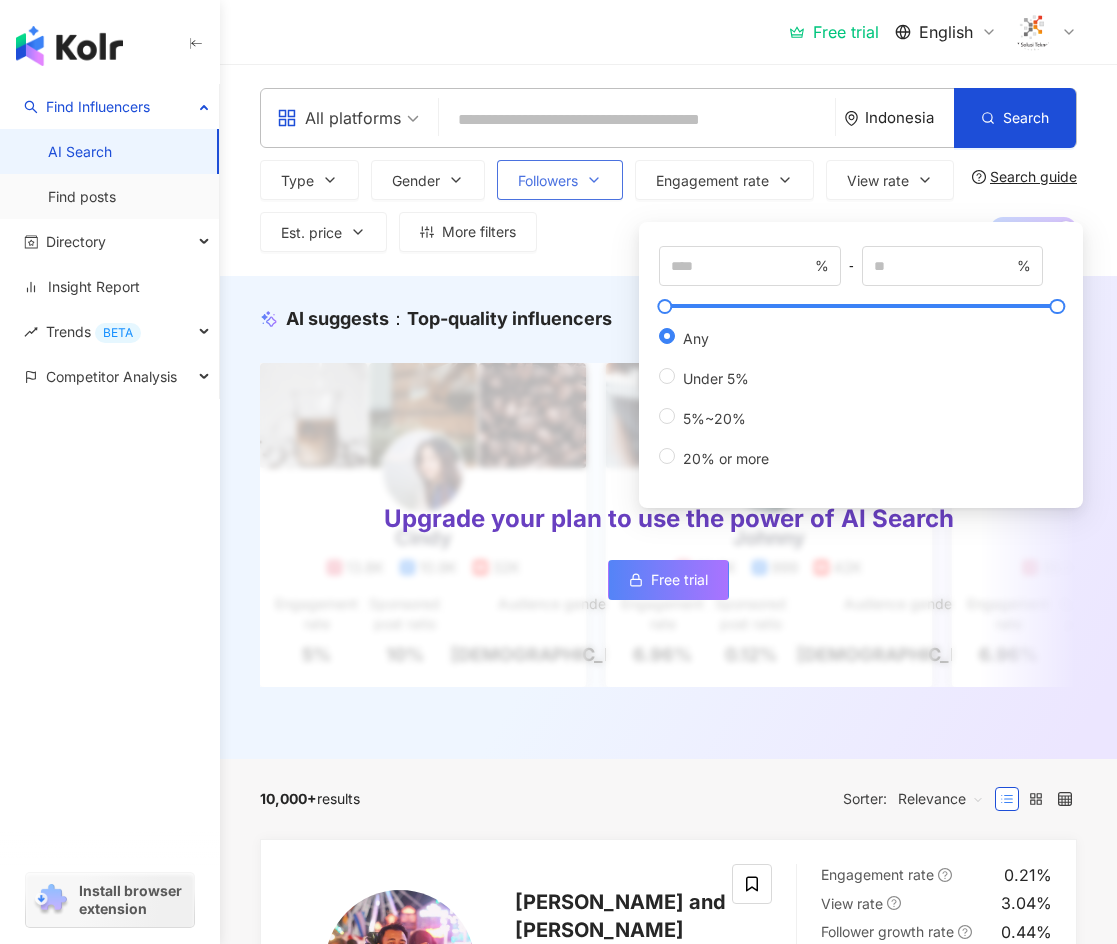 click on "Followers" at bounding box center (560, 180) 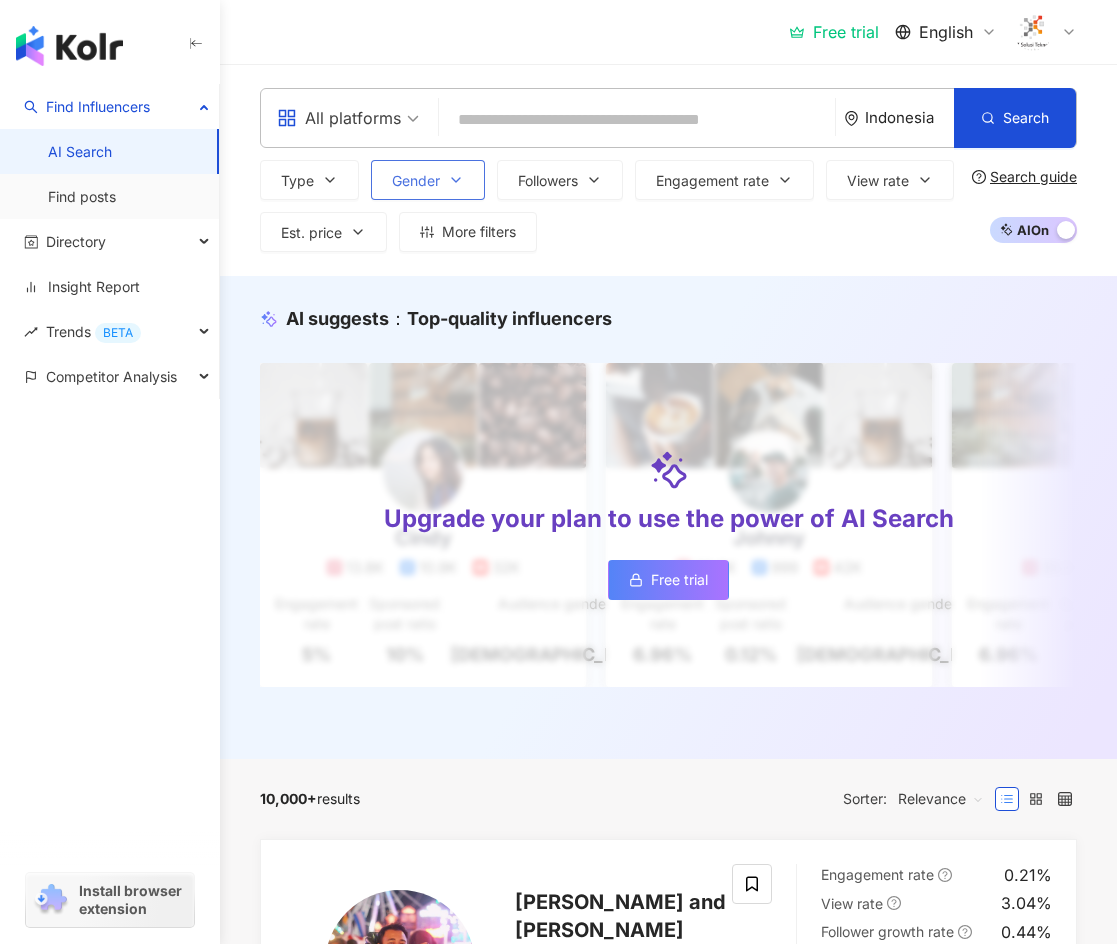 click on "Gender" at bounding box center (428, 180) 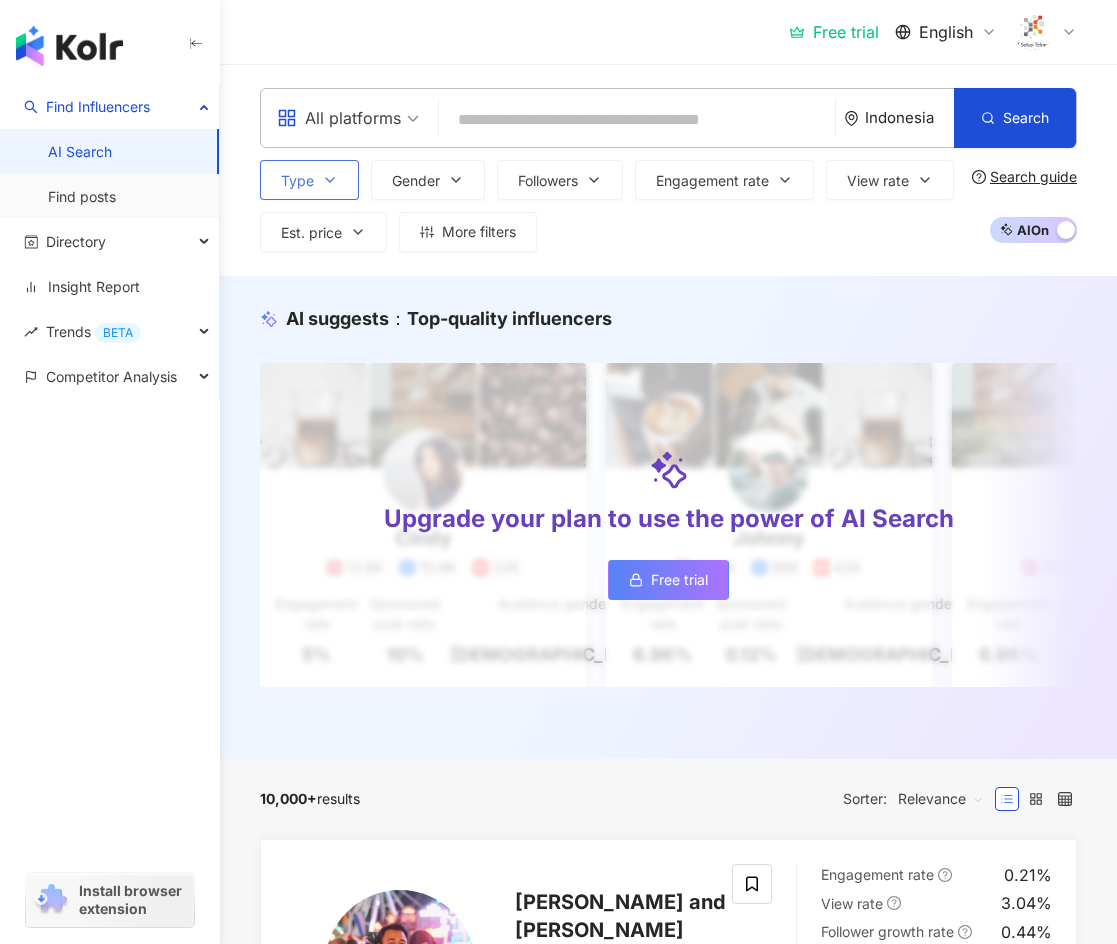 click on "Type" at bounding box center [309, 180] 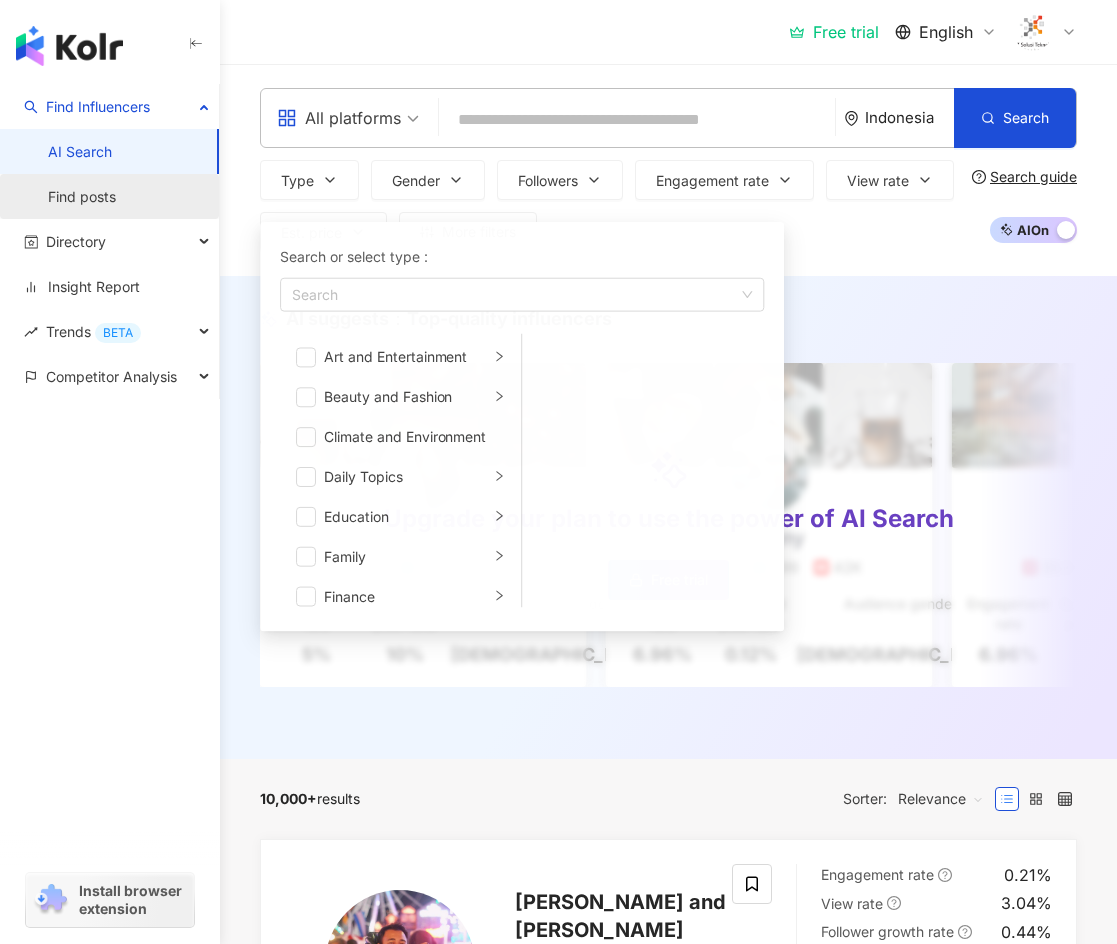 click on "Find posts" at bounding box center [82, 197] 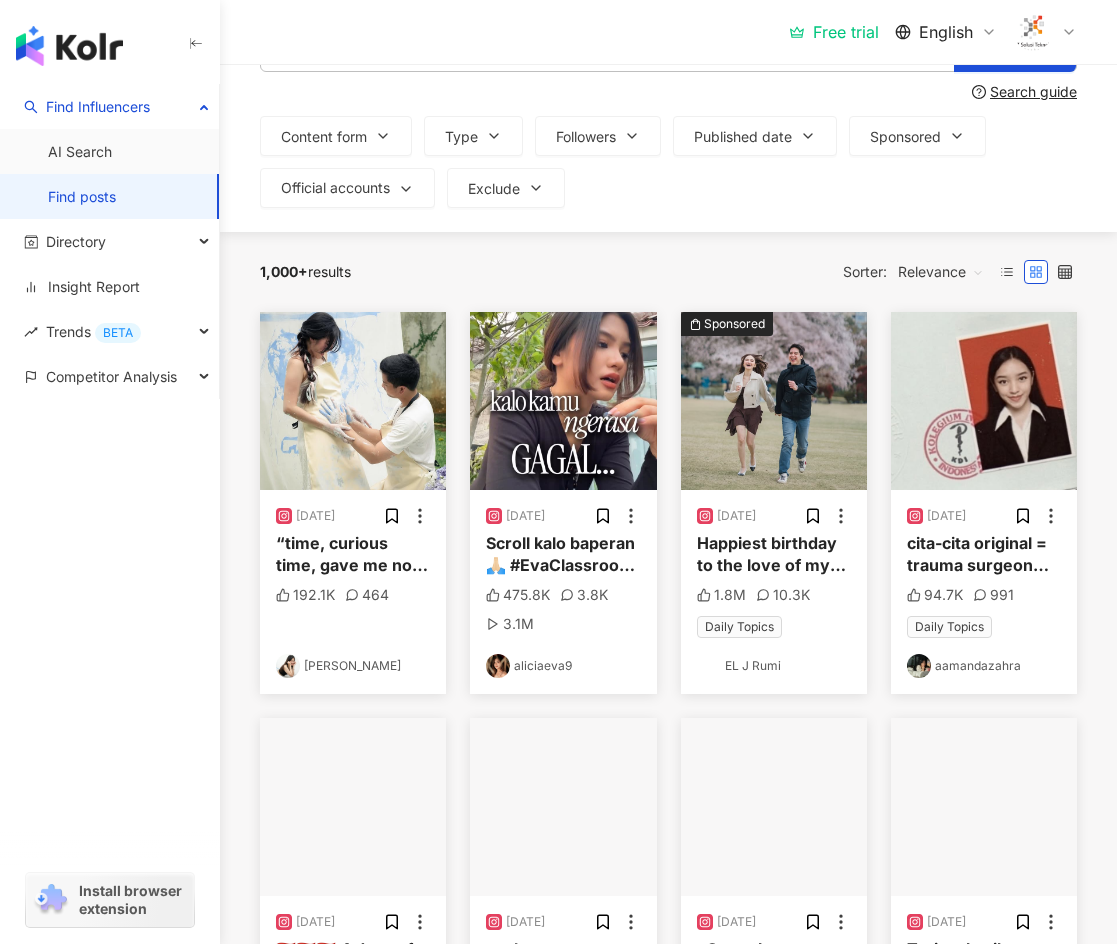 scroll, scrollTop: 77, scrollLeft: 0, axis: vertical 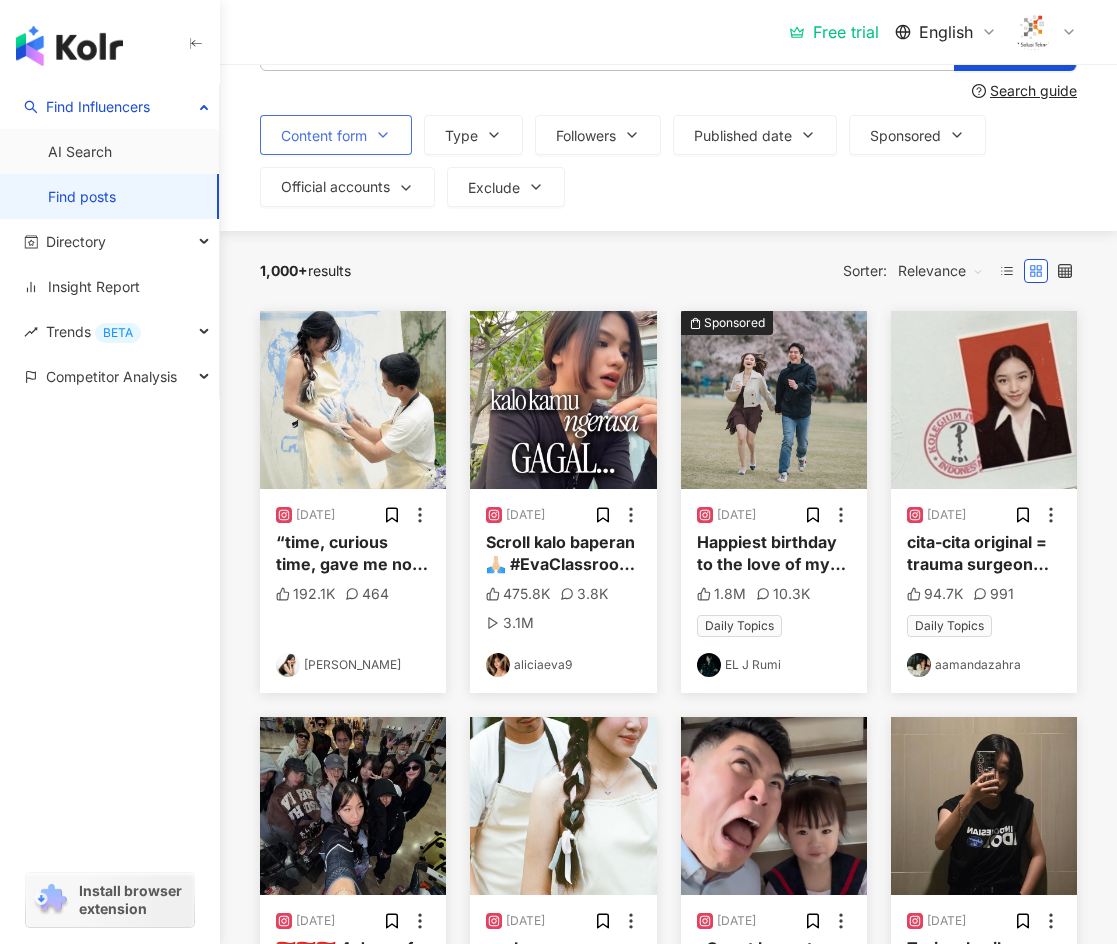 click 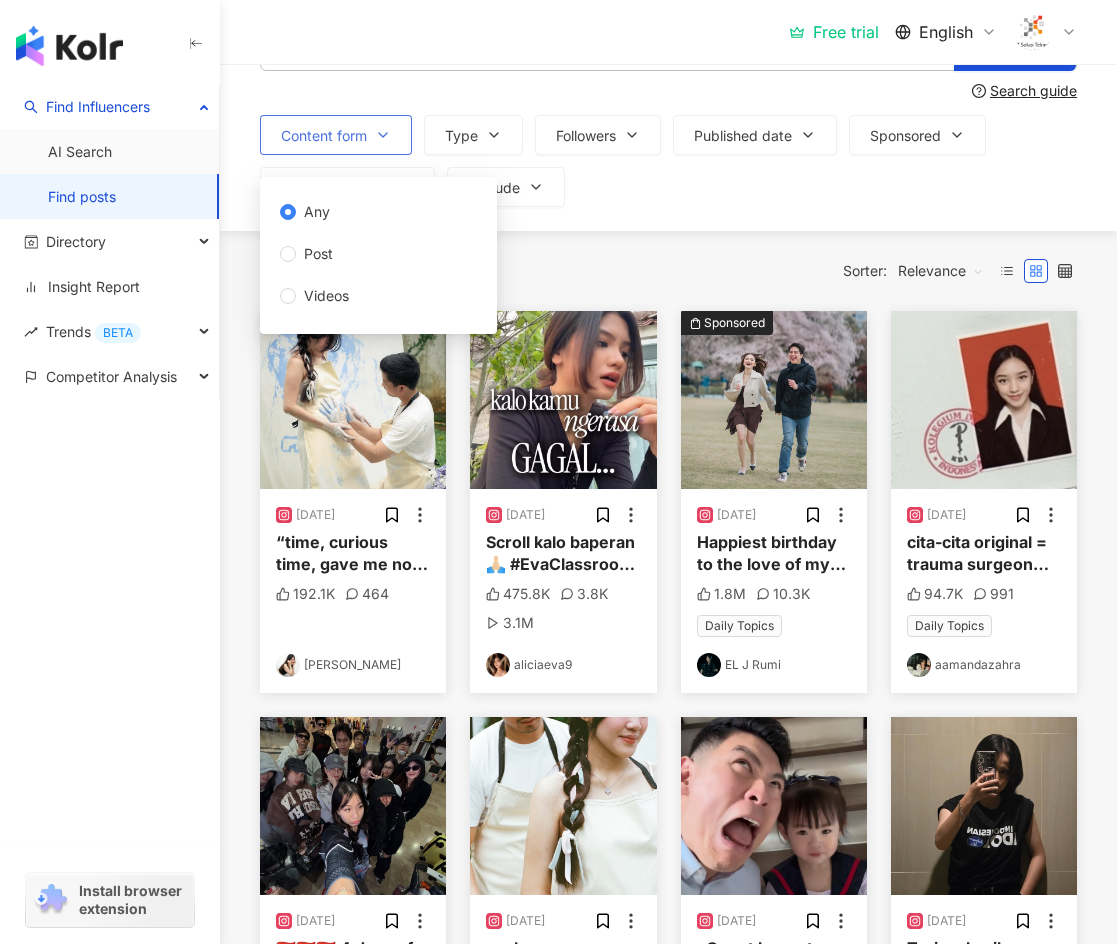click 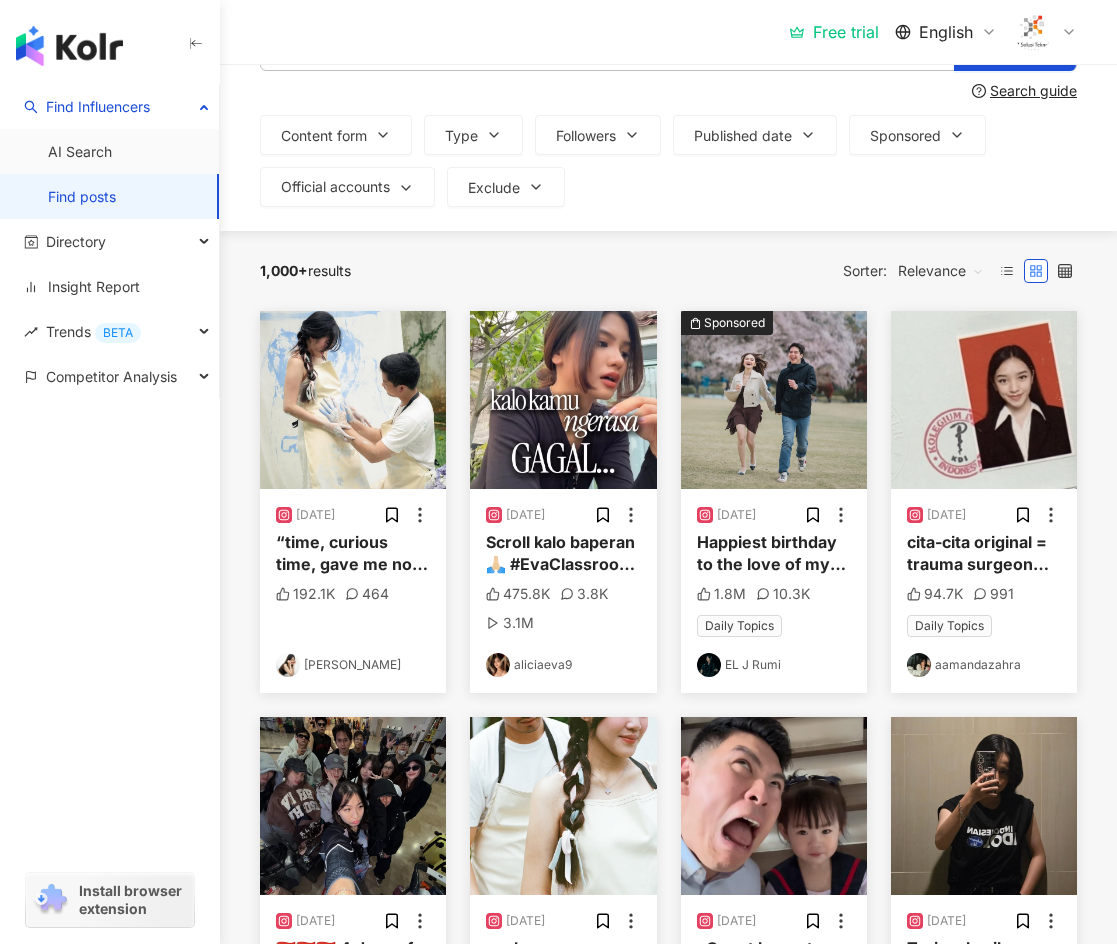 scroll, scrollTop: 0, scrollLeft: 0, axis: both 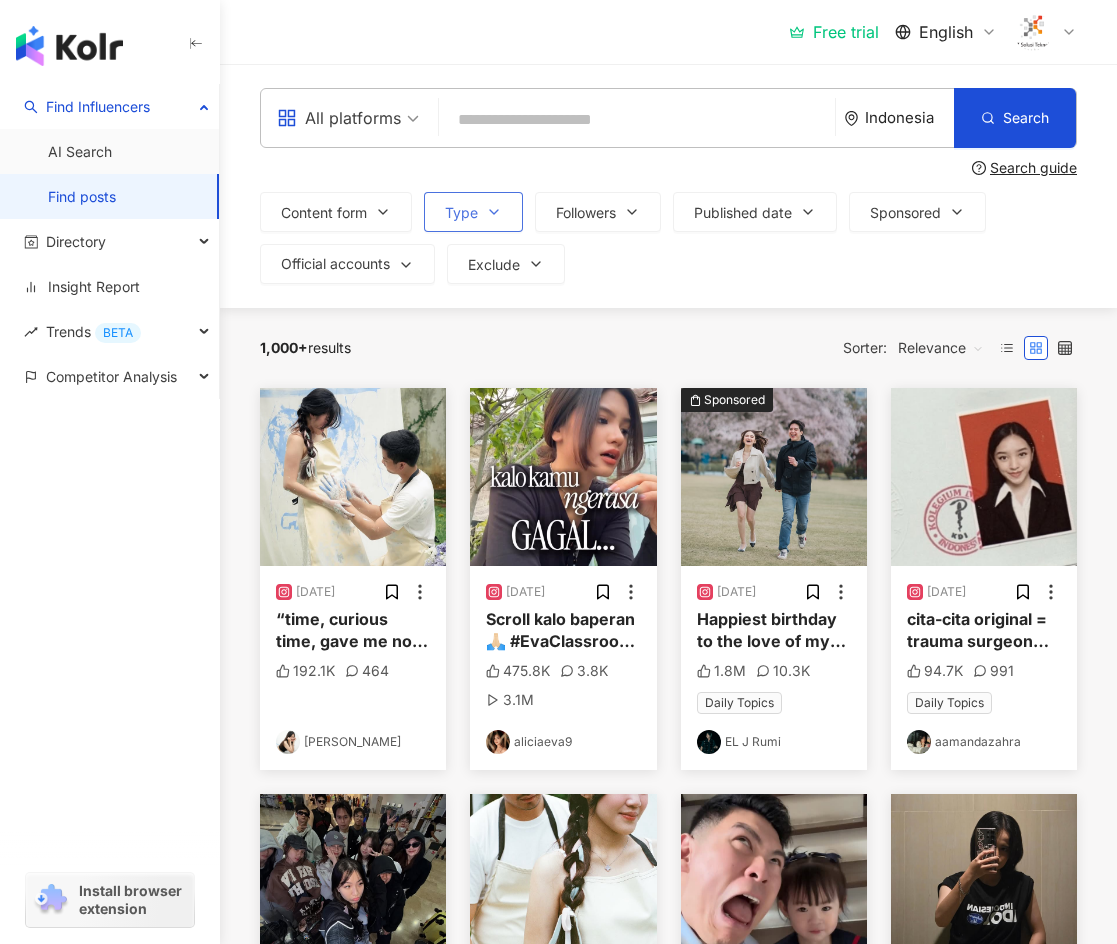 click on "Type" at bounding box center [461, 213] 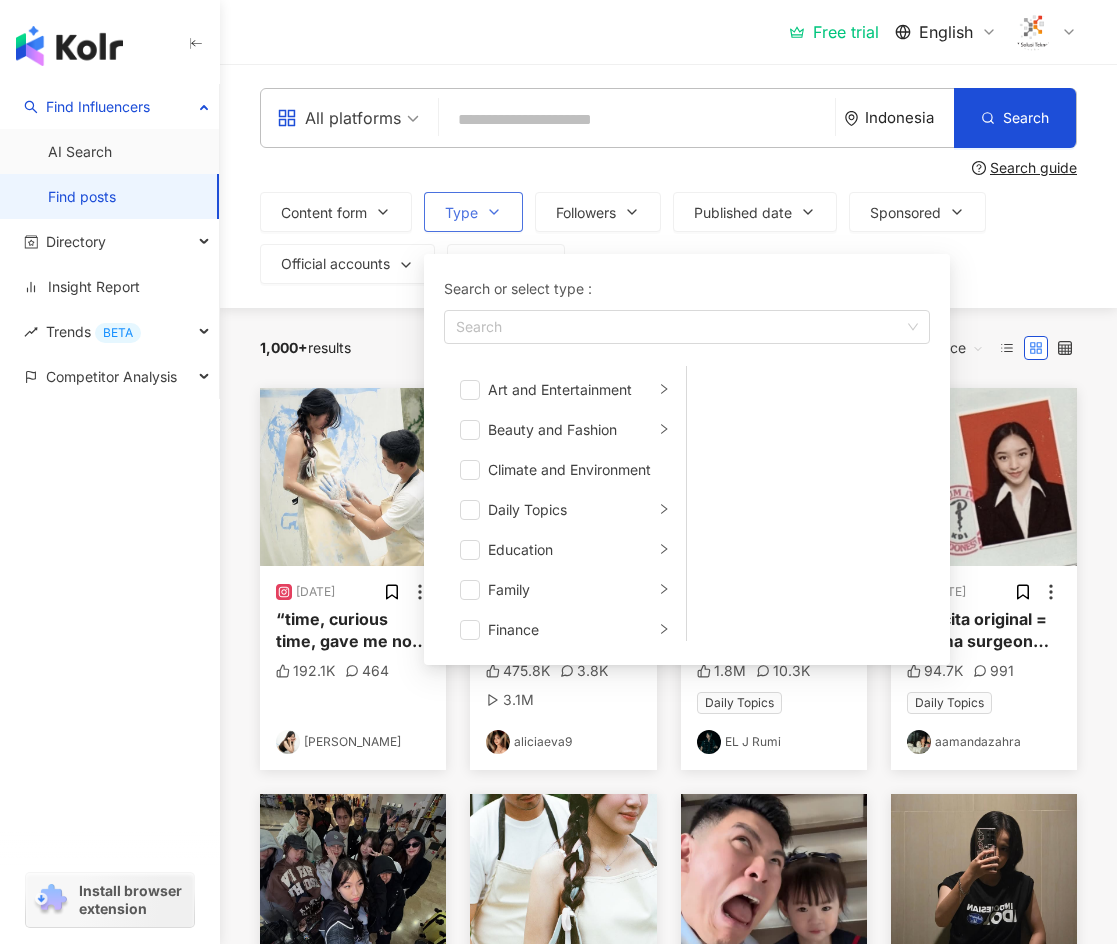 click on "Type" at bounding box center [461, 213] 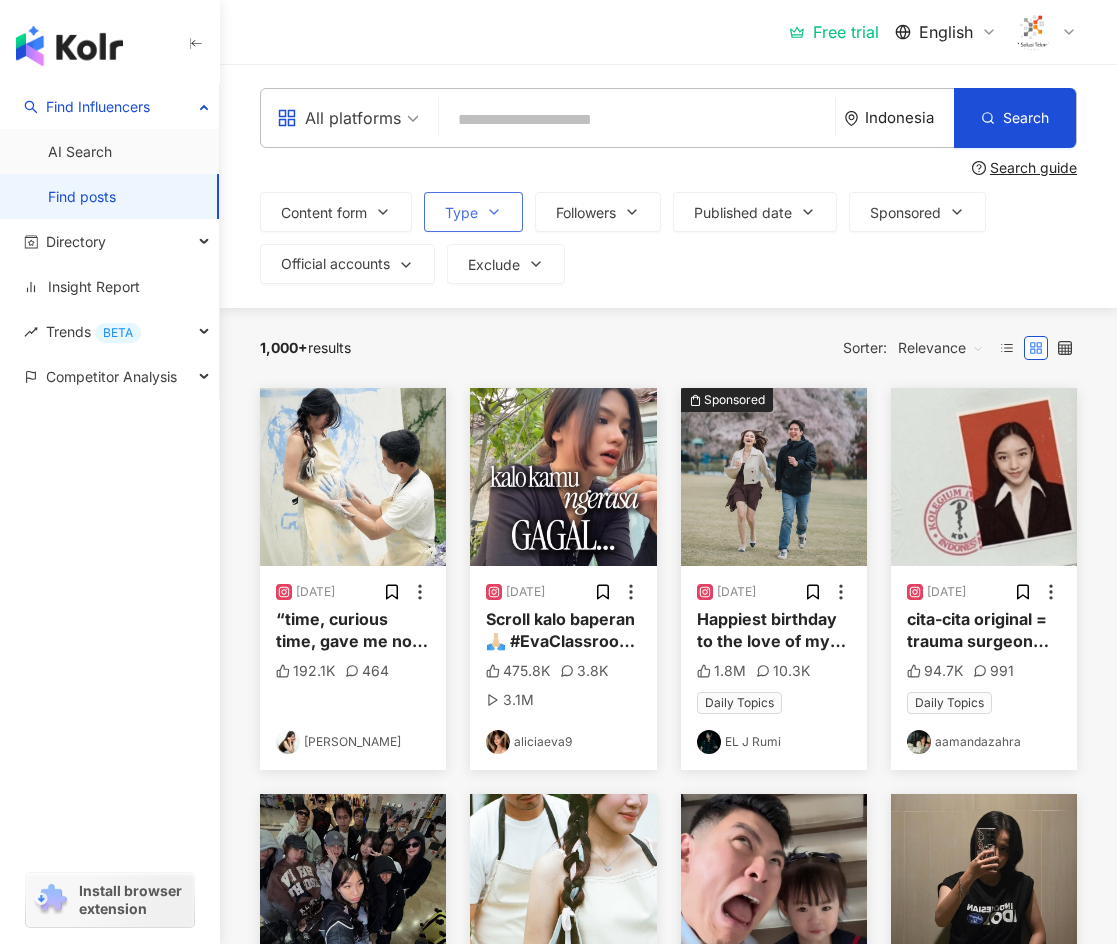 click on "Type" at bounding box center (473, 212) 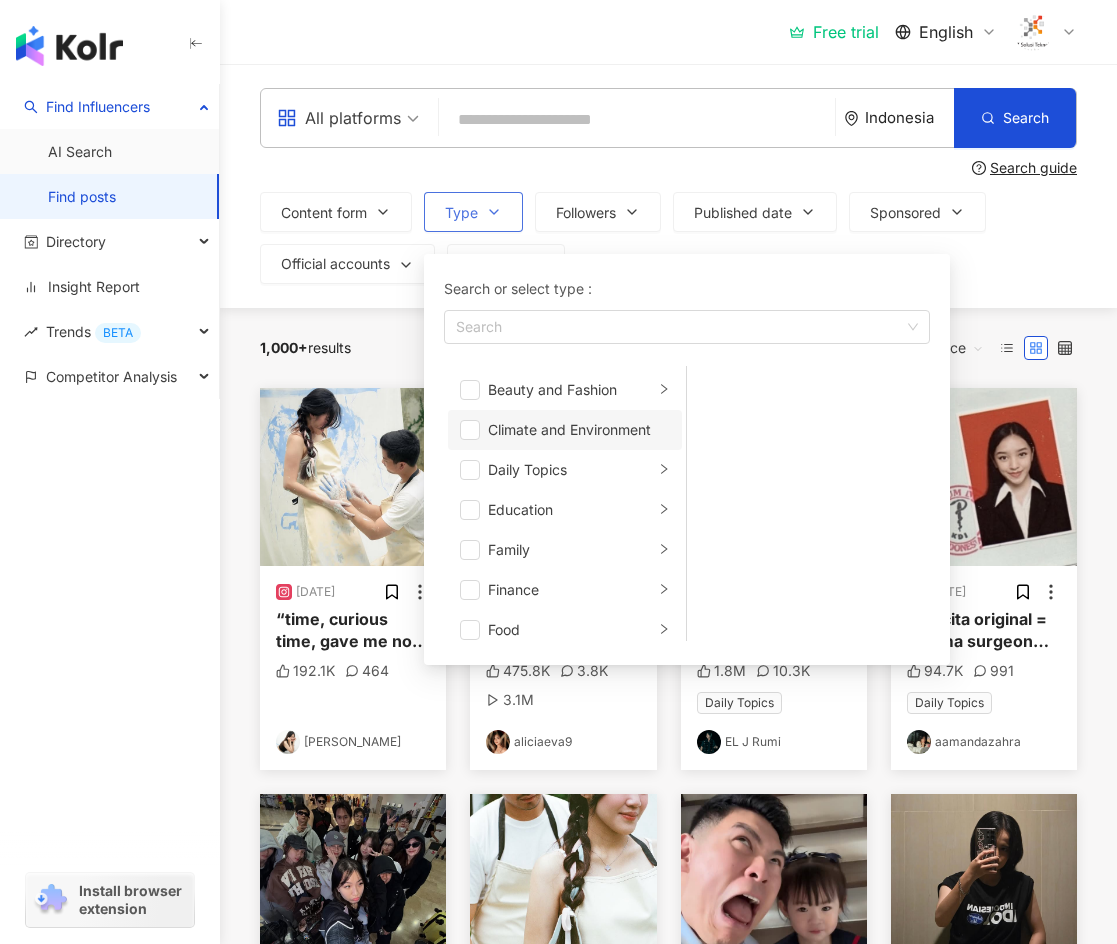 scroll, scrollTop: 39, scrollLeft: 0, axis: vertical 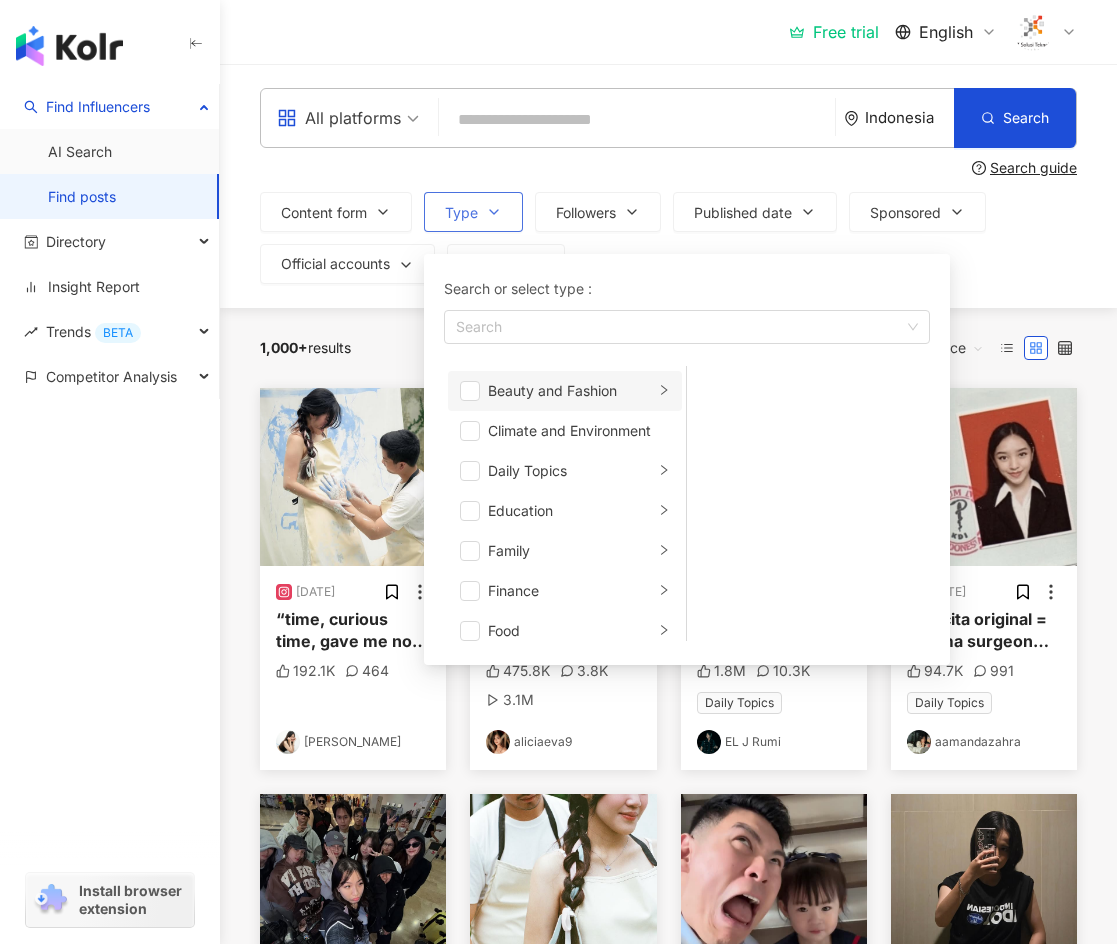 click on "Beauty and Fashion" at bounding box center [571, 391] 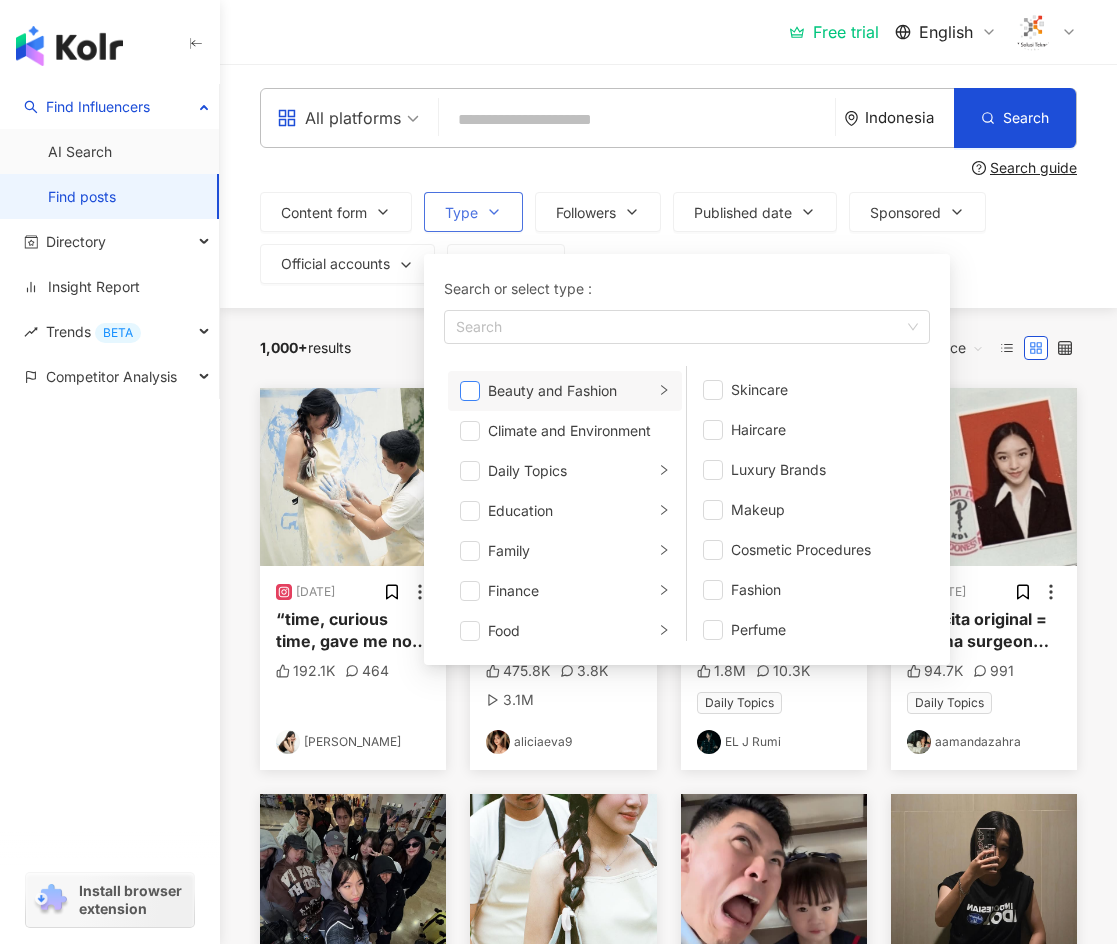 click at bounding box center (470, 391) 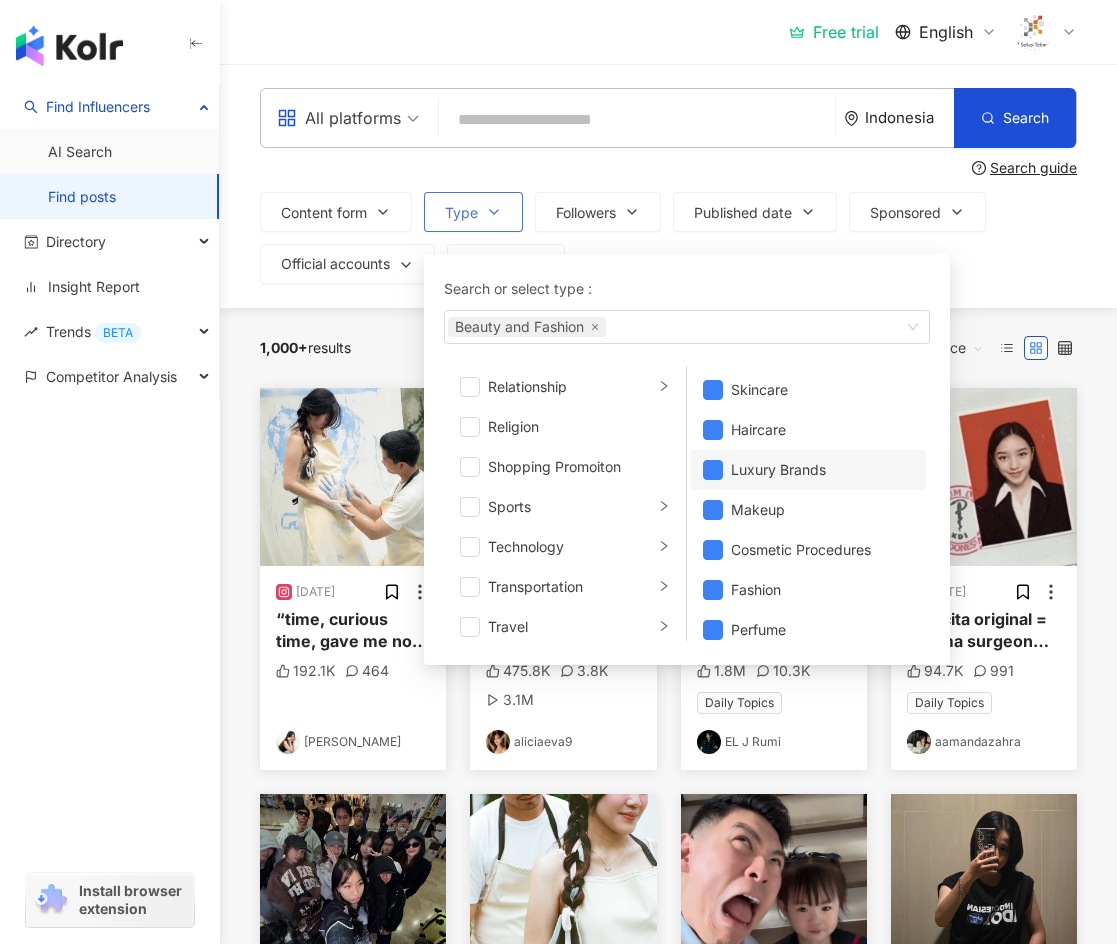 scroll, scrollTop: 693, scrollLeft: 0, axis: vertical 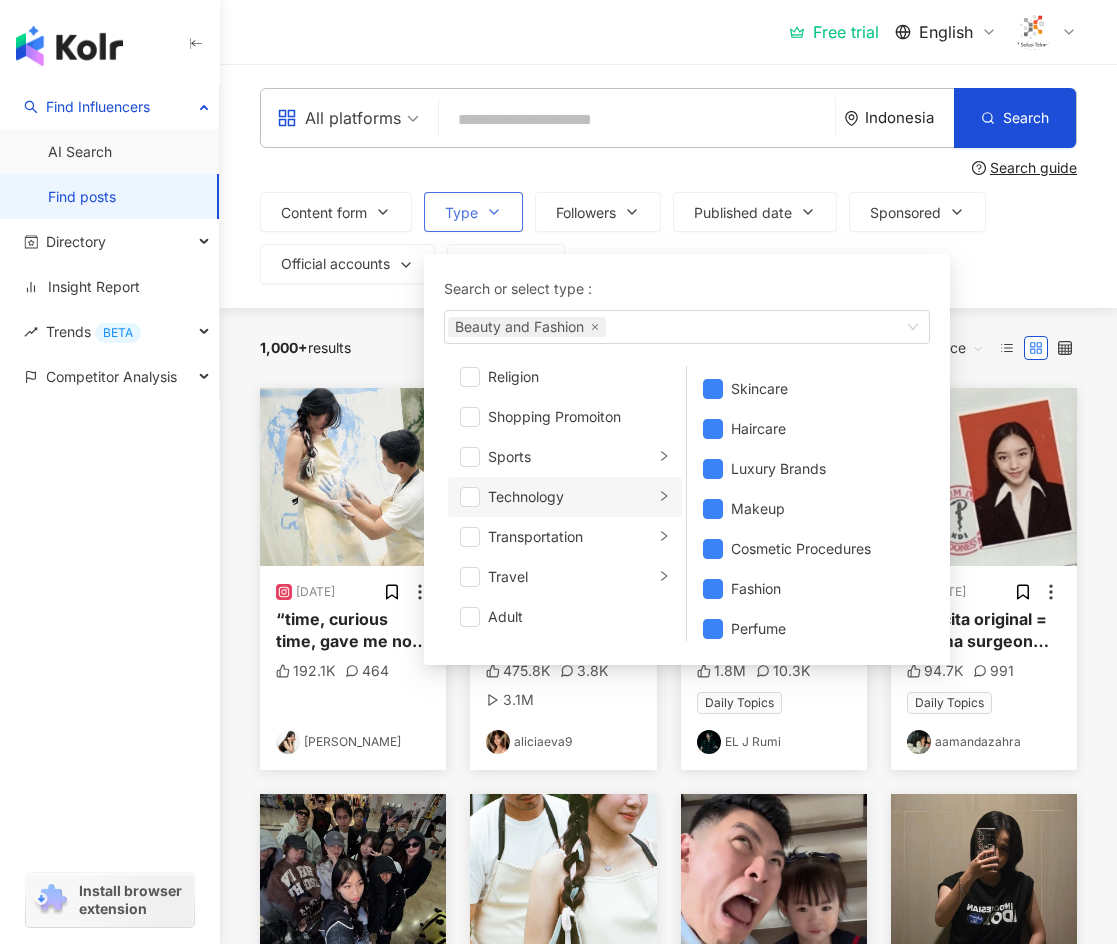 click on "Technology" at bounding box center (571, 497) 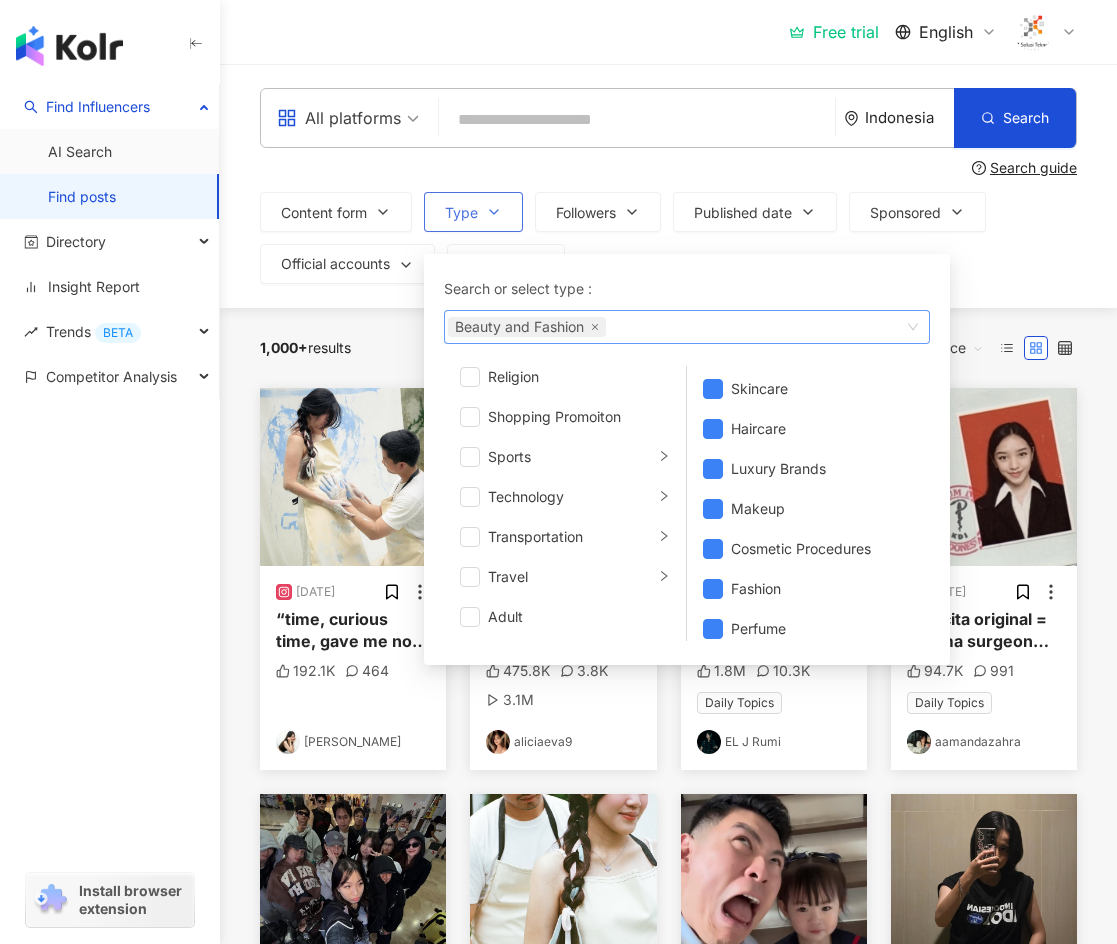 scroll, scrollTop: 0, scrollLeft: 0, axis: both 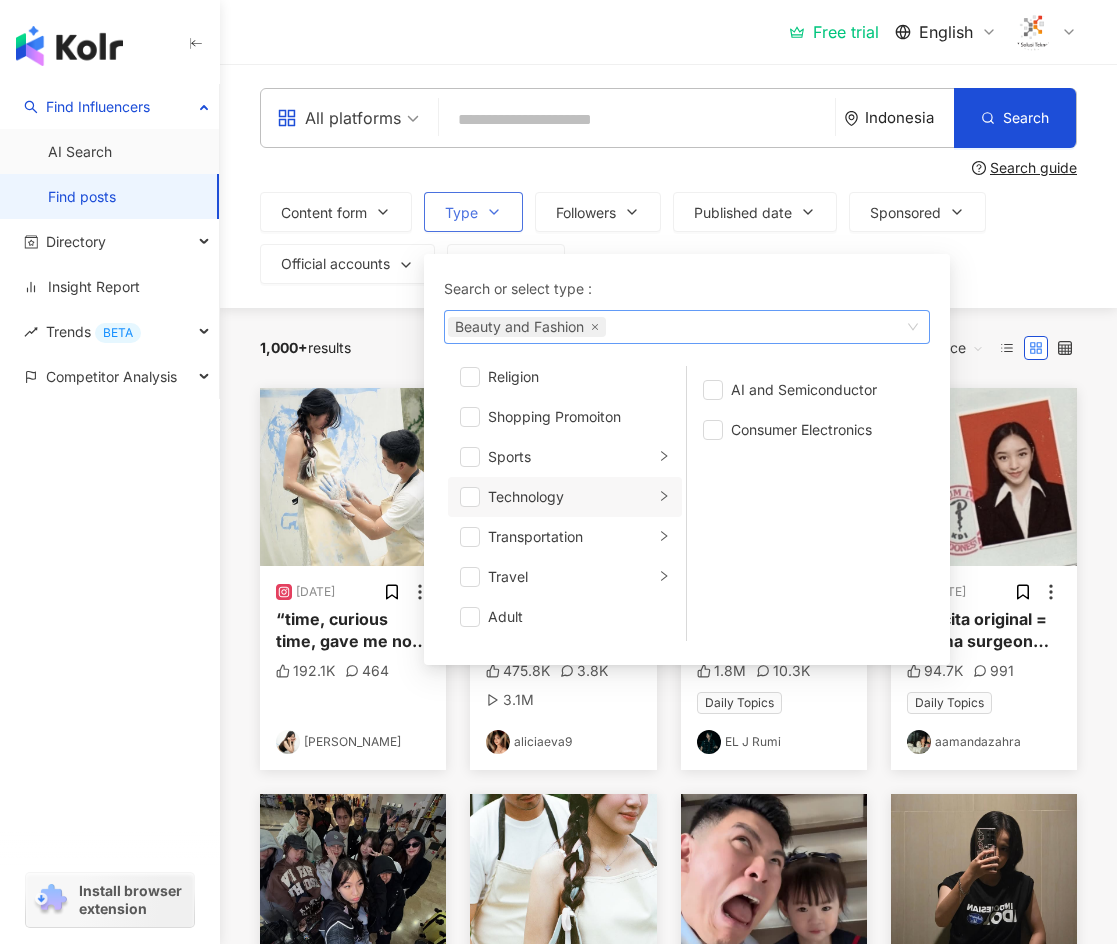 type 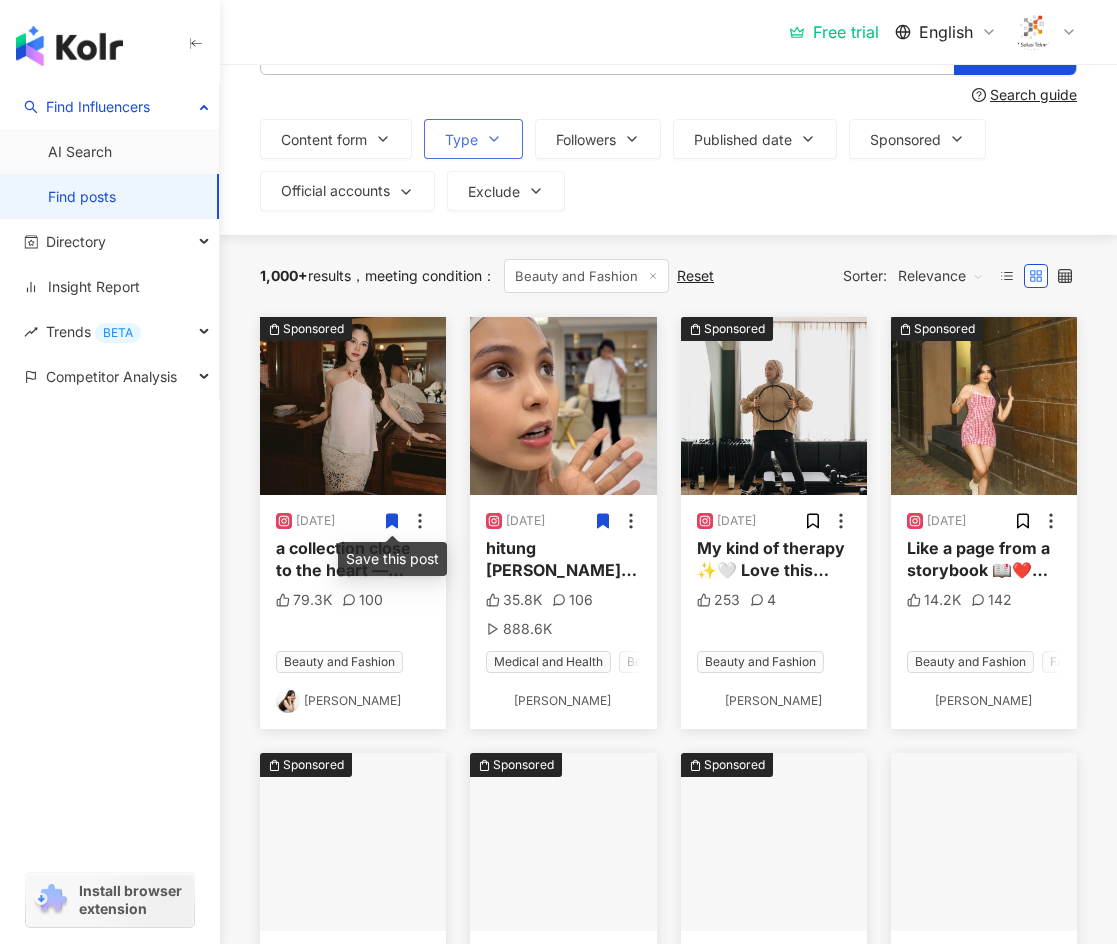 scroll, scrollTop: 74, scrollLeft: 0, axis: vertical 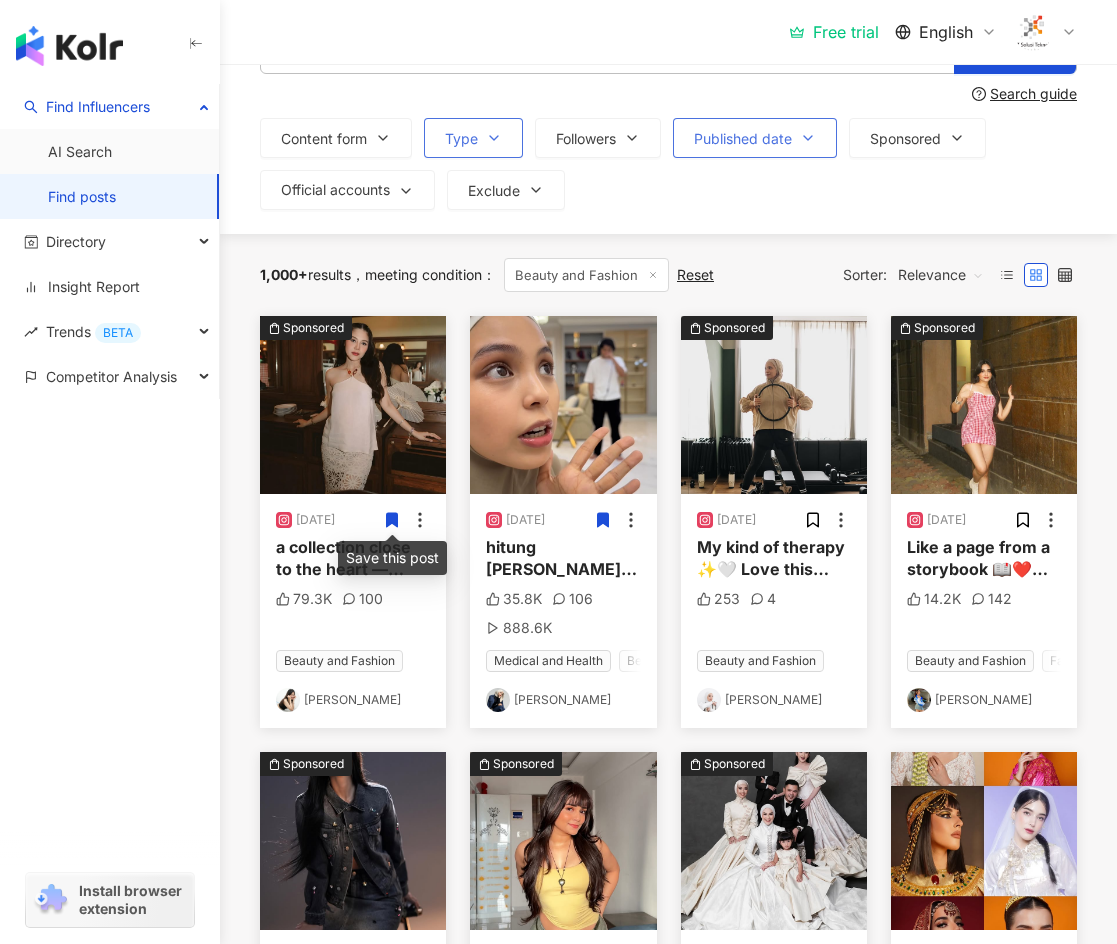 click on "Published date" at bounding box center (755, 138) 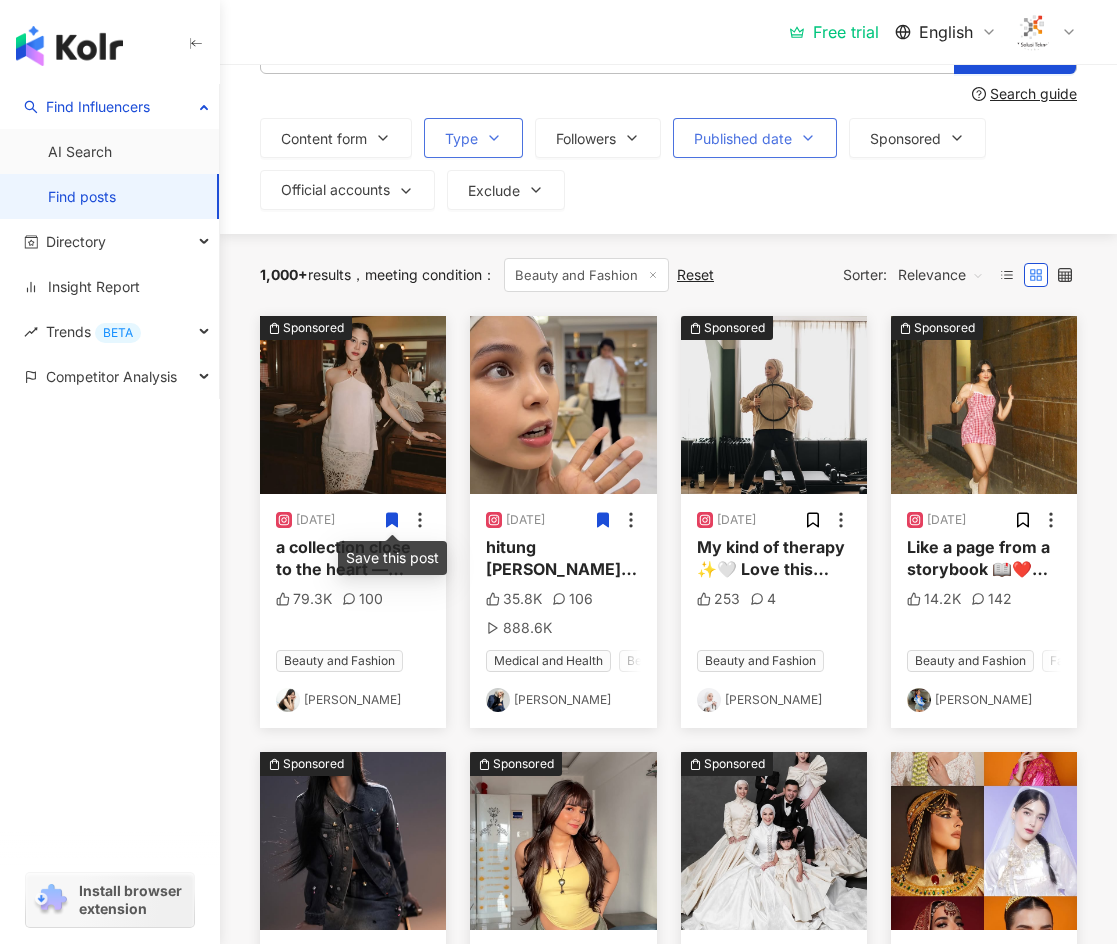 drag, startPoint x: 761, startPoint y: 153, endPoint x: 706, endPoint y: 149, distance: 55.145264 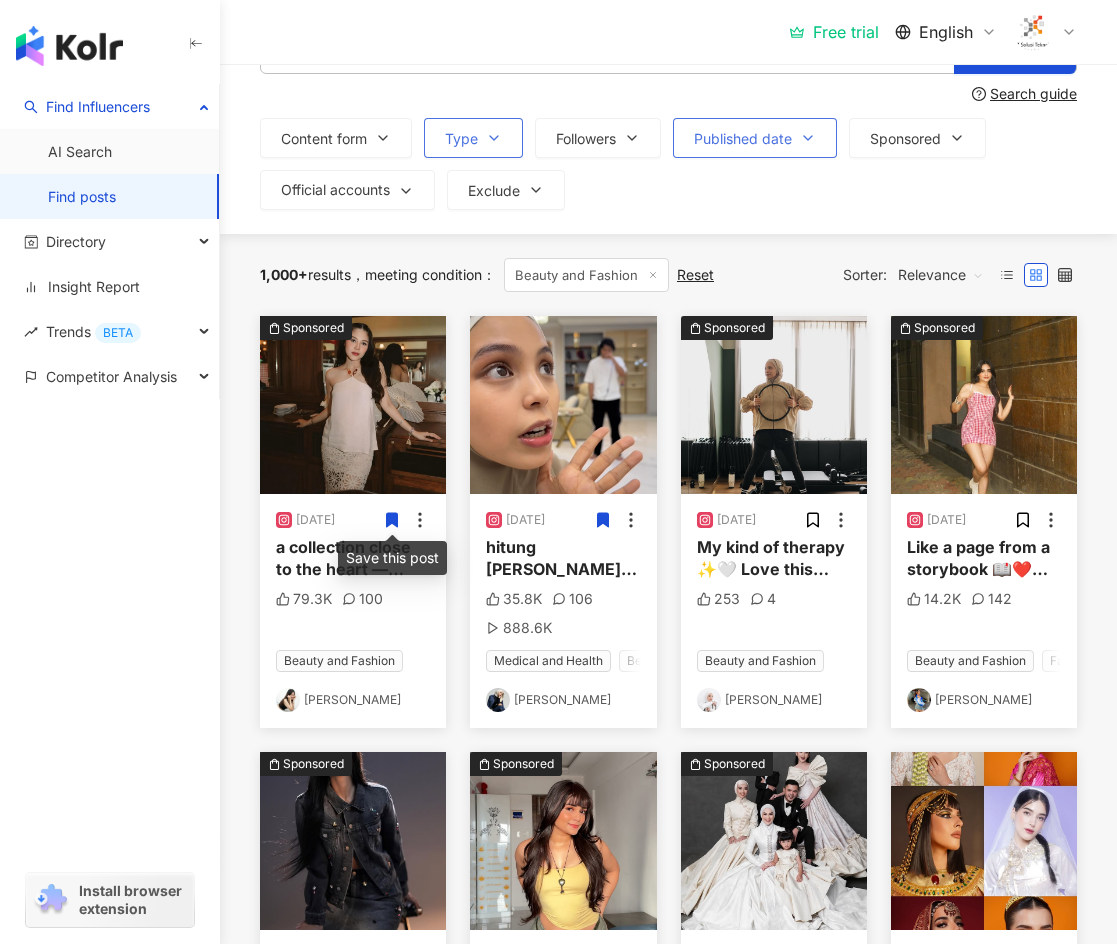 click on "Published date" at bounding box center [755, 138] 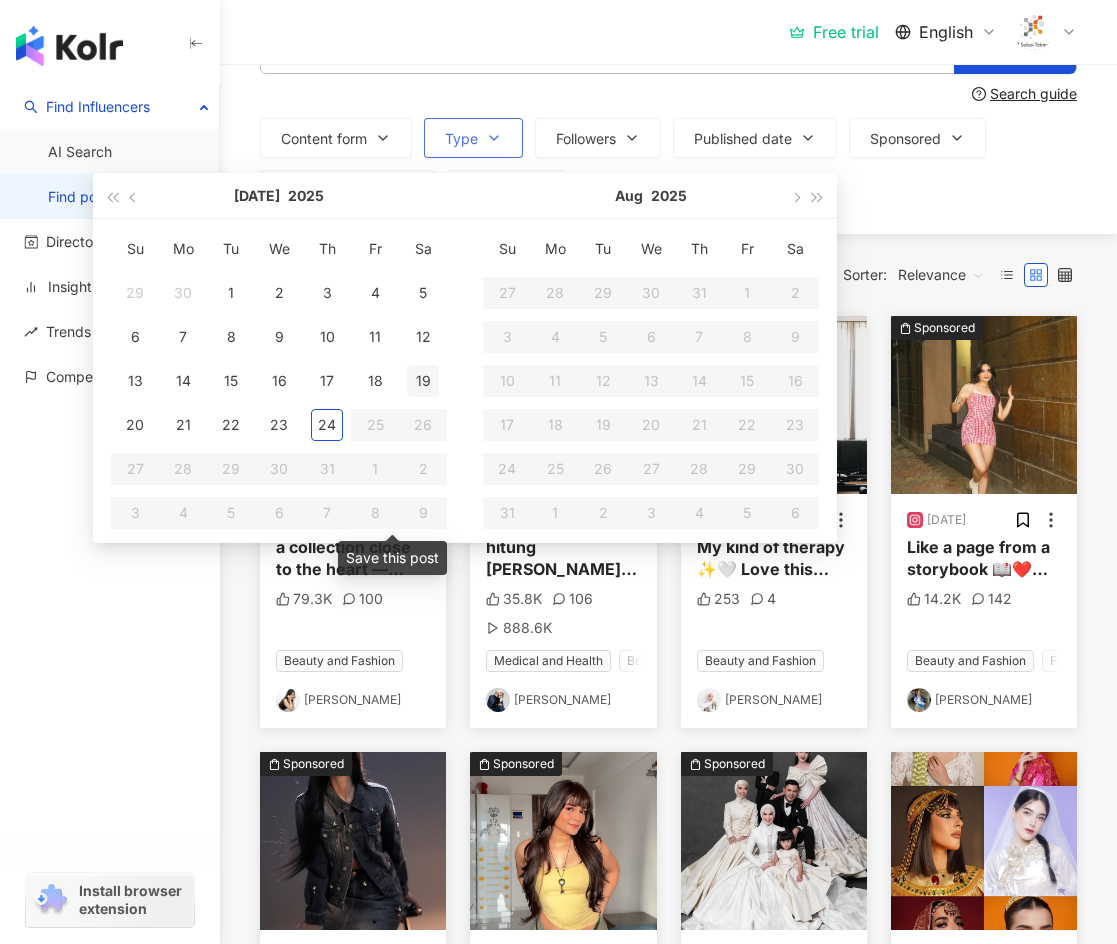 type on "**********" 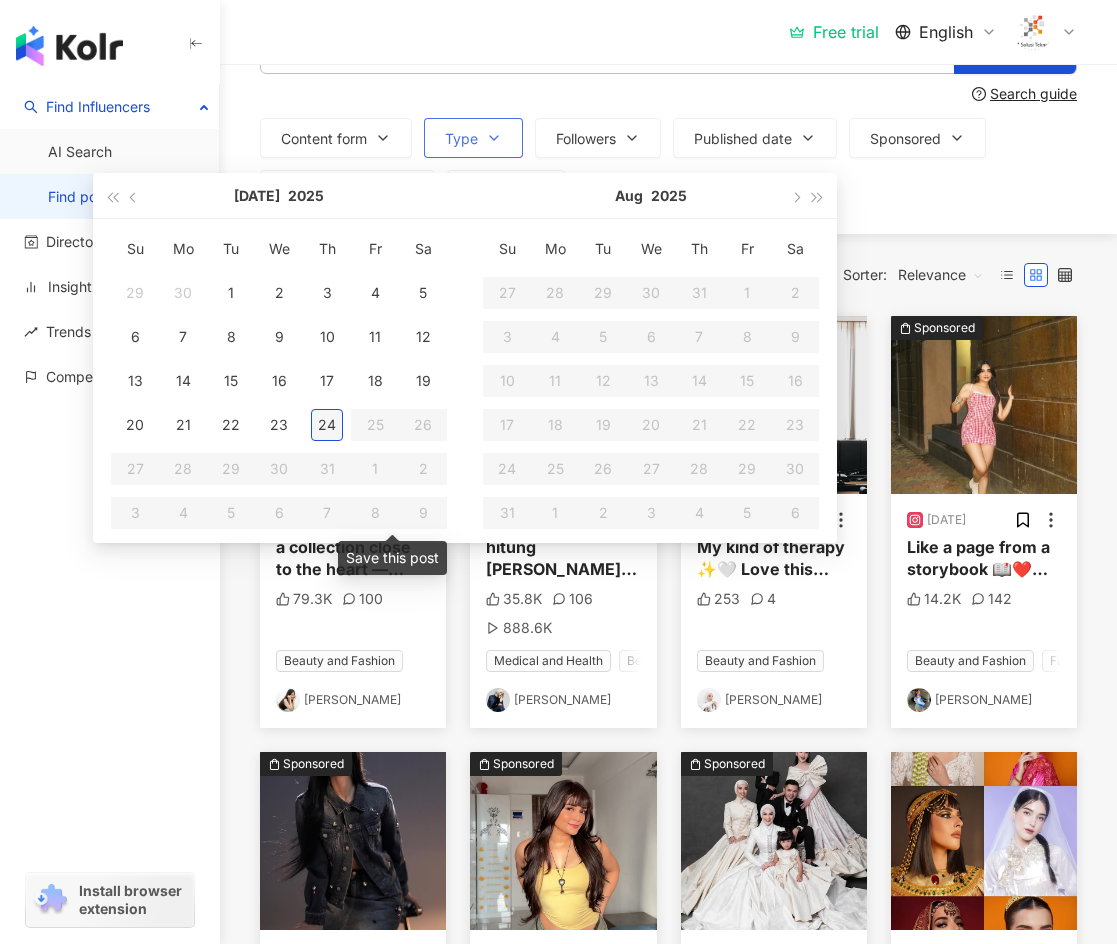 type on "**********" 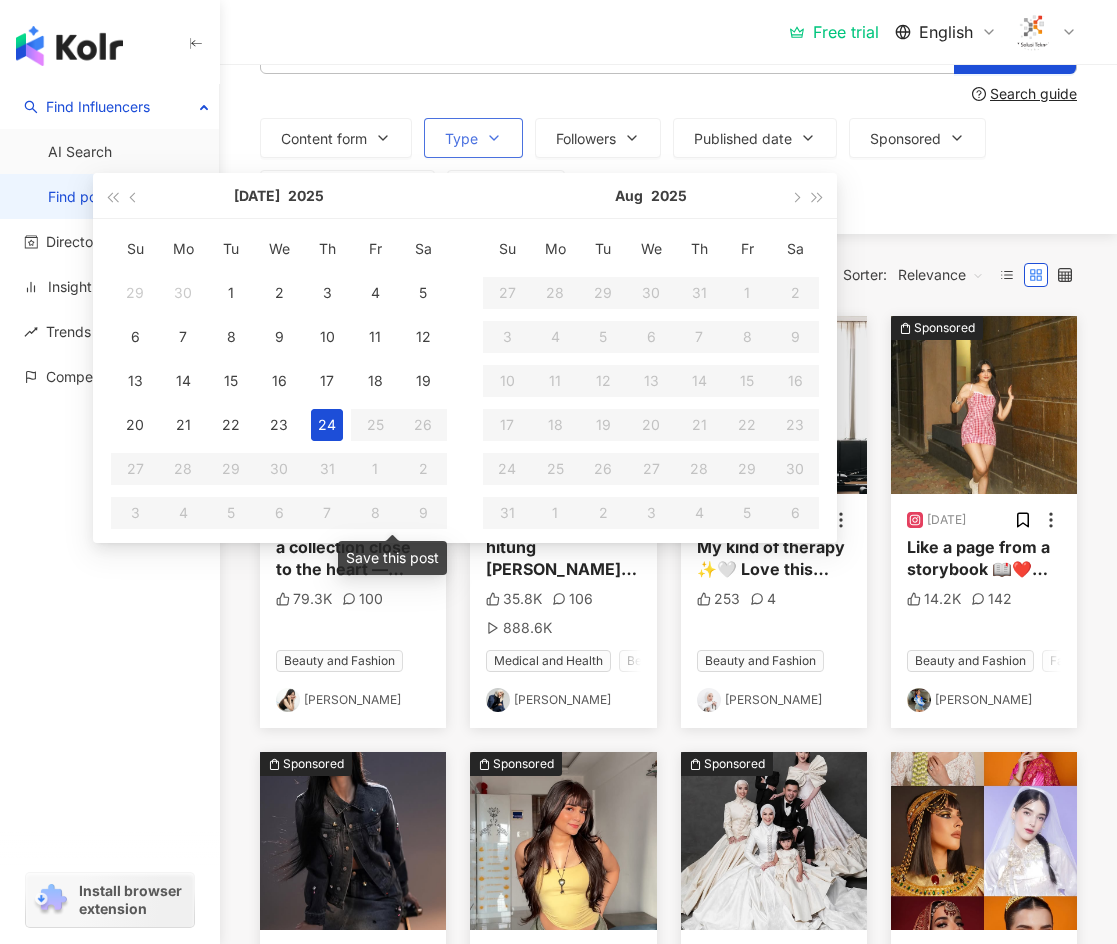 click on "24" at bounding box center [327, 425] 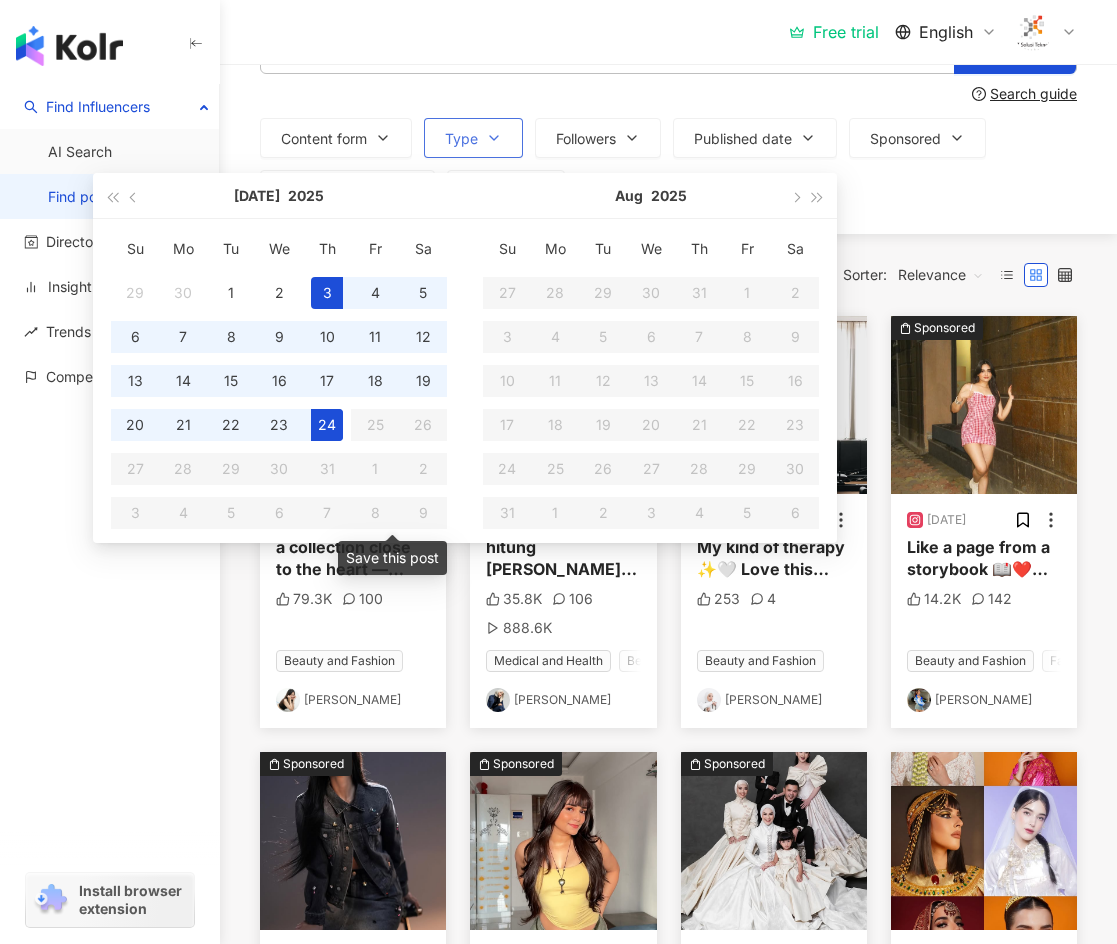 type on "**********" 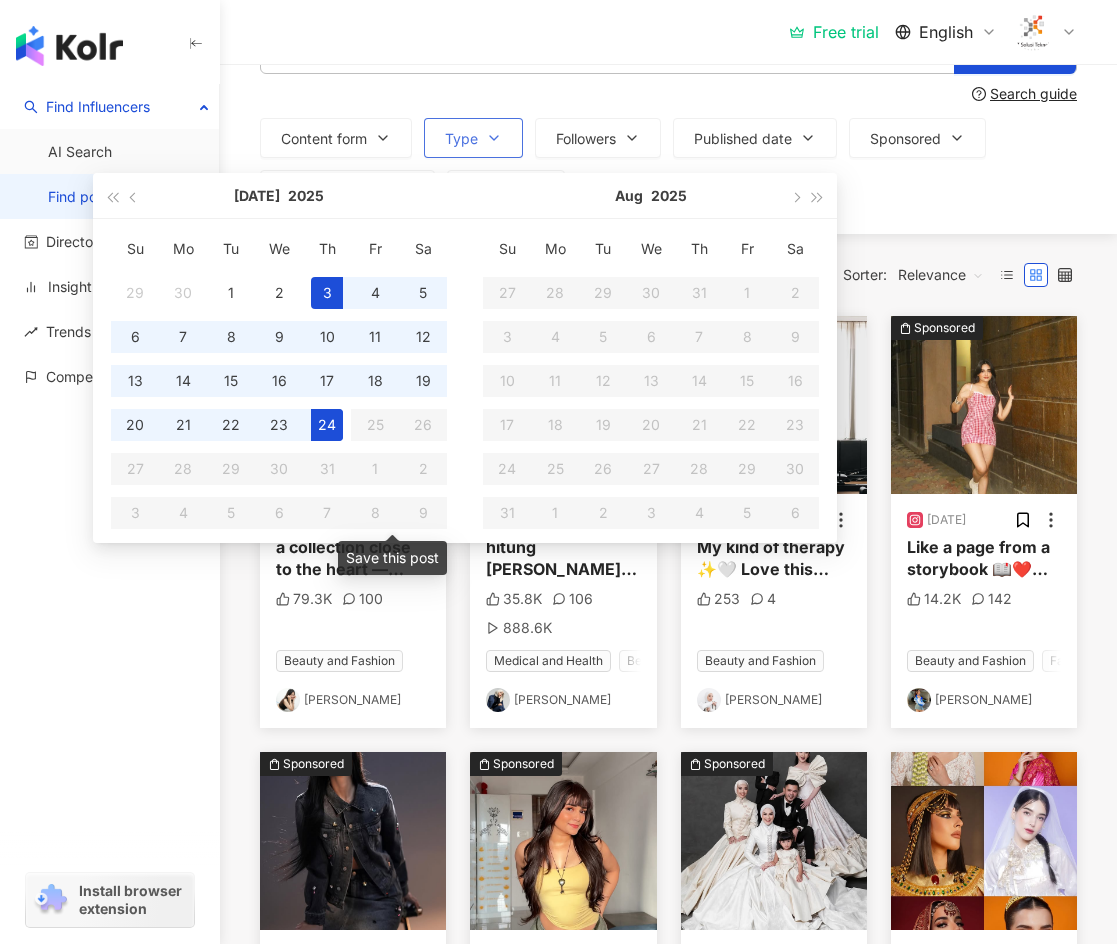 type 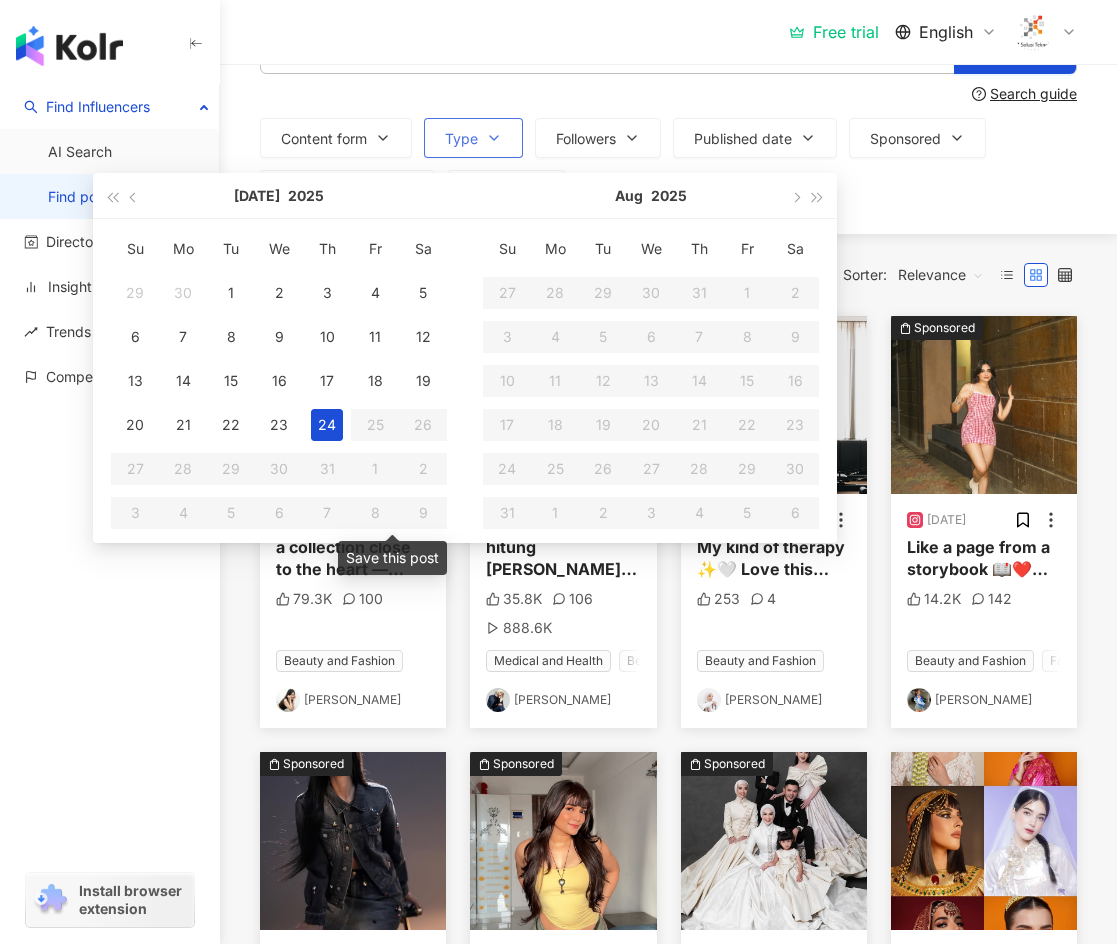 type 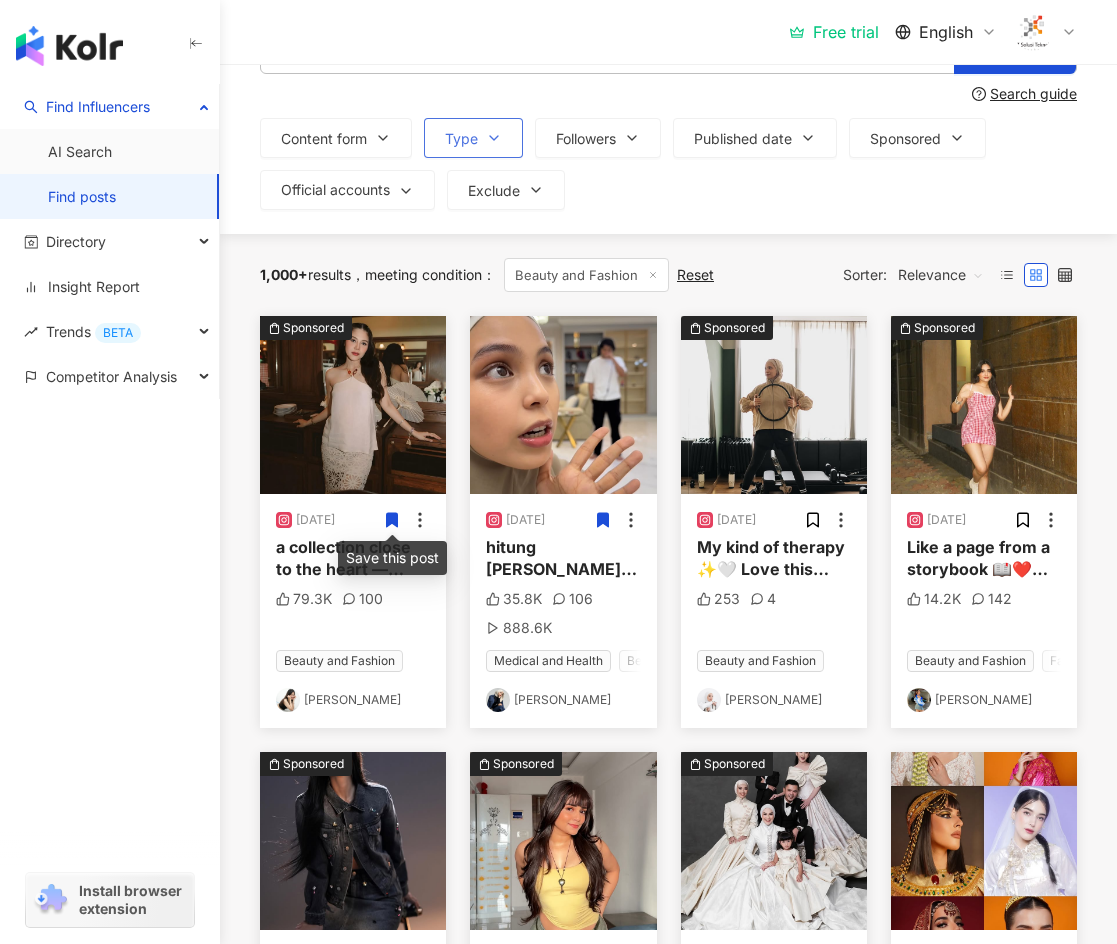 click on "Content form Type Followers Published date [DATE] Su Mo Tu We Th Fr Sa 29 30 1 2 3 4 5 6 7 8 9 10 11 12 13 14 15 16 17 18 19 20 21 22 23 24 25 26 27 28 29 30 31 1 2 3 4 5 6 7 8 [DATE] Mo Tu We Th Fr Sa 27 28 29 30 31 1 2 3 4 5 6 7 8 9 10 11 12 13 14 15 16 17 18 19 20 21 22 23 24 25 26 27 28 29 30 31 1 2 3 4 5 6 Sponsored Official accounts  Exclude  Any Post Videos" at bounding box center [668, 164] 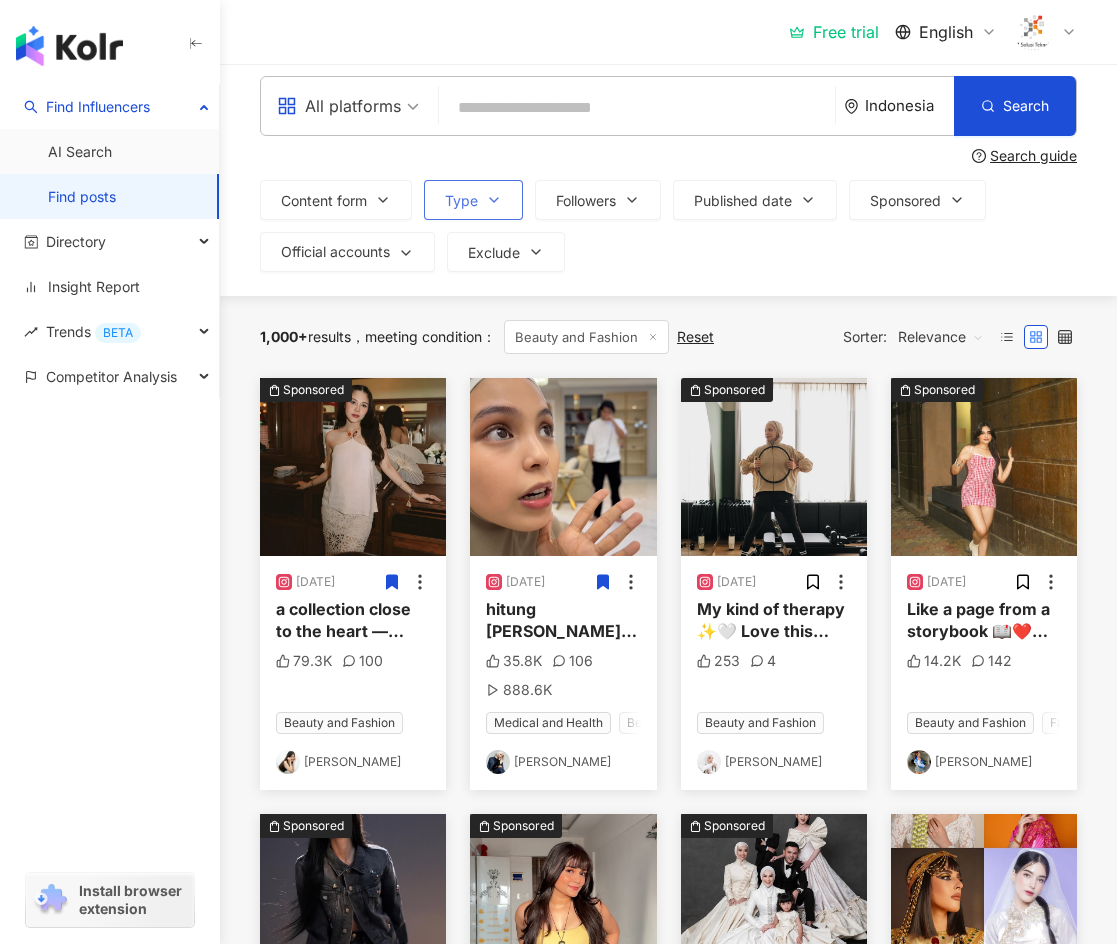 scroll, scrollTop: 0, scrollLeft: 0, axis: both 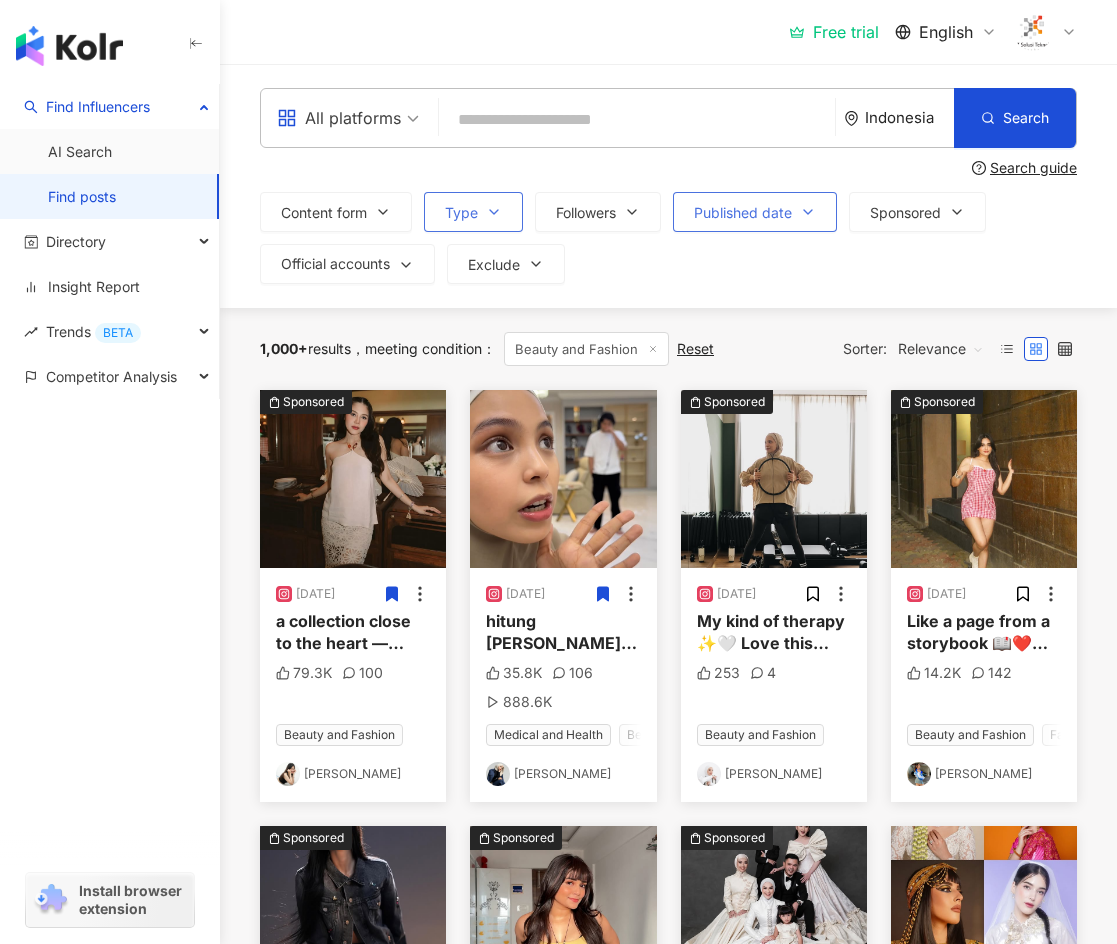 click on "Published date" at bounding box center (755, 212) 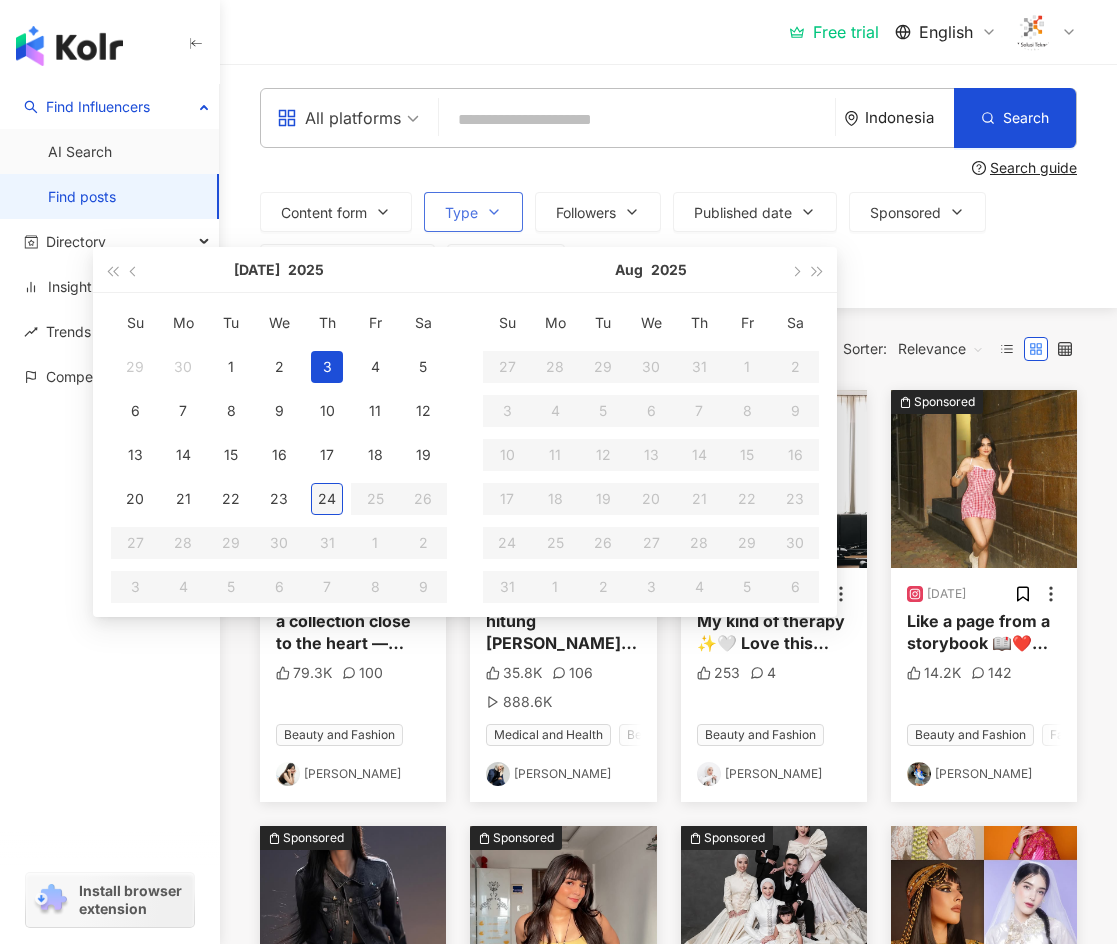 type on "**********" 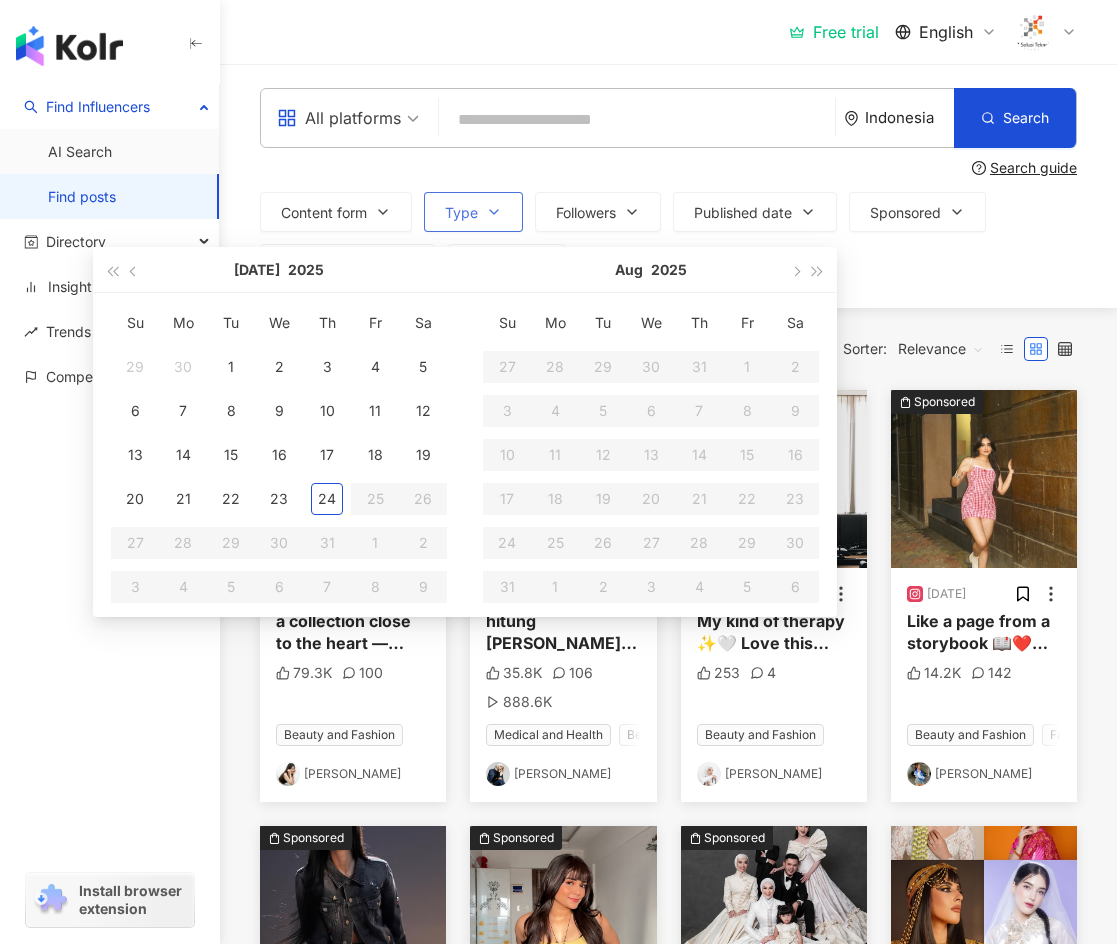 type on "**********" 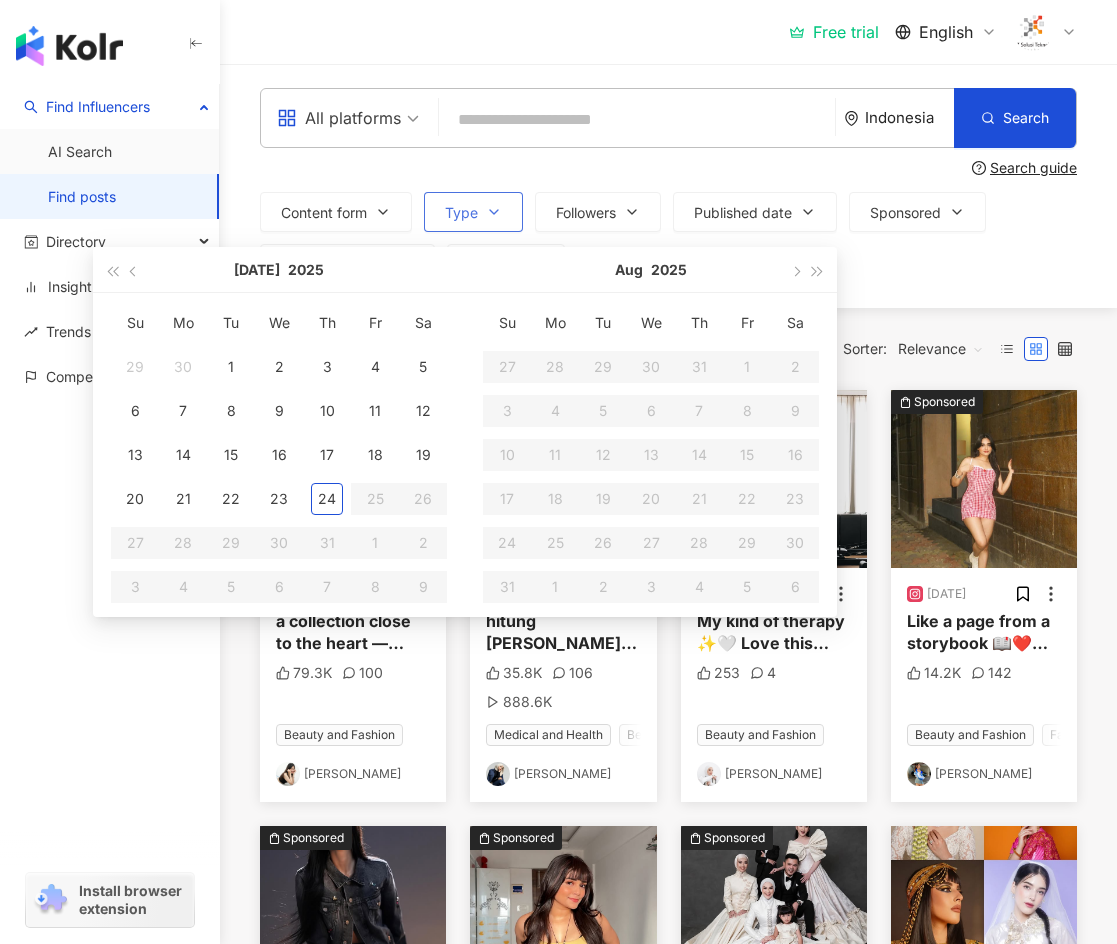 type 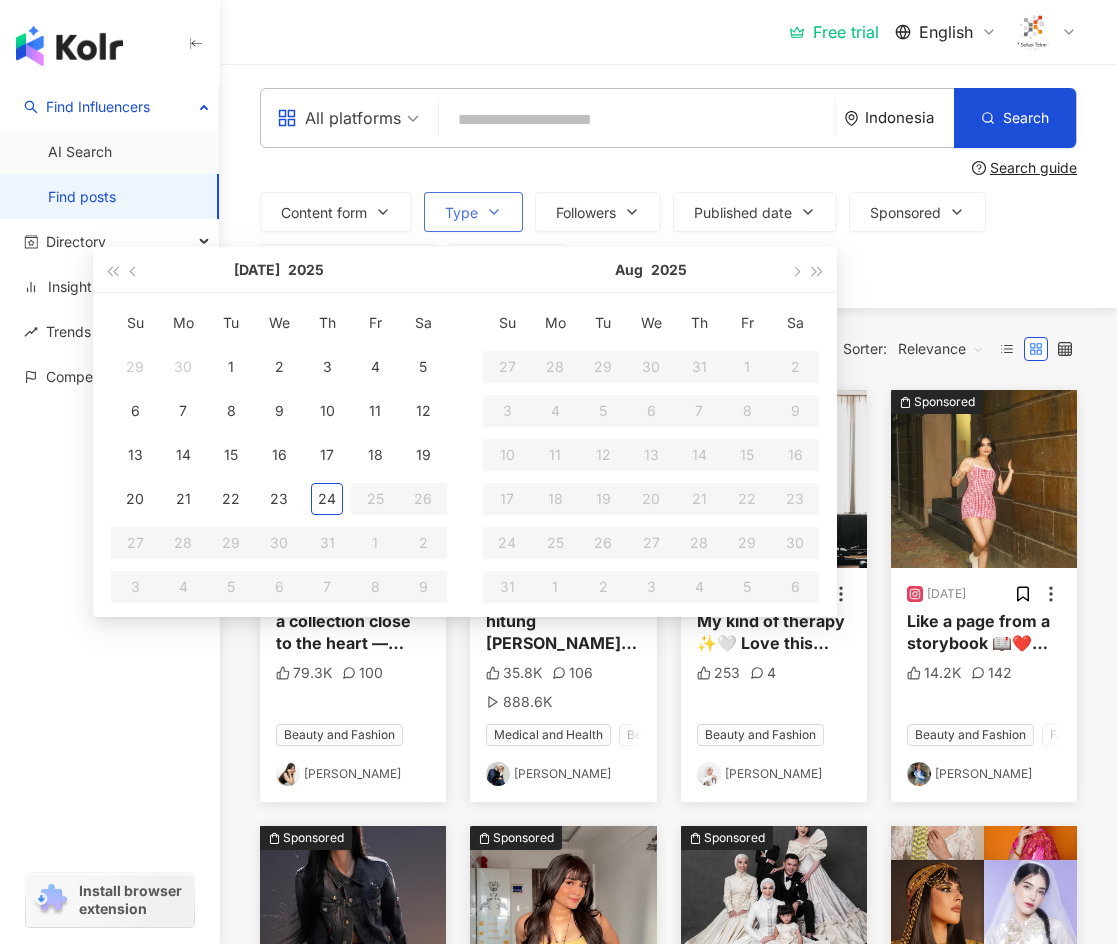 click on "Content form Type Followers Published date [DATE] Su Mo Tu We Th Fr Sa 29 30 1 2 3 4 5 6 7 8 9 10 11 12 13 14 15 16 17 18 19 20 21 22 23 24 25 26 27 28 29 30 31 1 2 3 4 5 6 7 8 [DATE] Mo Tu We Th Fr Sa 27 28 29 30 31 1 2 3 4 5 6 7 8 9 10 11 12 13 14 15 16 17 18 19 20 21 22 23 24 25 26 27 28 29 30 31 1 2 3 4 5 6 Sponsored Official accounts  Exclude  Any Post Videos" at bounding box center (668, 238) 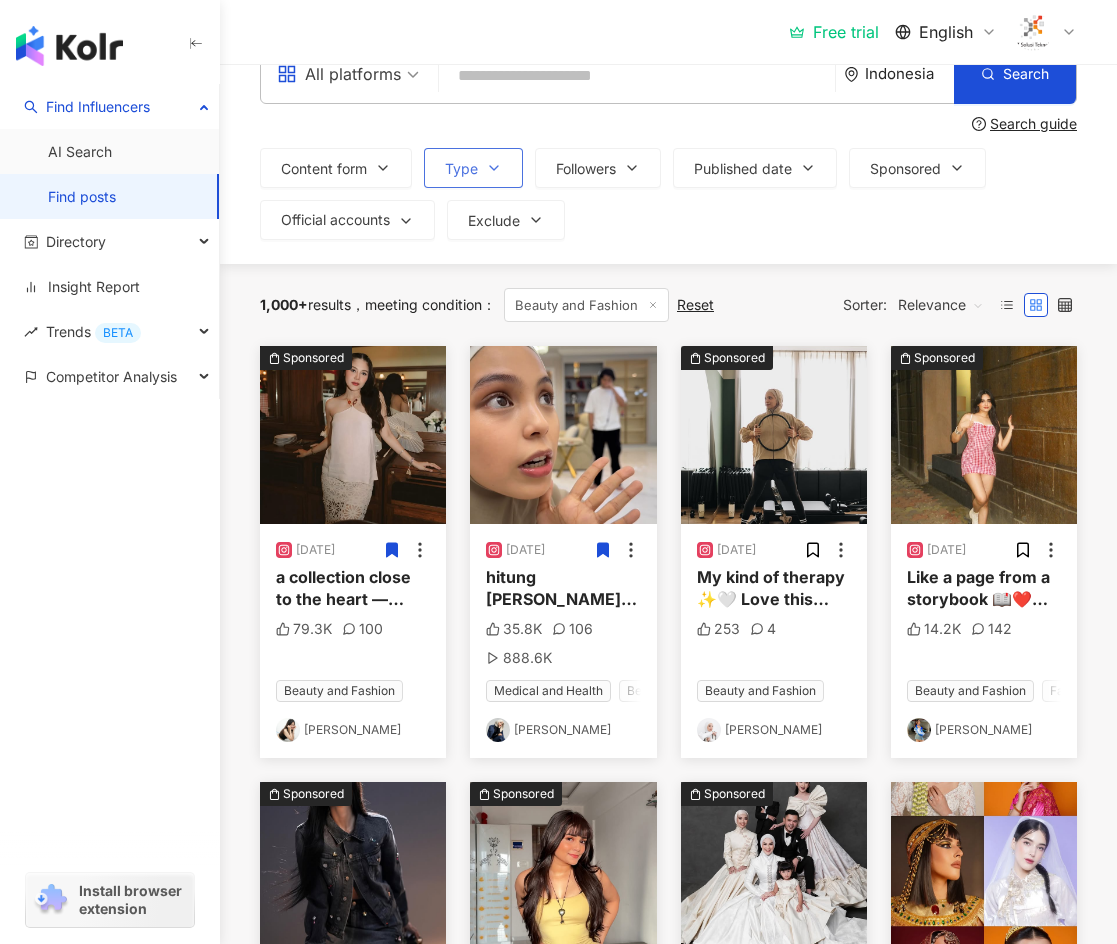 scroll, scrollTop: 0, scrollLeft: 0, axis: both 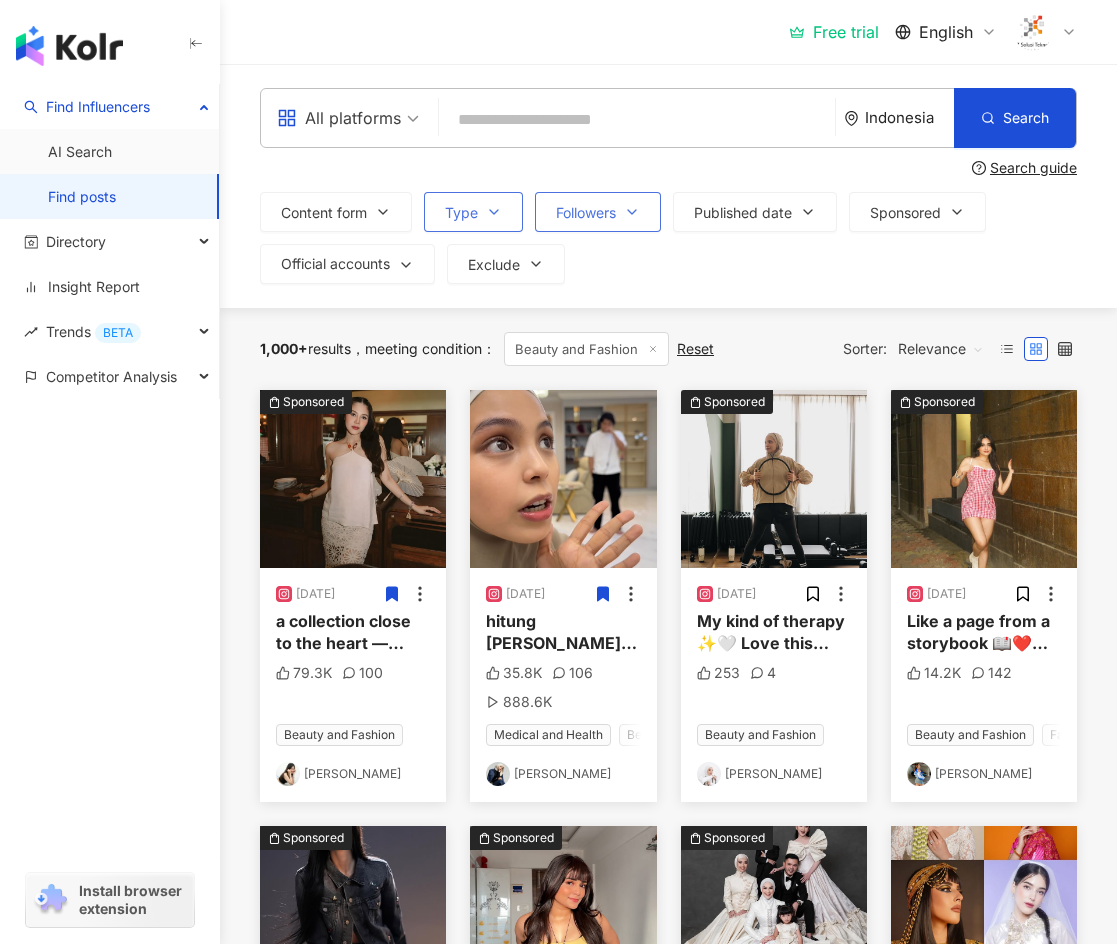 click on "Followers" at bounding box center [586, 213] 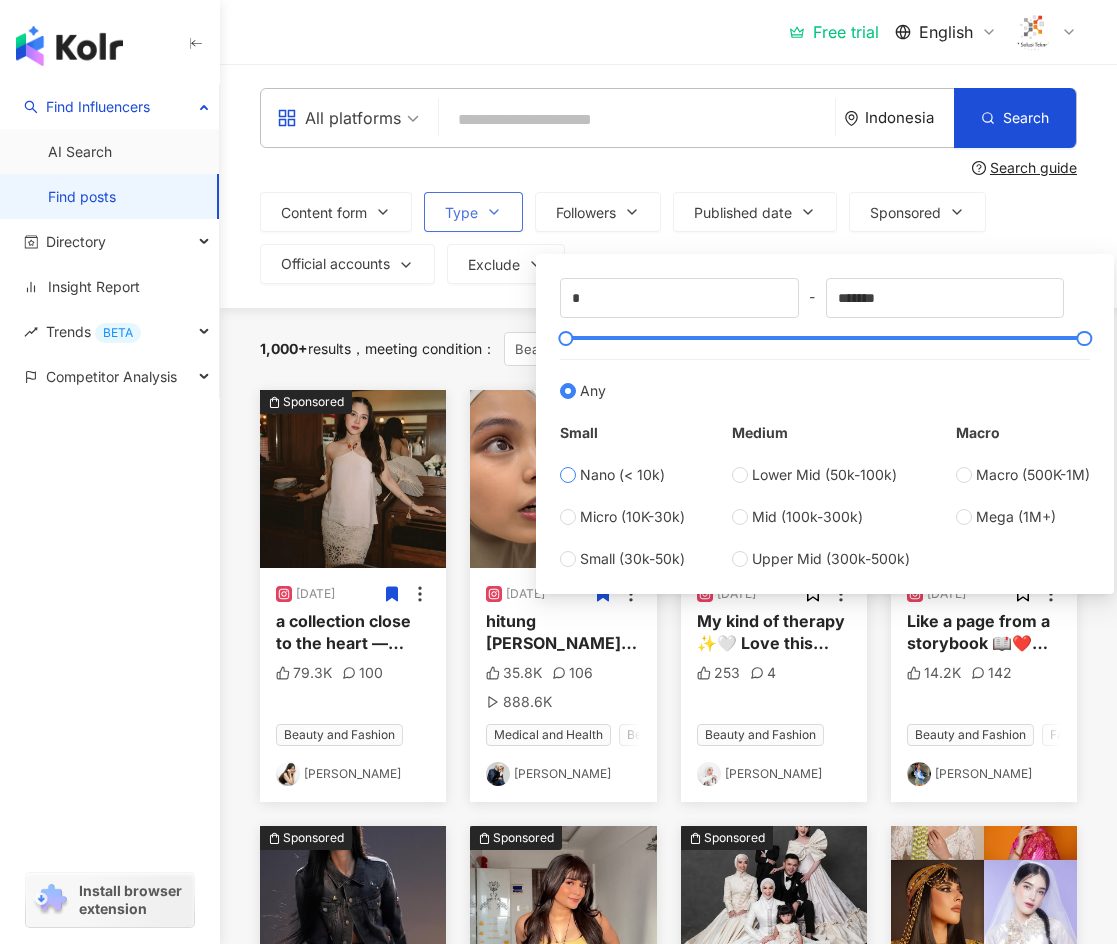 click on "Nano (< 10k)" at bounding box center (622, 475) 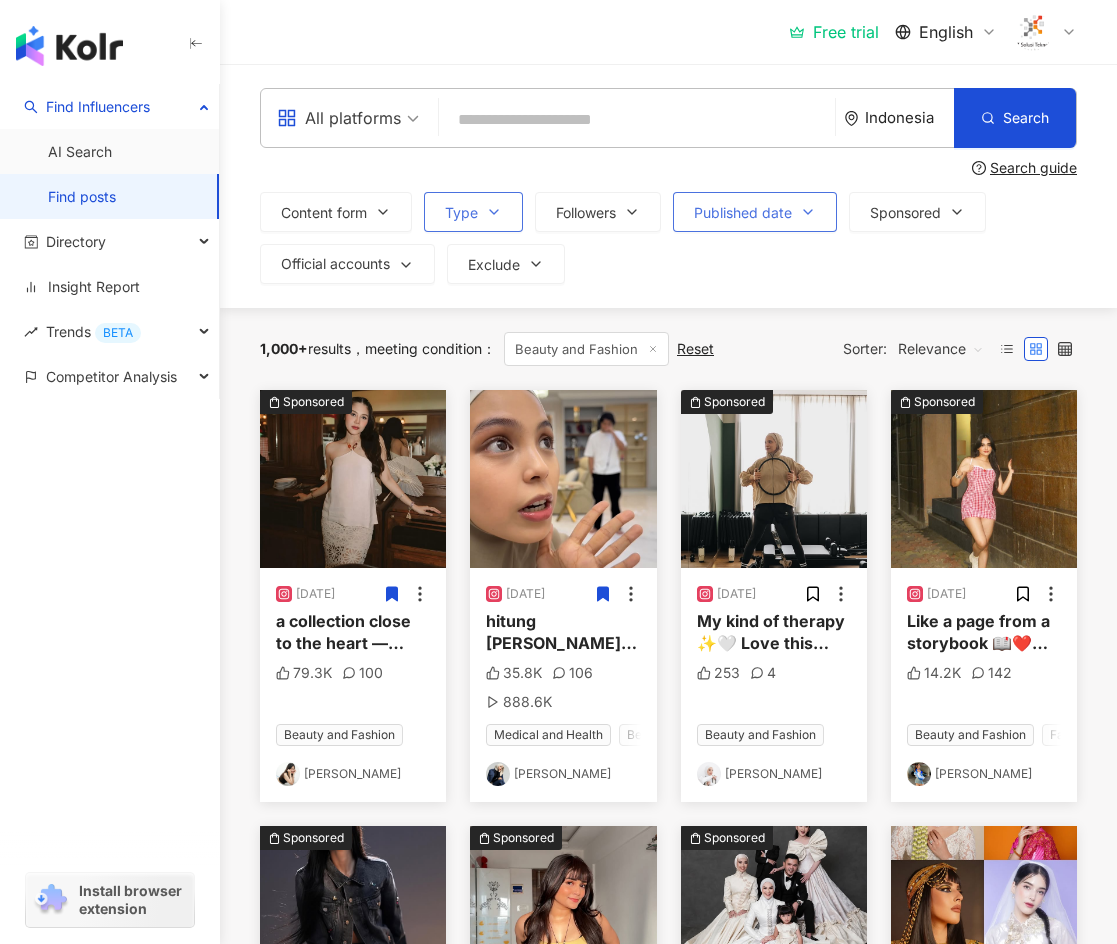 click on "Published date" at bounding box center [743, 213] 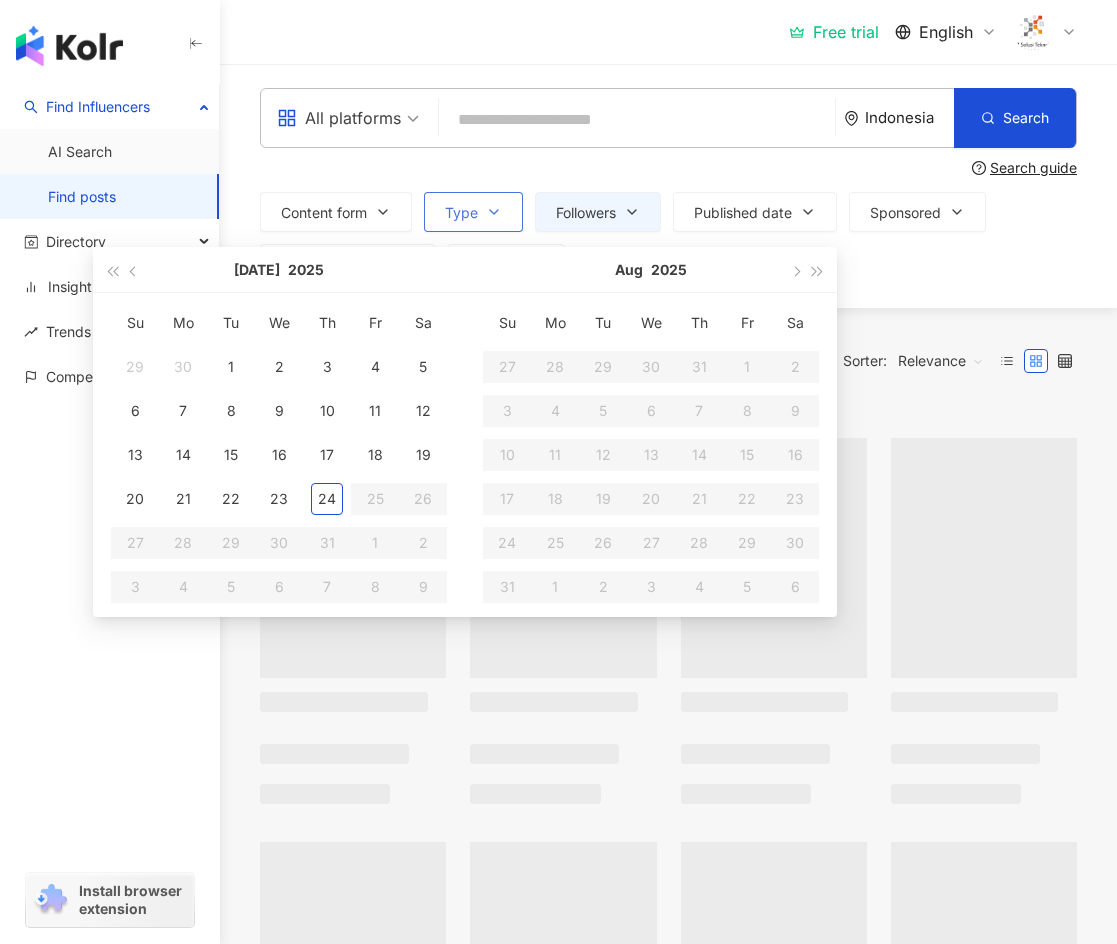 click on "Content form Type Followers Published date [DATE] Su Mo Tu We Th Fr Sa 29 30 1 2 3 4 5 6 7 8 9 10 11 12 13 14 15 16 17 18 19 20 21 22 23 24 25 26 27 28 29 30 31 1 2 3 4 5 6 7 8 [DATE] Mo Tu We Th Fr Sa 27 28 29 30 31 1 2 3 4 5 6 7 8 9 10 11 12 13 14 15 16 17 18 19 20 21 22 23 24 25 26 27 28 29 30 31 1 2 3 4 5 6 Sponsored Official accounts  Exclude  Any Post Videos *  -  **** Any Small Nano (< 10k) Micro (10K-30k) Small (30k-50k) Medium Lower Mid (50k-100k) Mid (100k-300k) Upper Mid (300k-500k) Macro Macro (500K-1M) Mega (1M+)" at bounding box center (668, 238) 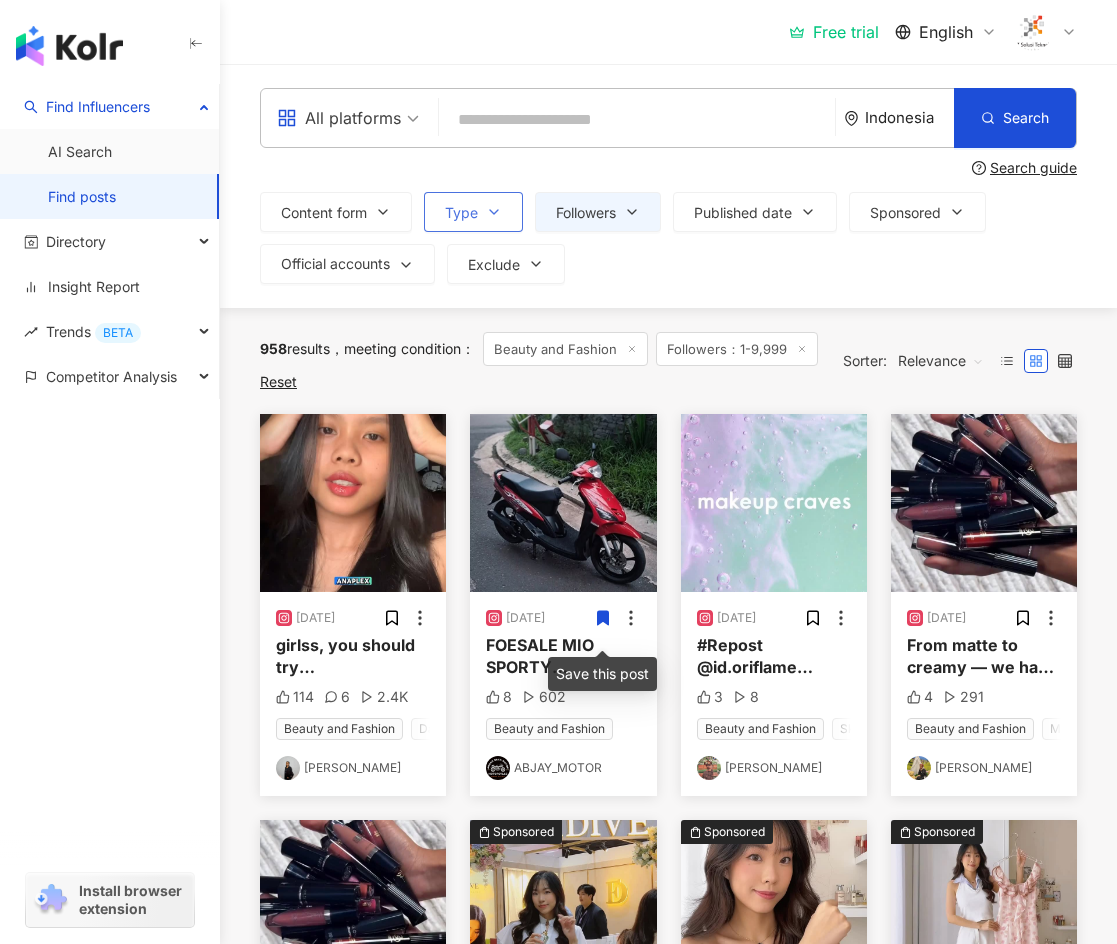click 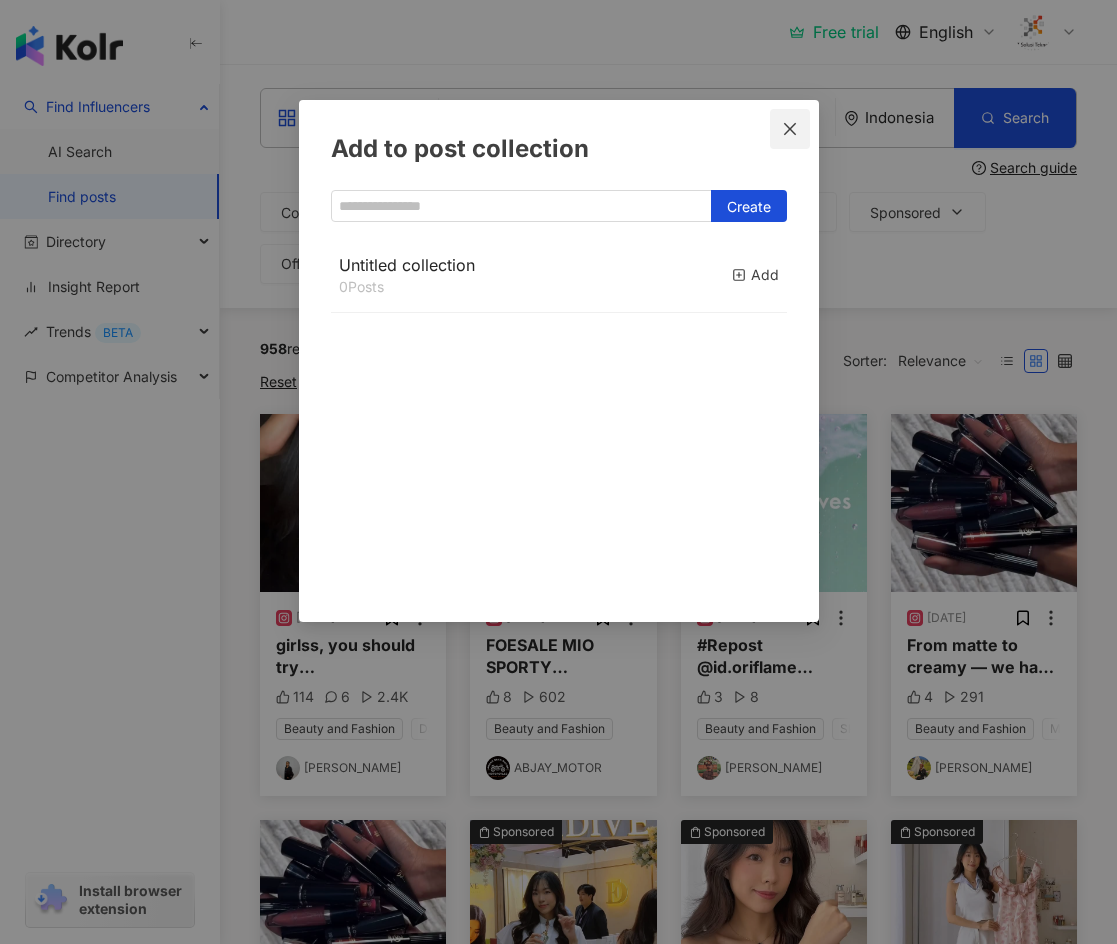 click 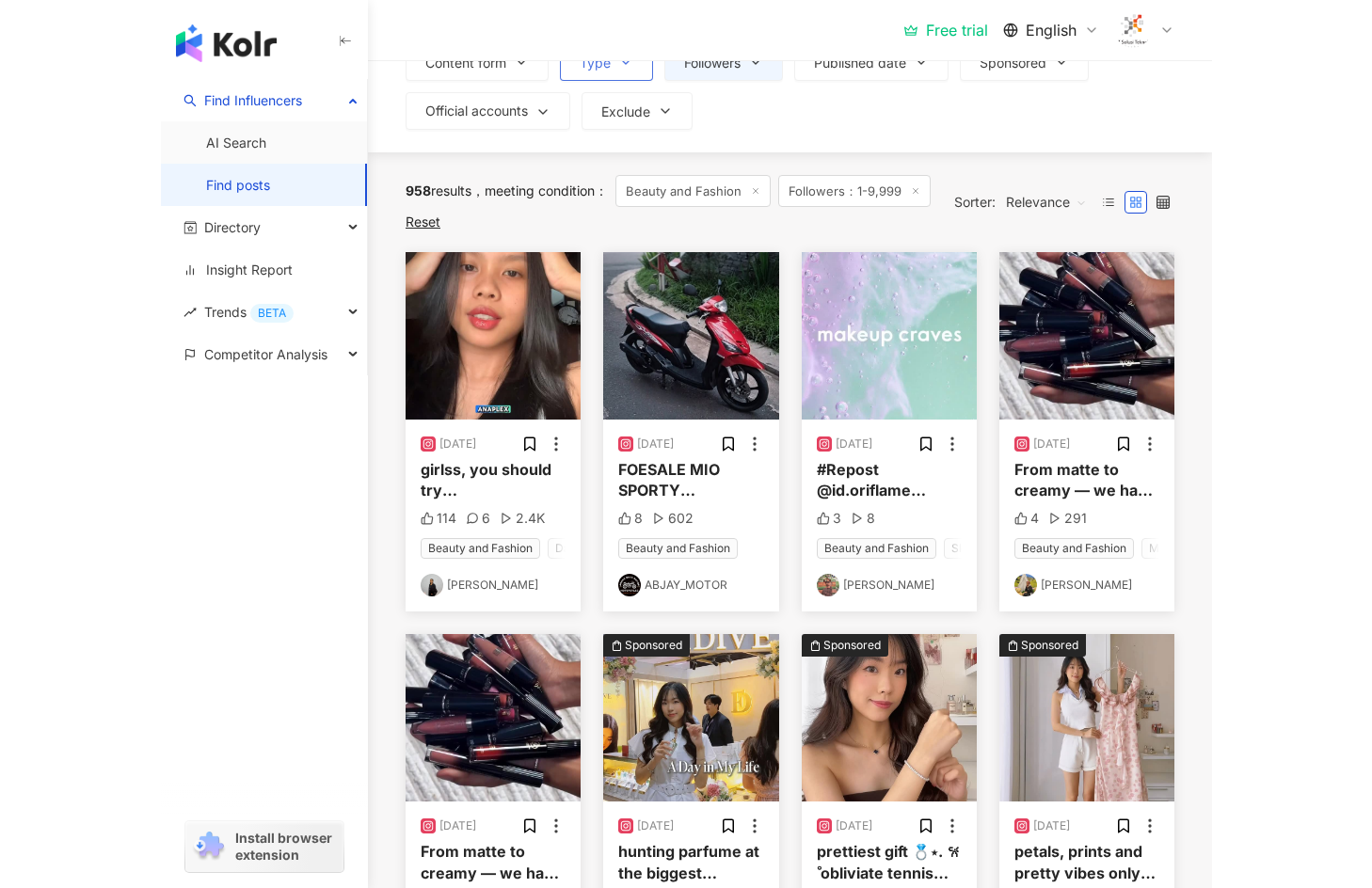 scroll, scrollTop: 0, scrollLeft: 0, axis: both 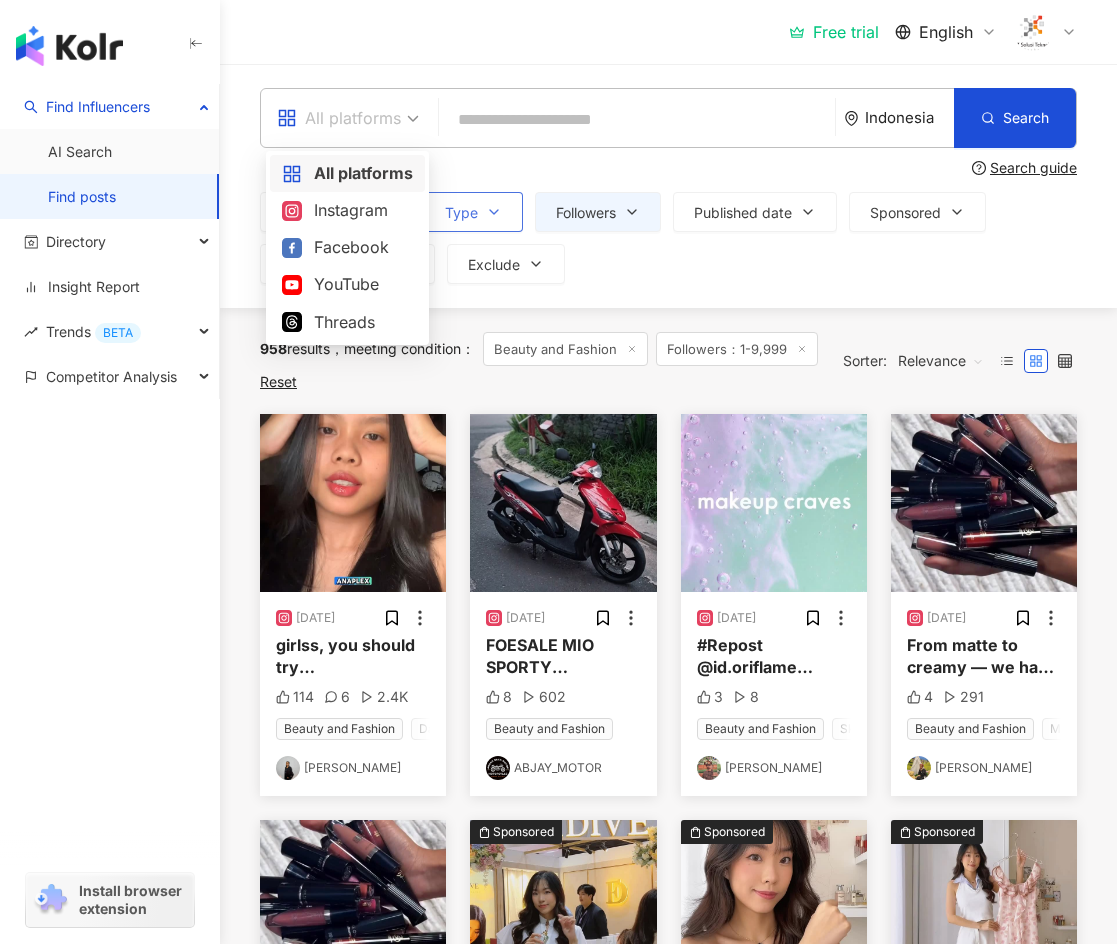 click on "All platforms" at bounding box center [339, 118] 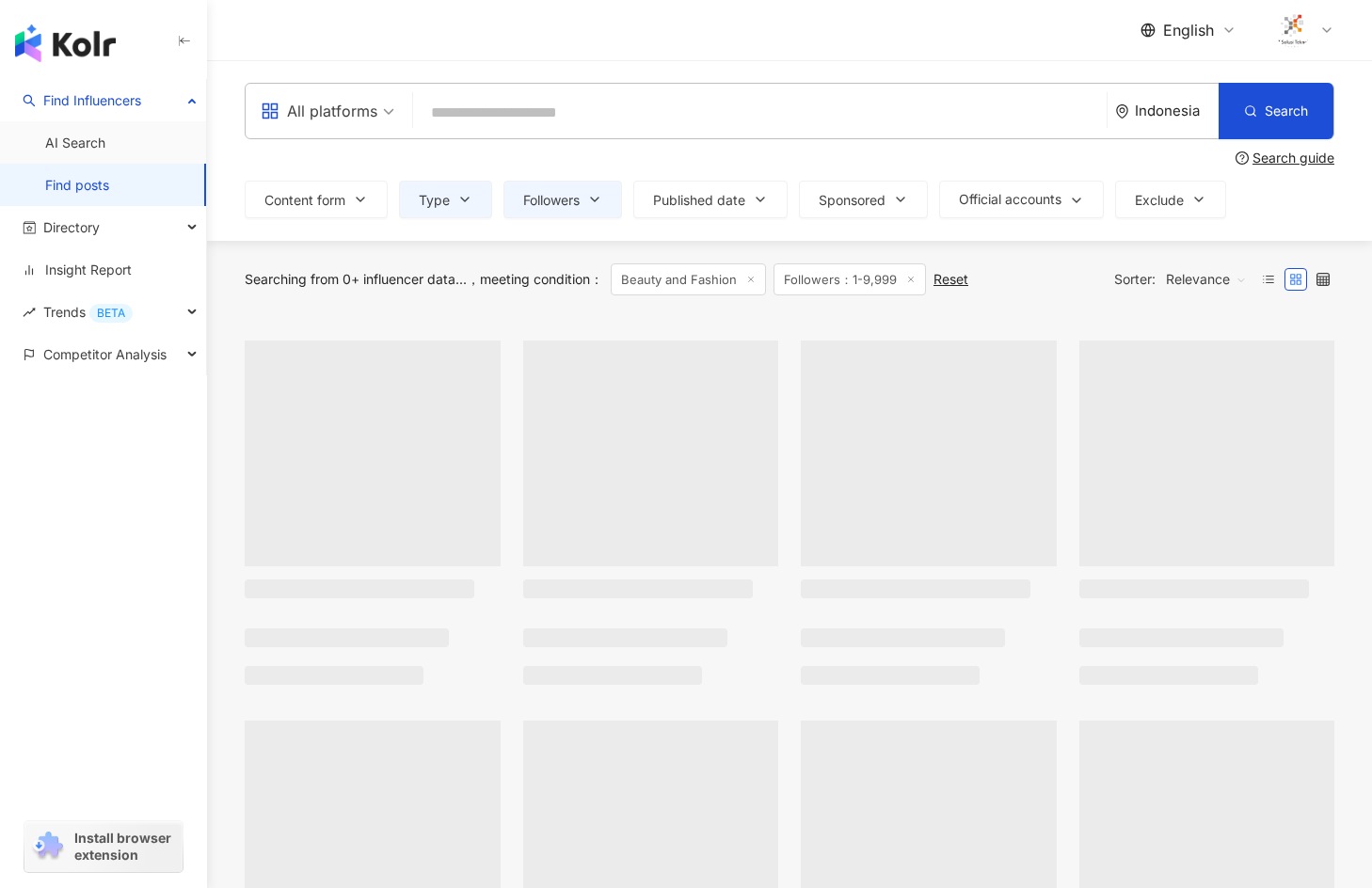 scroll, scrollTop: 0, scrollLeft: 0, axis: both 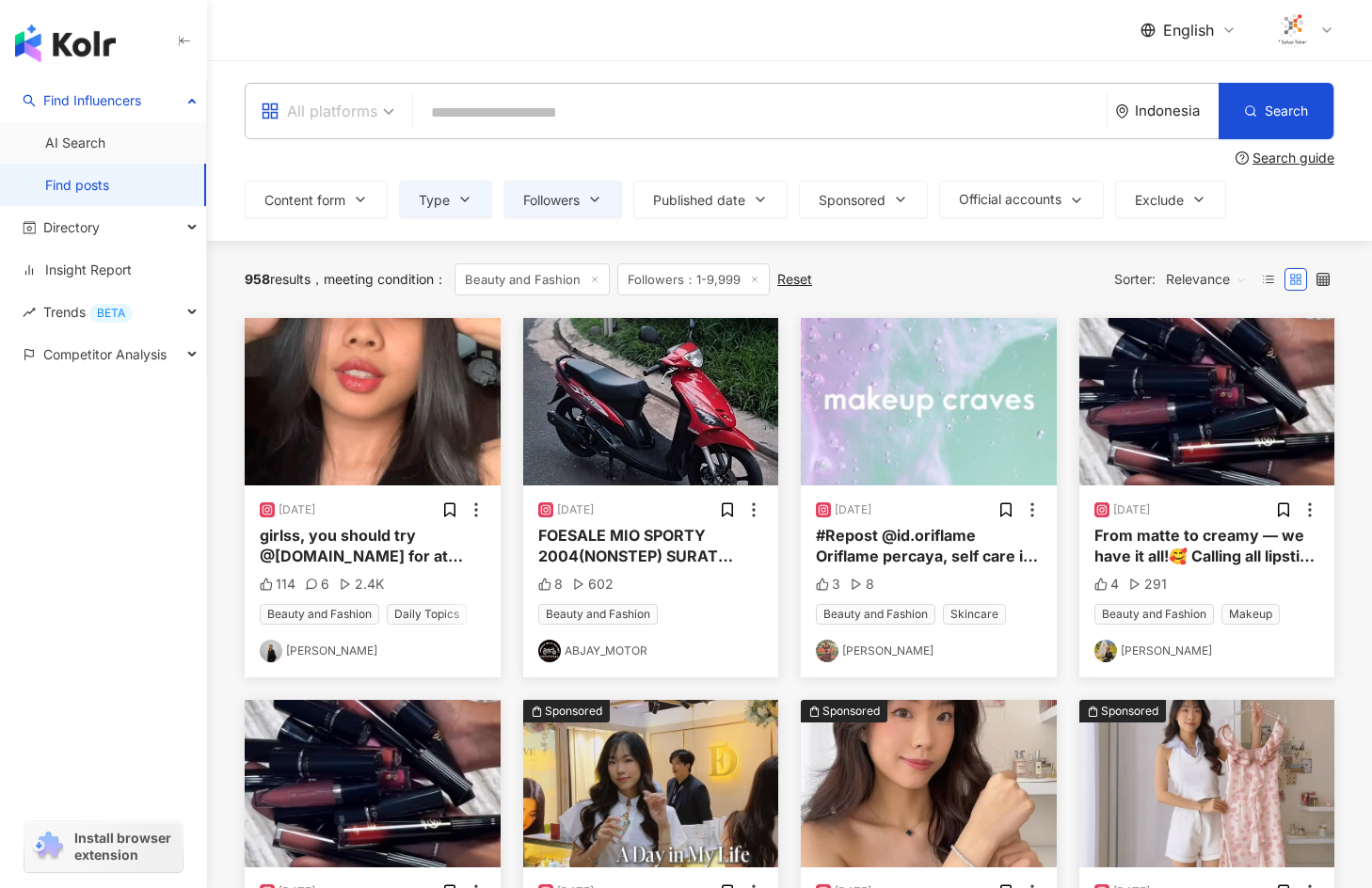 click on "All platforms" at bounding box center (319, 111) 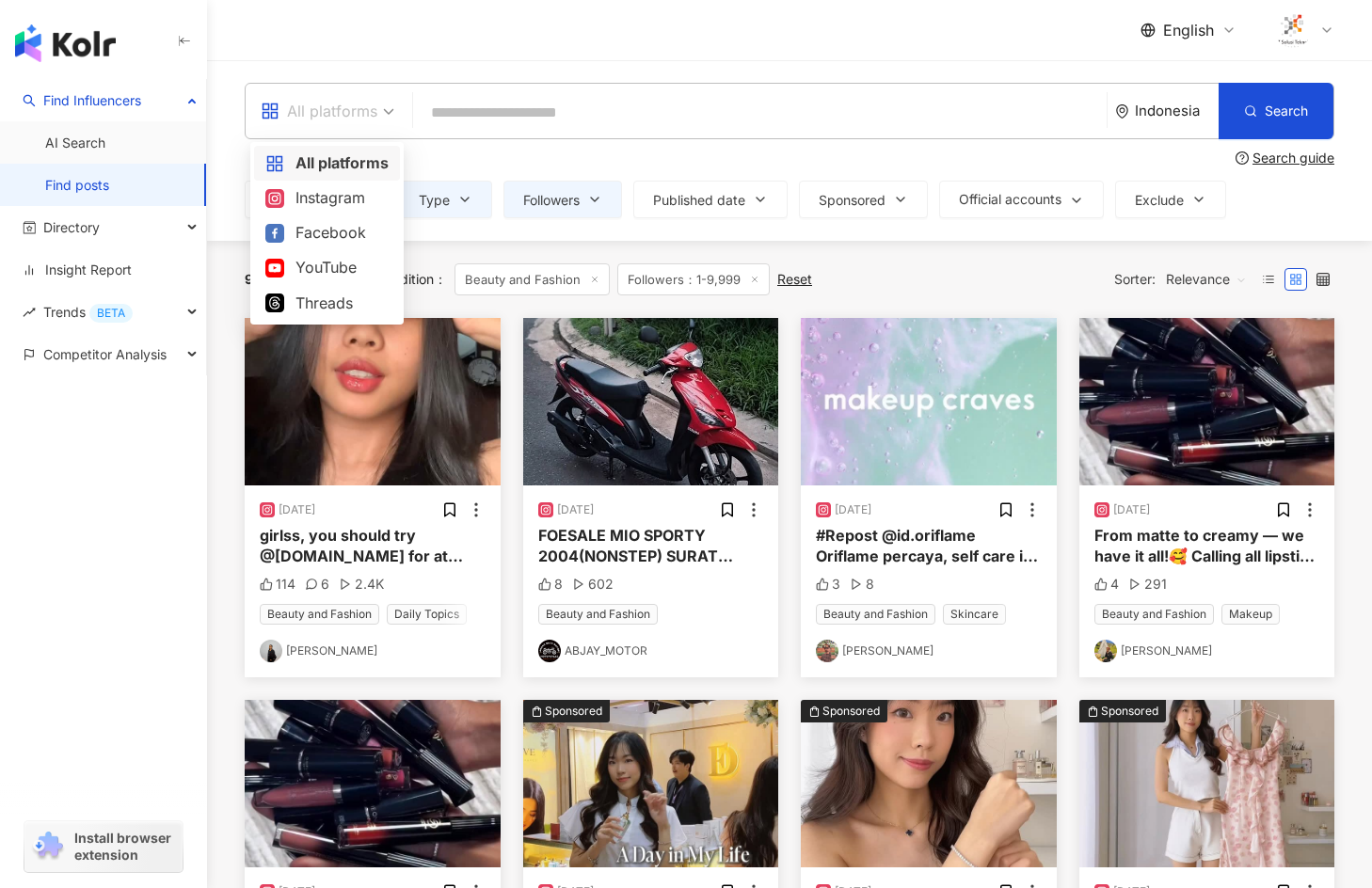 click on "Search guide" at bounding box center [790, 158] 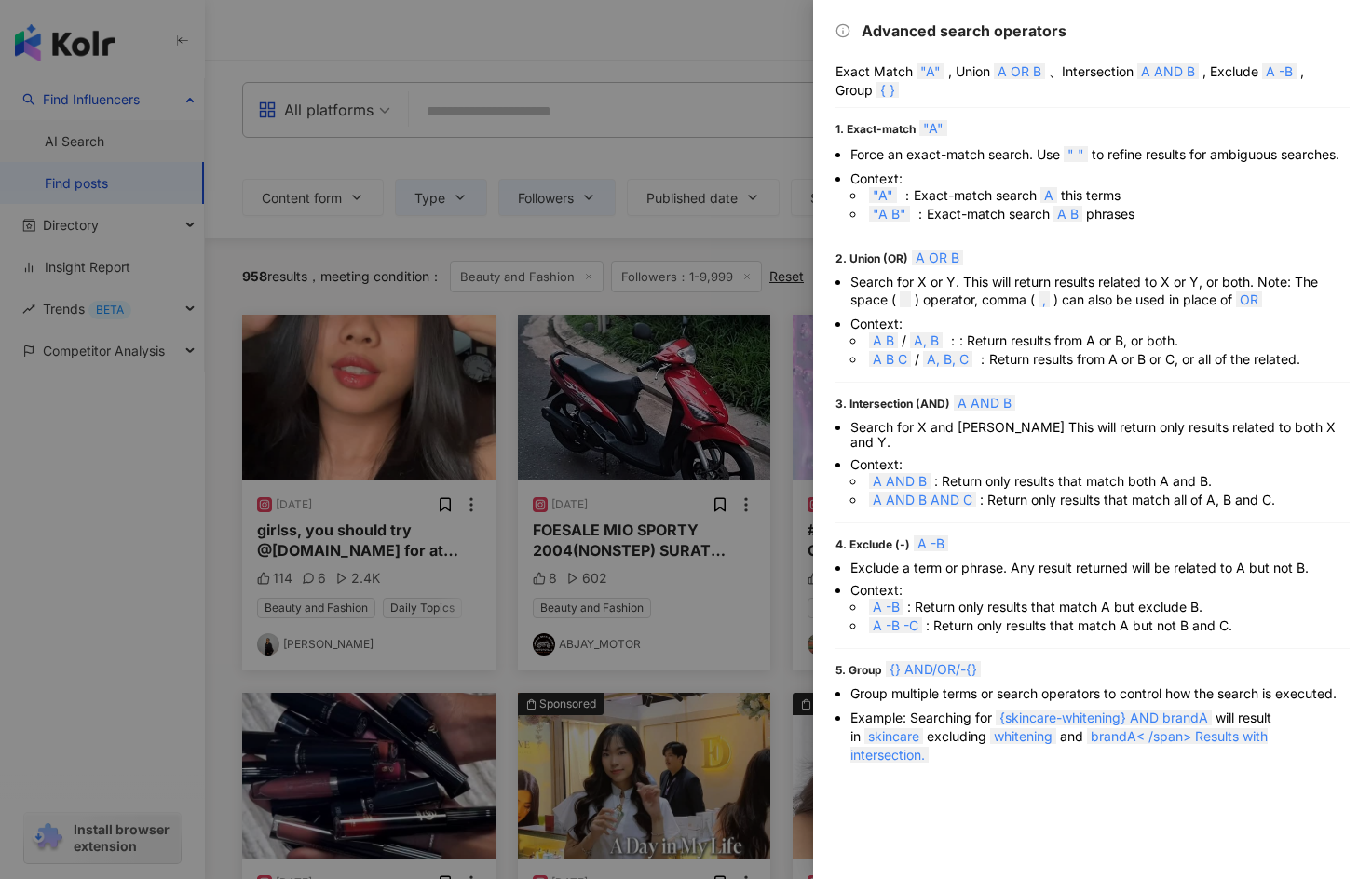 click at bounding box center [686, 440] 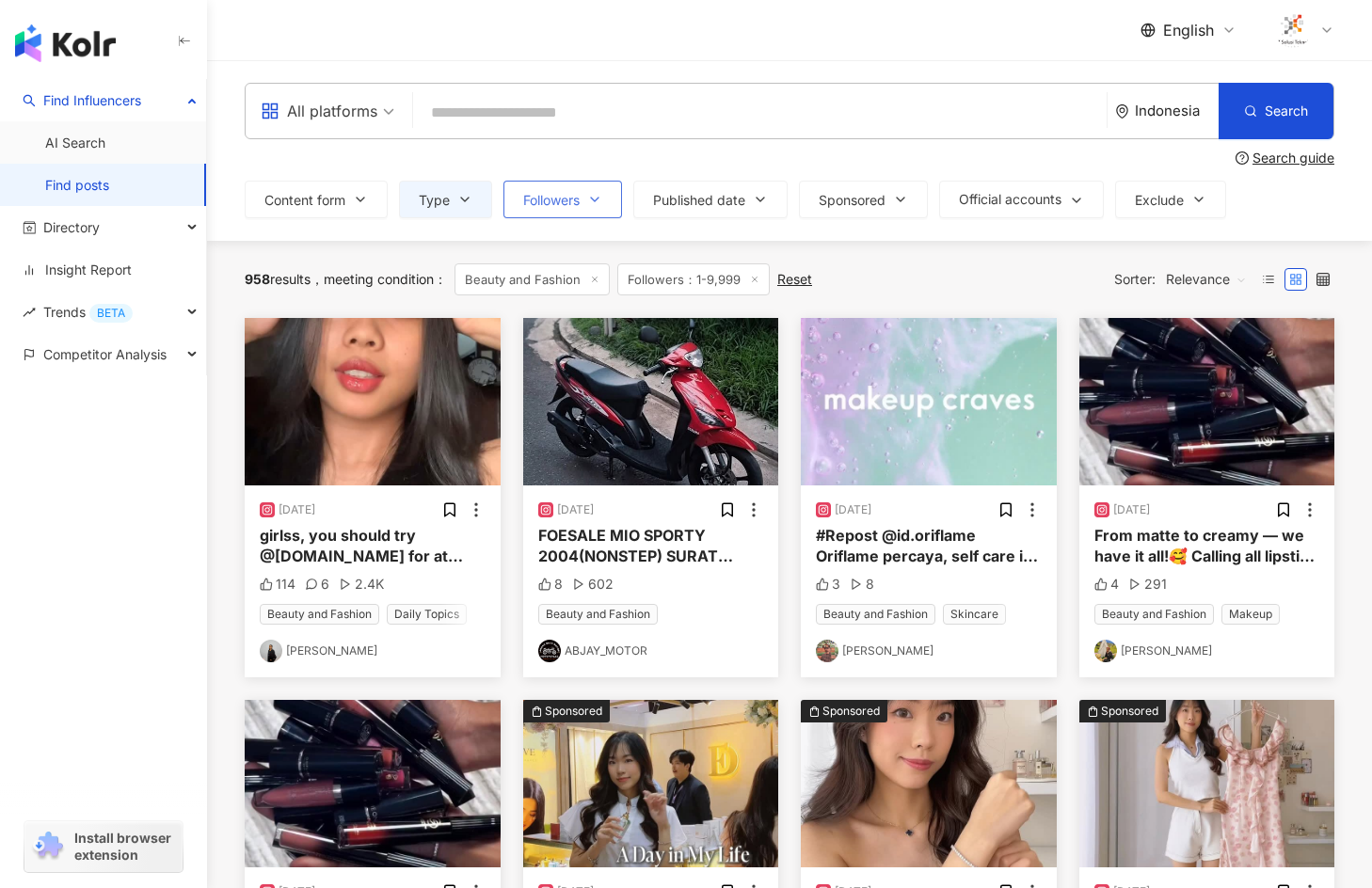 click on "Followers" at bounding box center [551, 200] 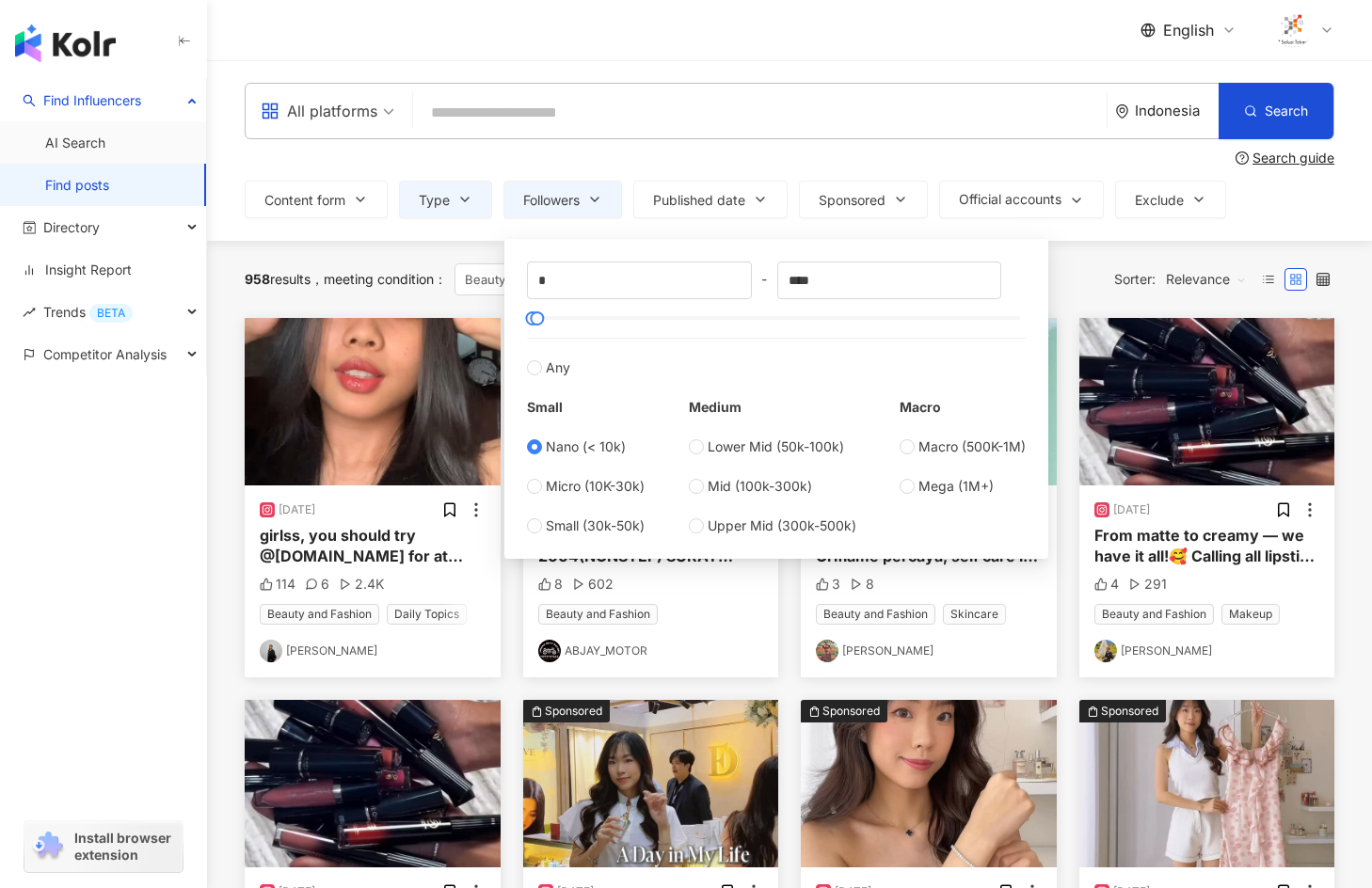 click on "Nano (< 10k)" at bounding box center [585, 447] 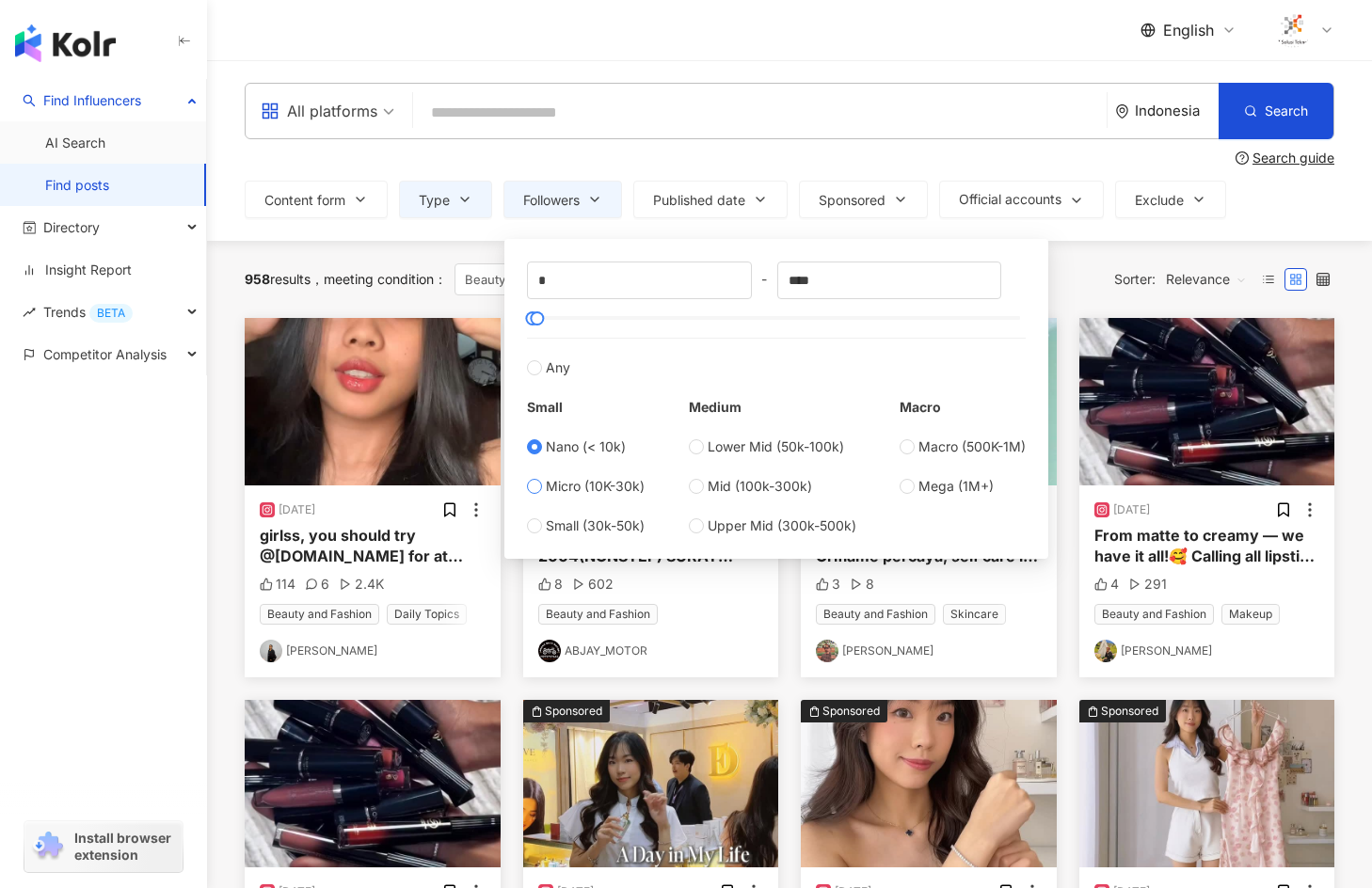 type on "*****" 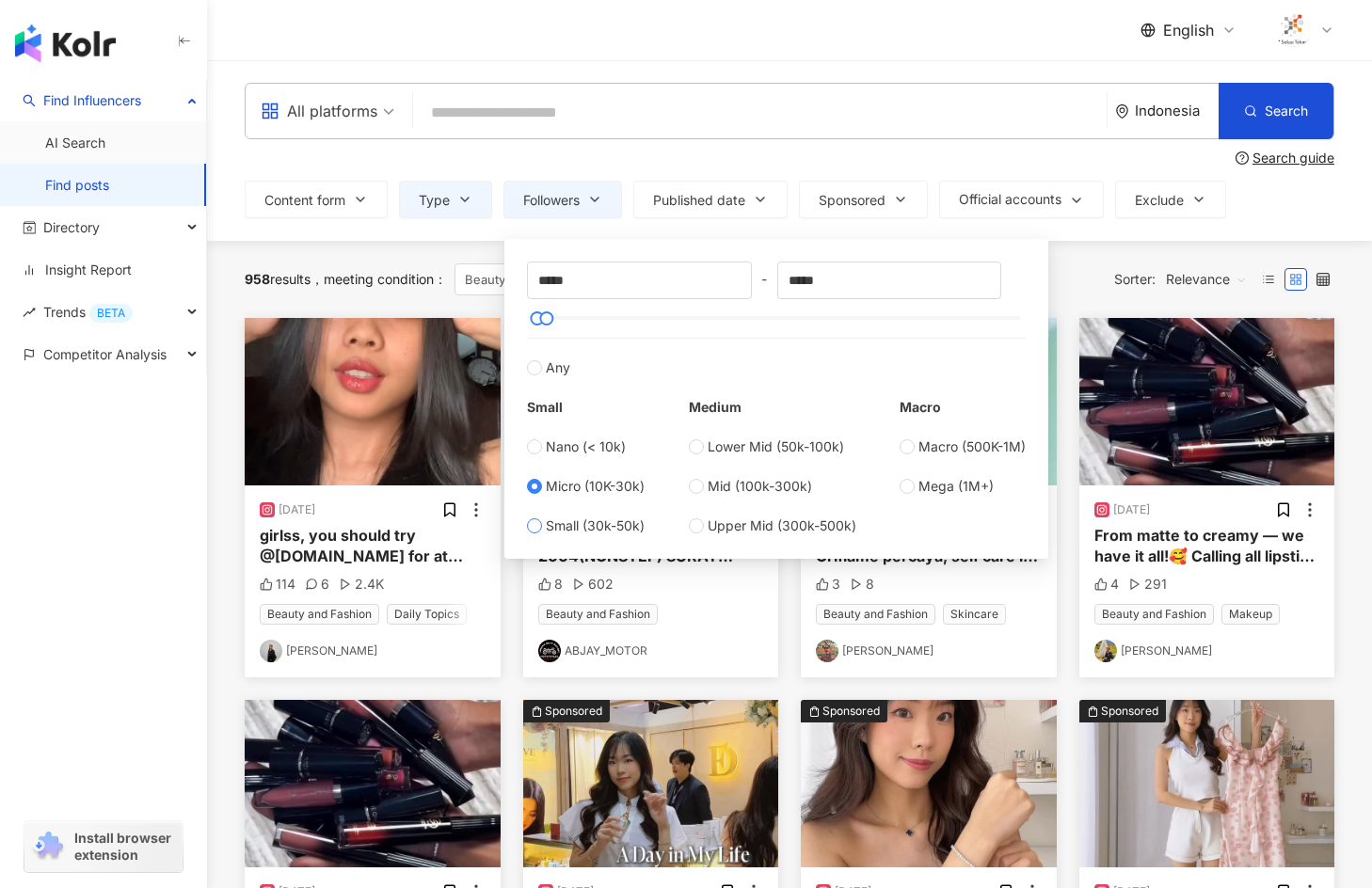 type on "*****" 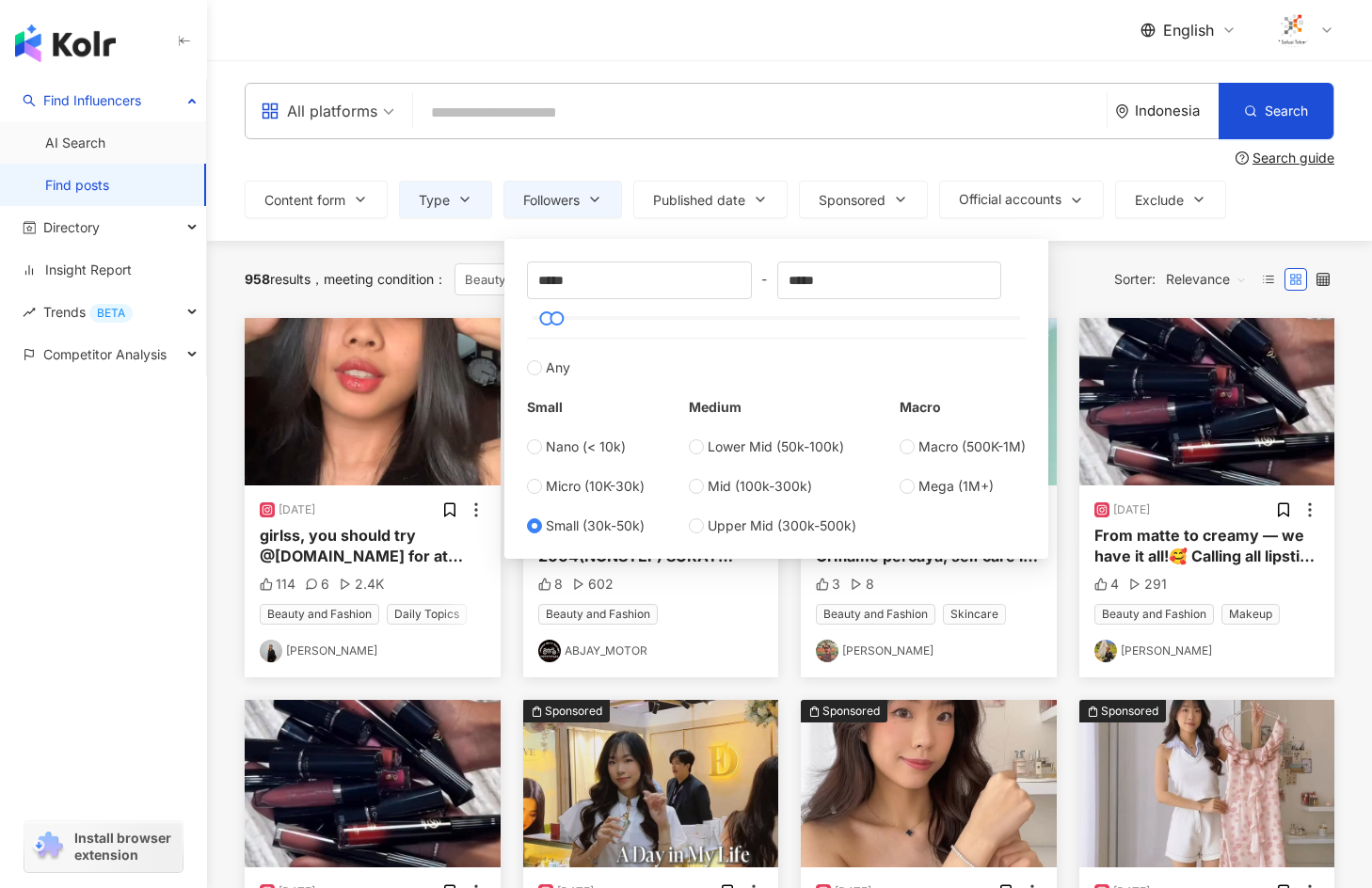 type on "*" 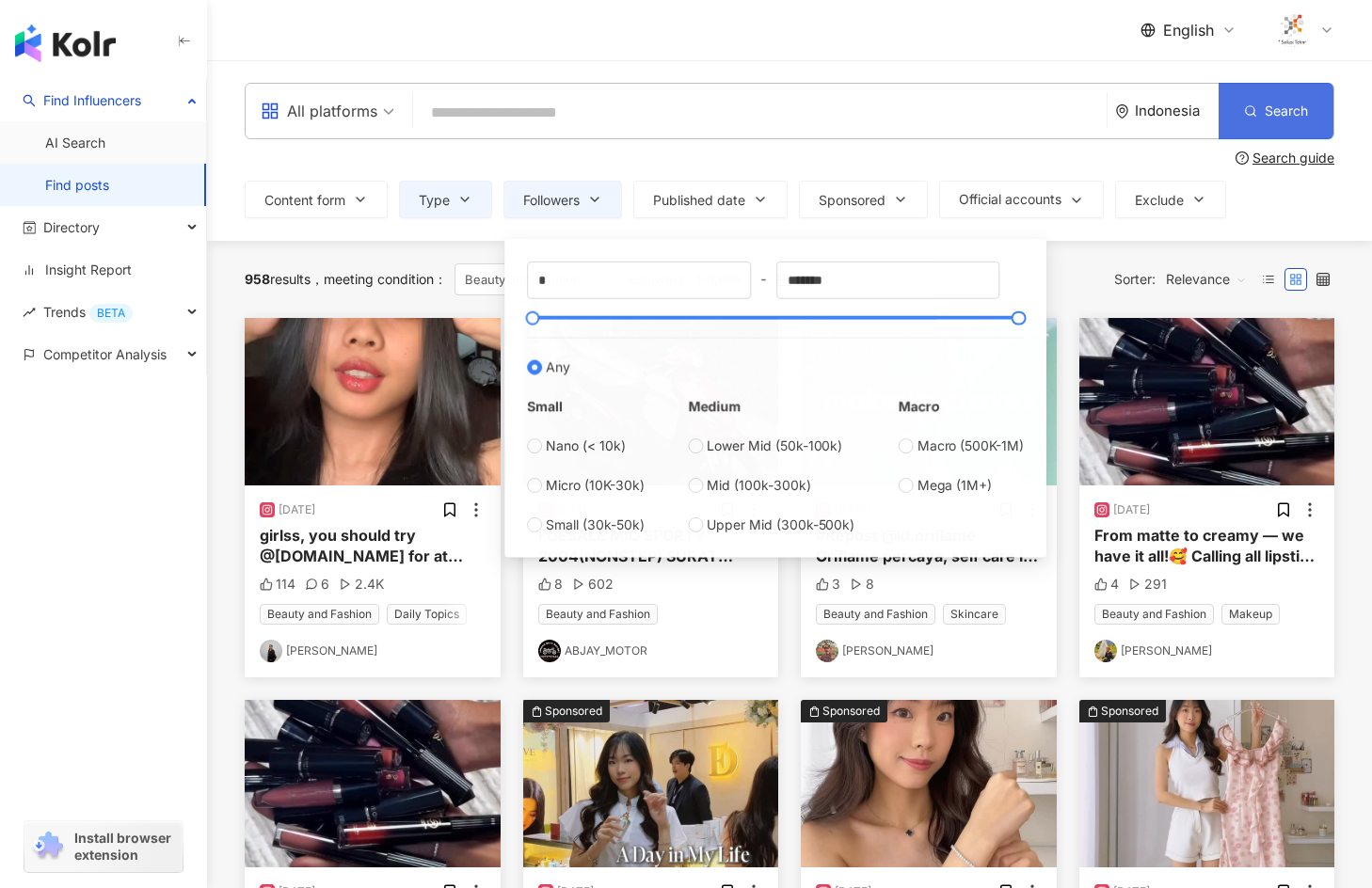 click on "Search" at bounding box center (1276, 111) 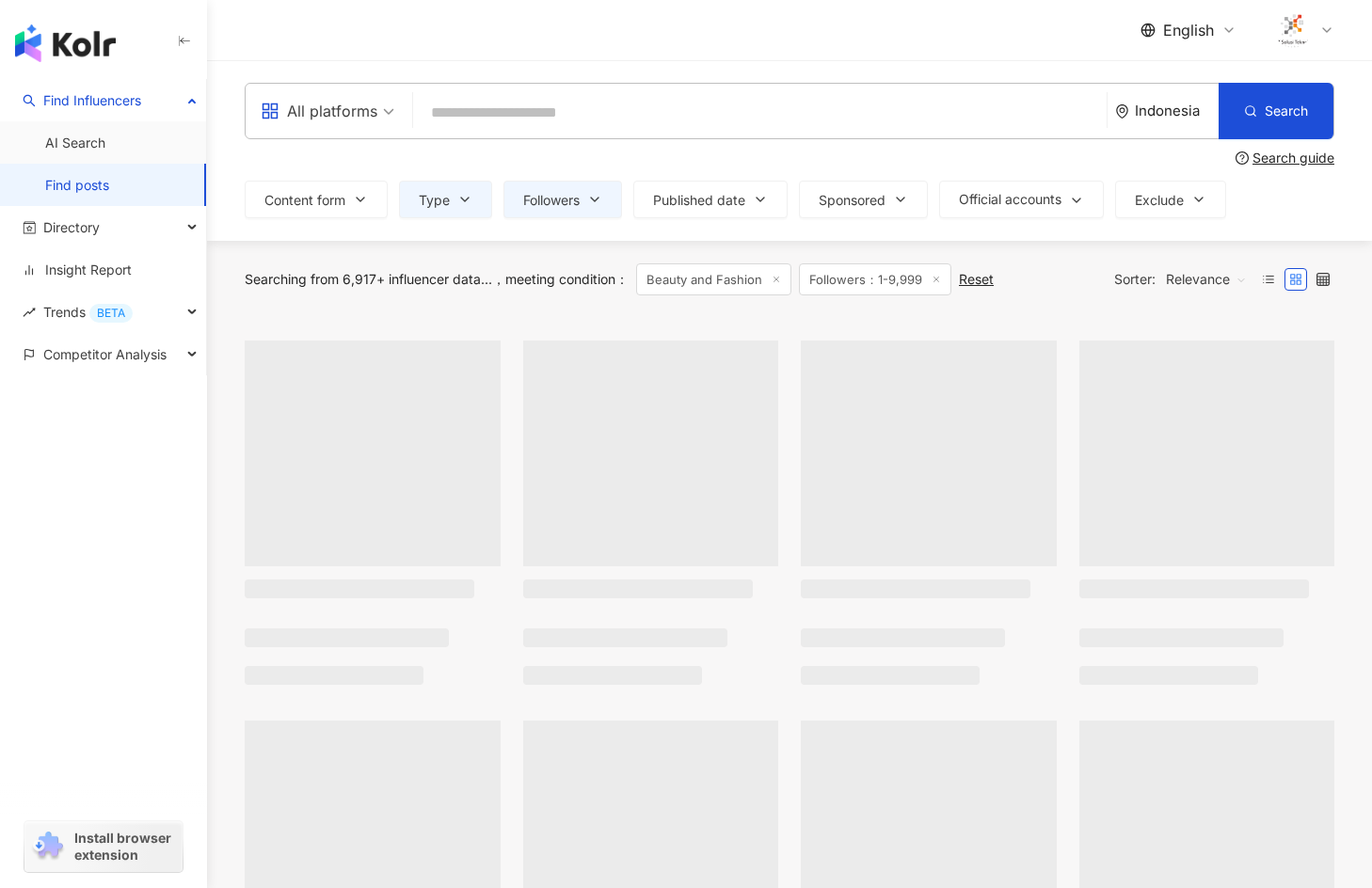 click on "All platforms" at bounding box center (319, 111) 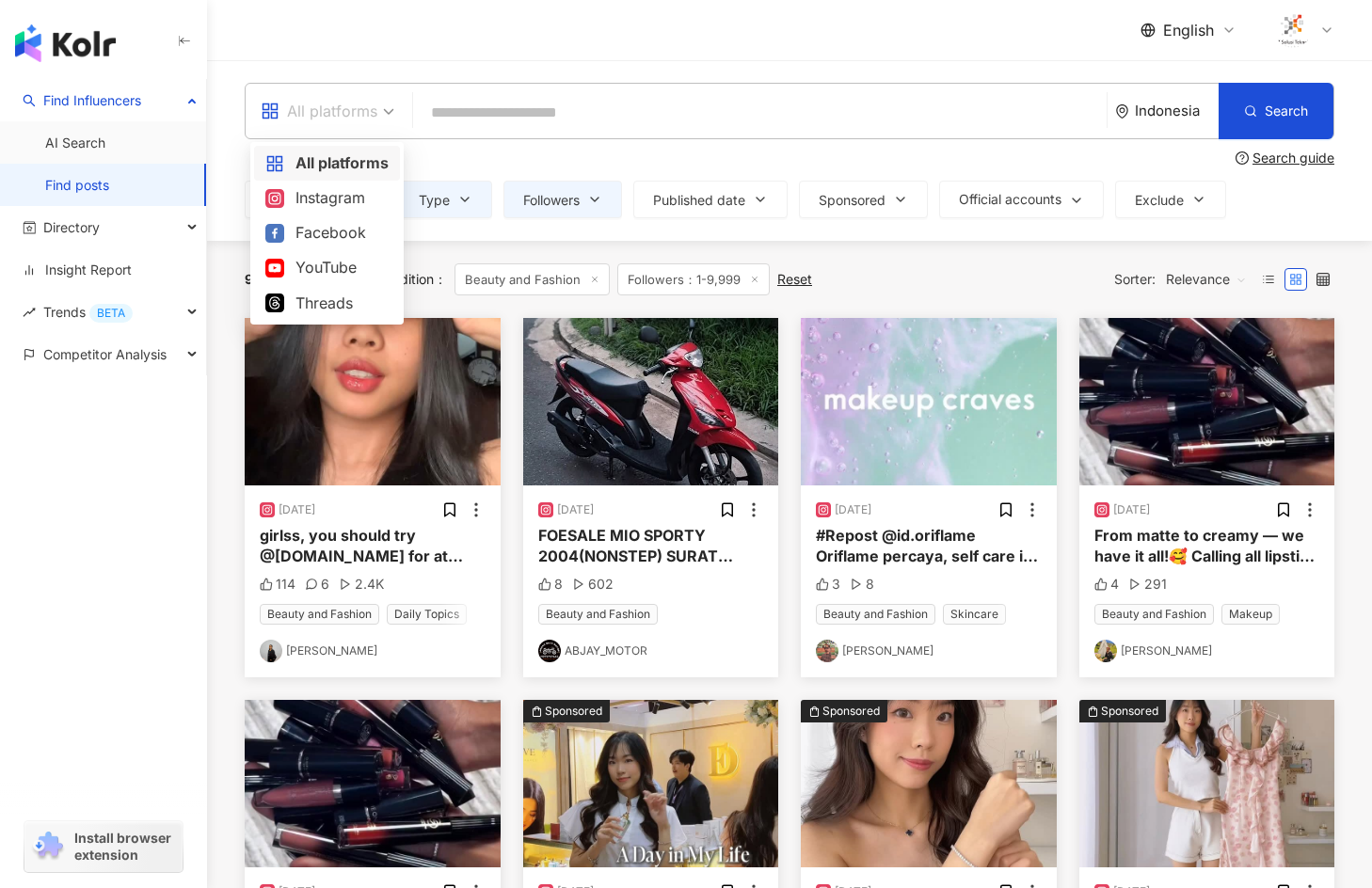 click on "All platforms" at bounding box center (319, 111) 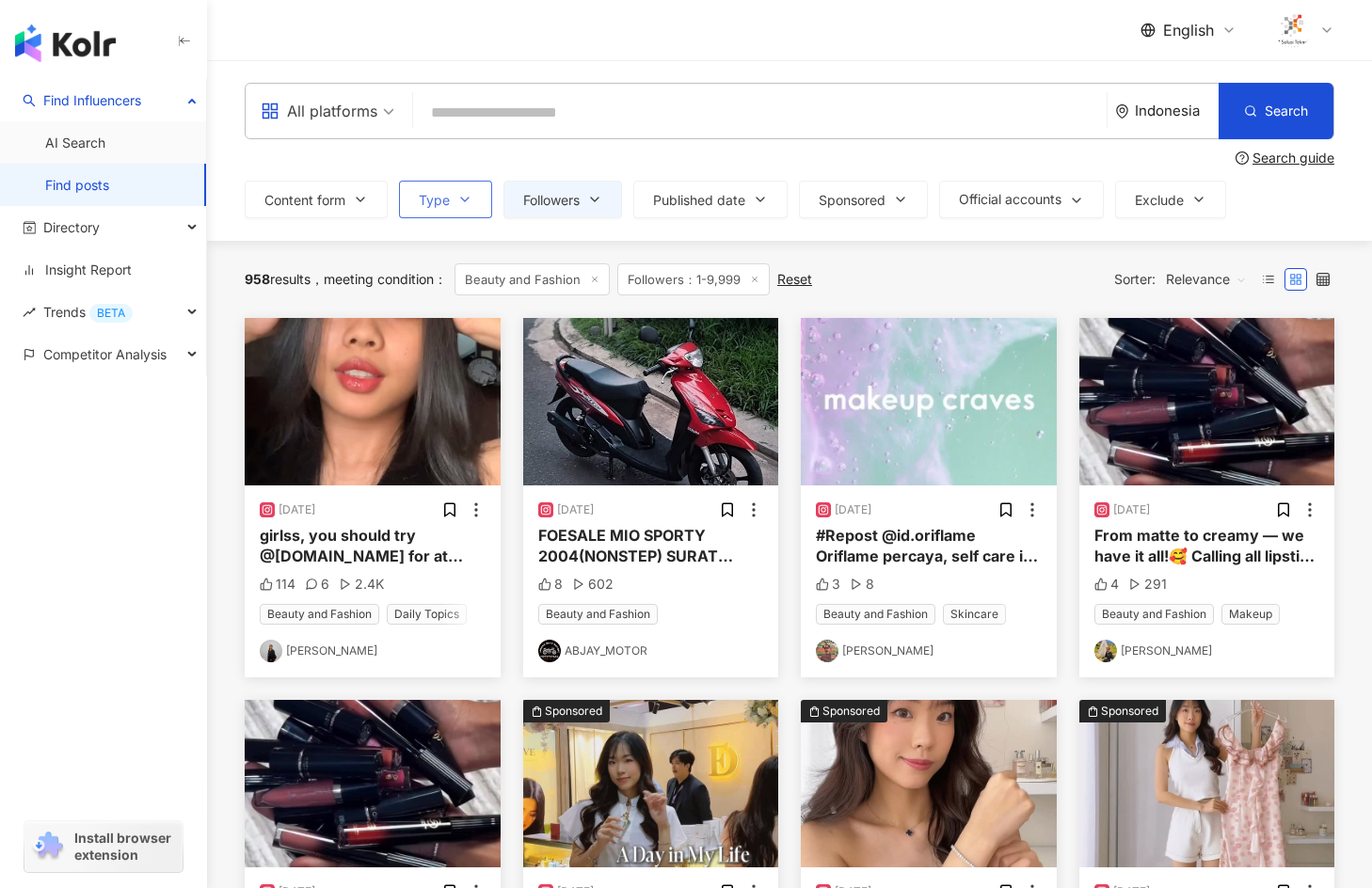 click on "Type" at bounding box center [445, 199] 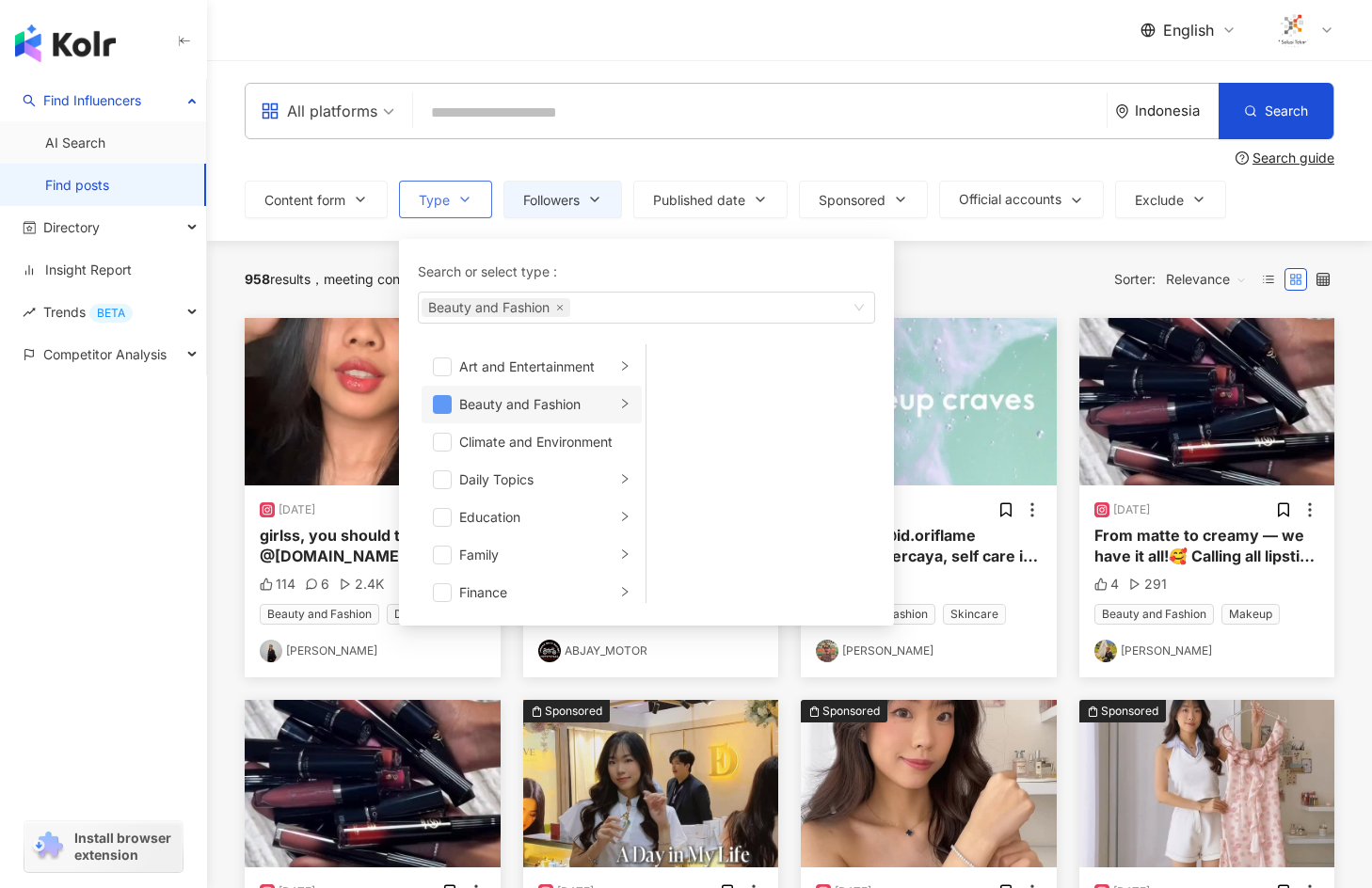 click at bounding box center (442, 404) 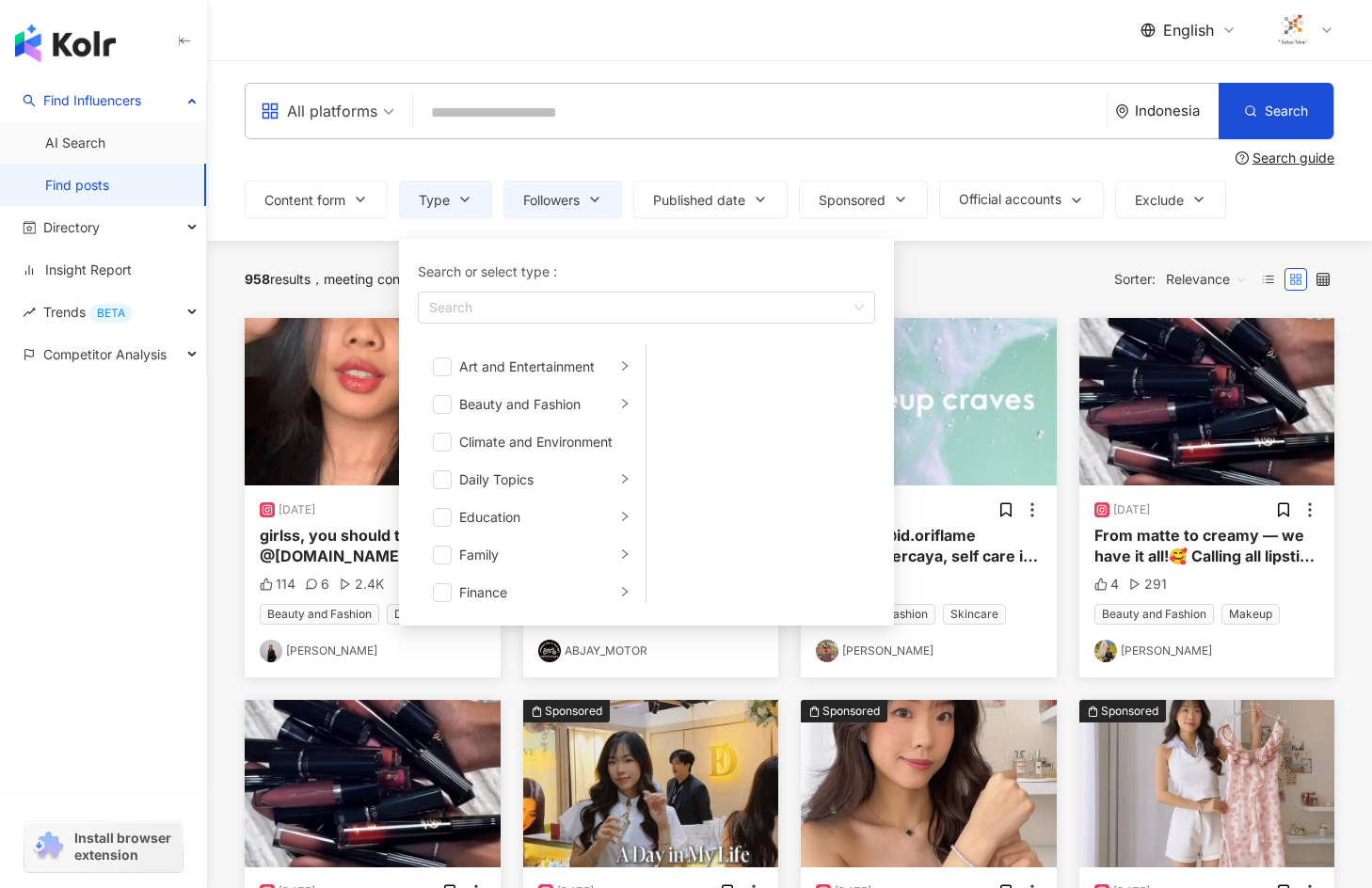 type 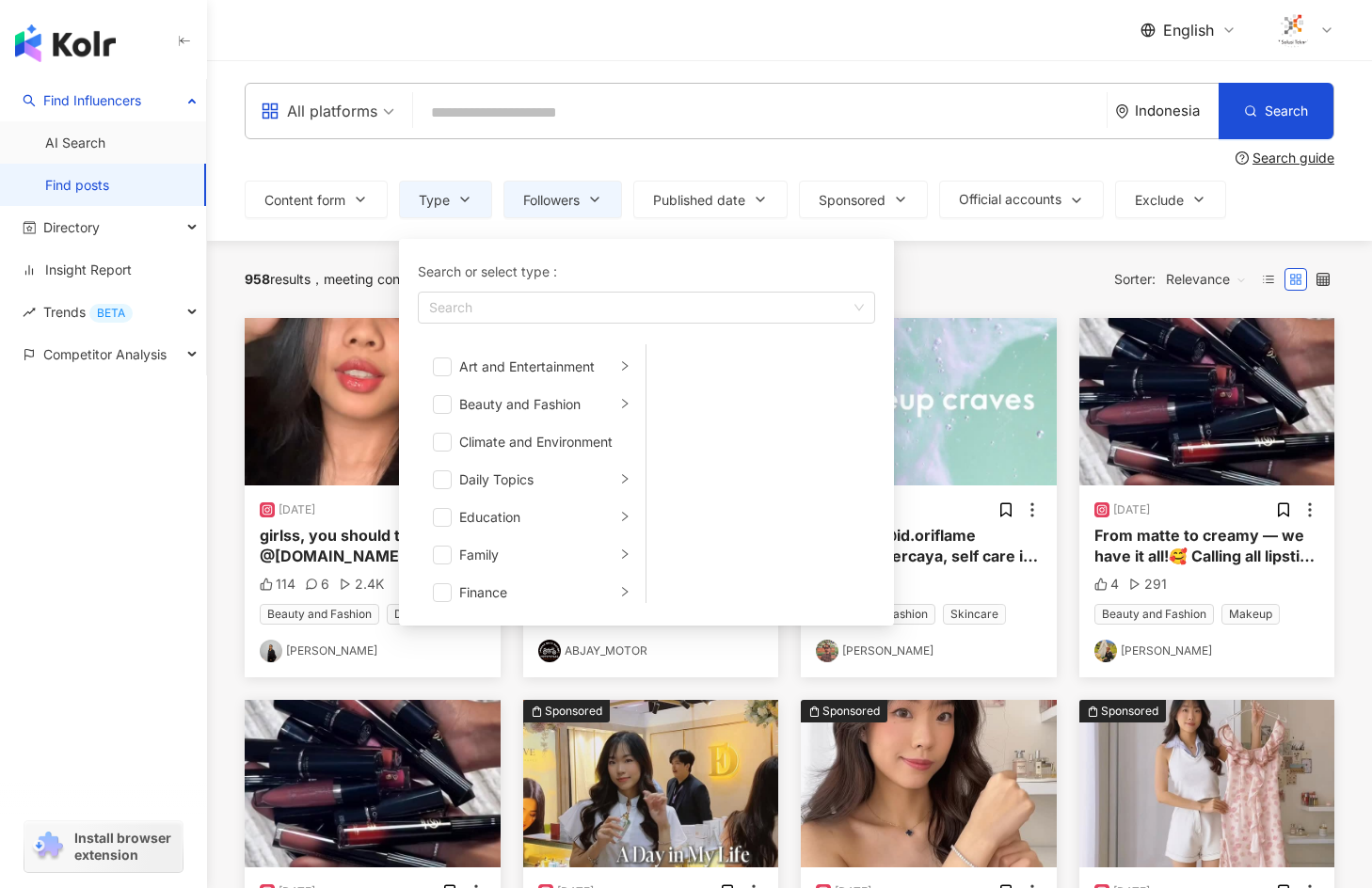 click on "Type Search or select type :   Search Art and Entertainment Beauty and Fashion Climate and Environment Daily Topics Education Family Finance Food Fortunetelling Gaming Law and Society Life Style Media Entertainment Medical and Health Pets Photography Relationship Religion Shopping Promoiton Sports Technology Transportation Travel Adult" at bounding box center (445, 199) 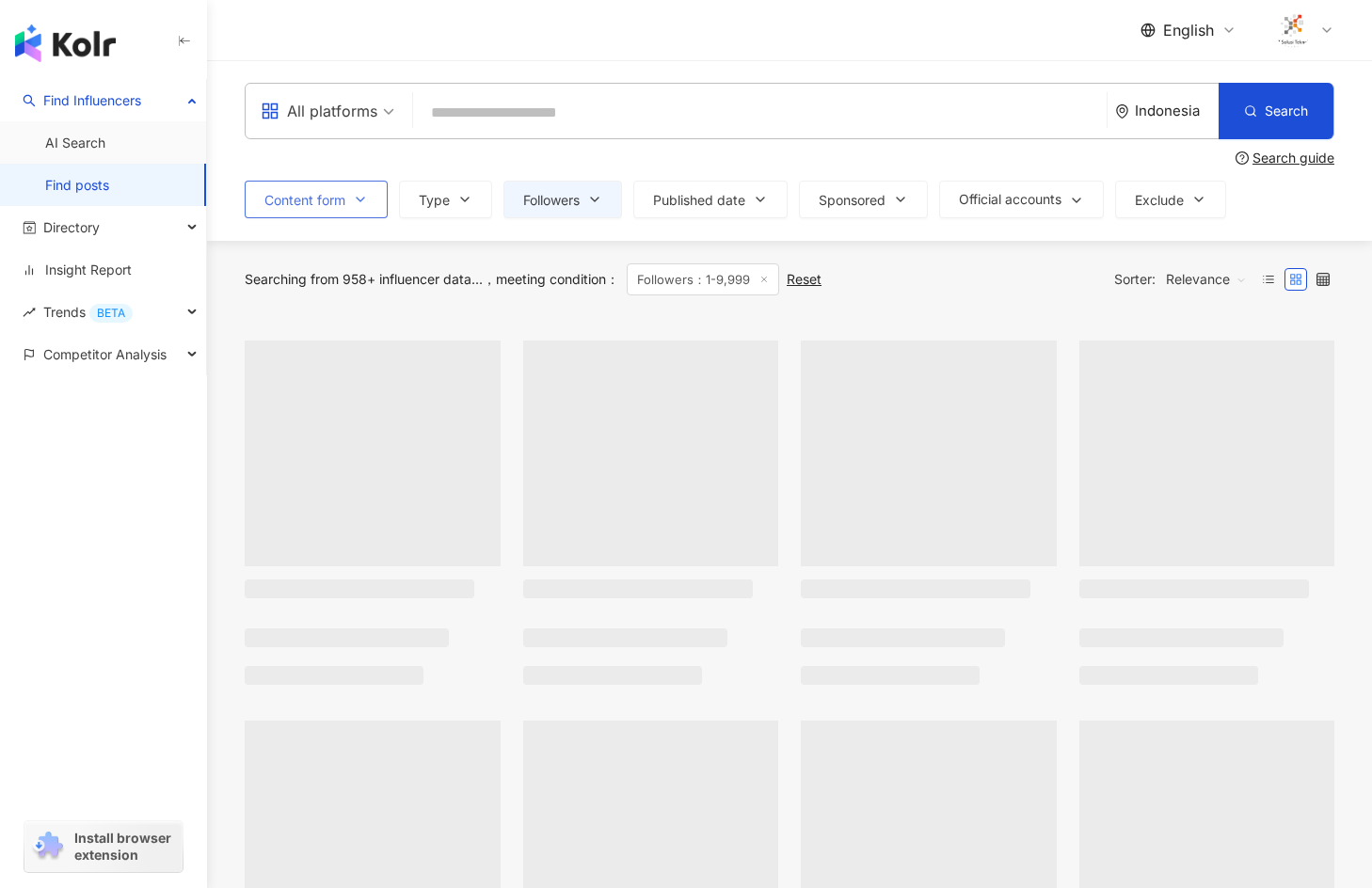click on "Content form" at bounding box center [316, 199] 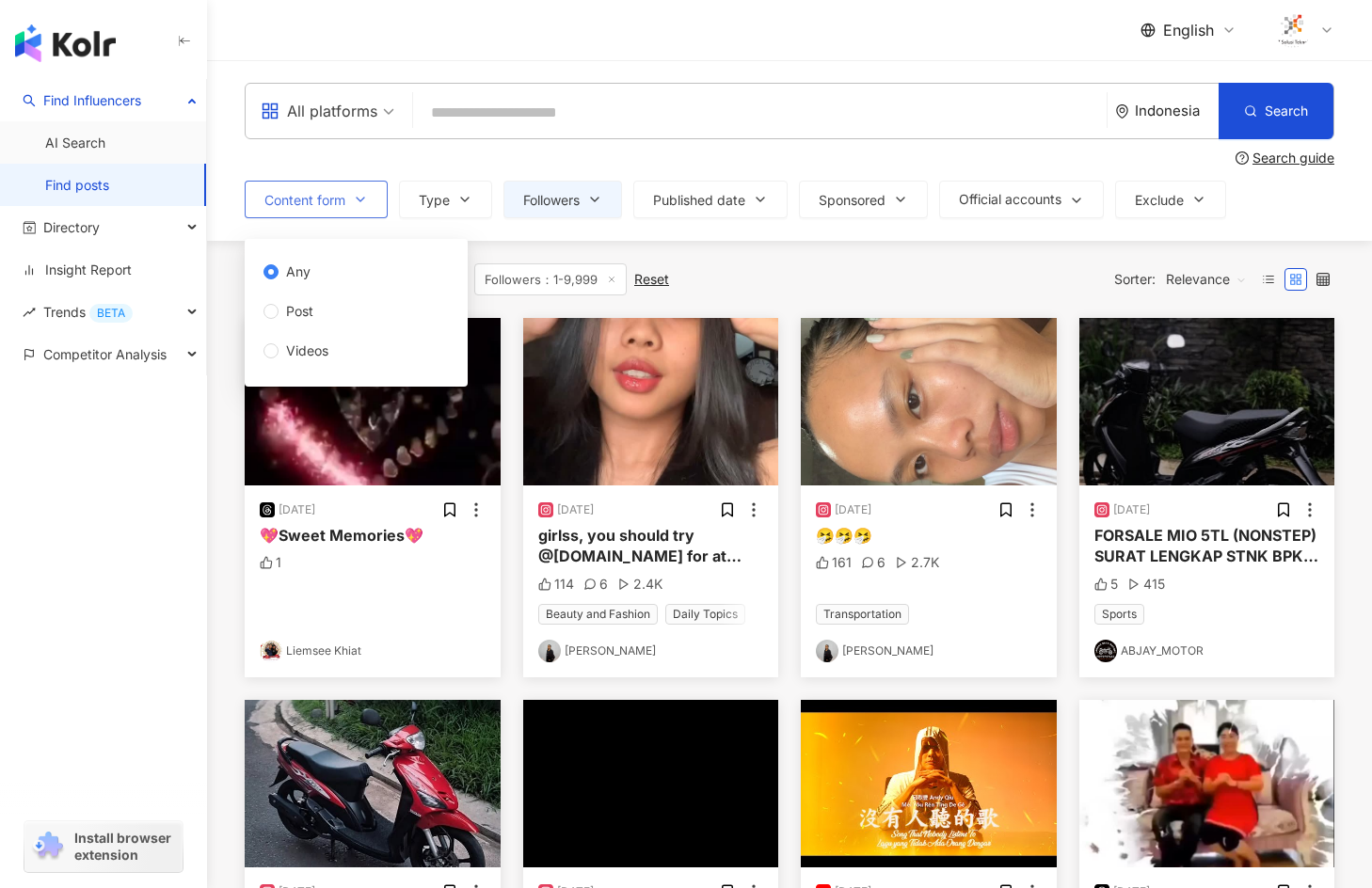 click on "Content form" at bounding box center [305, 200] 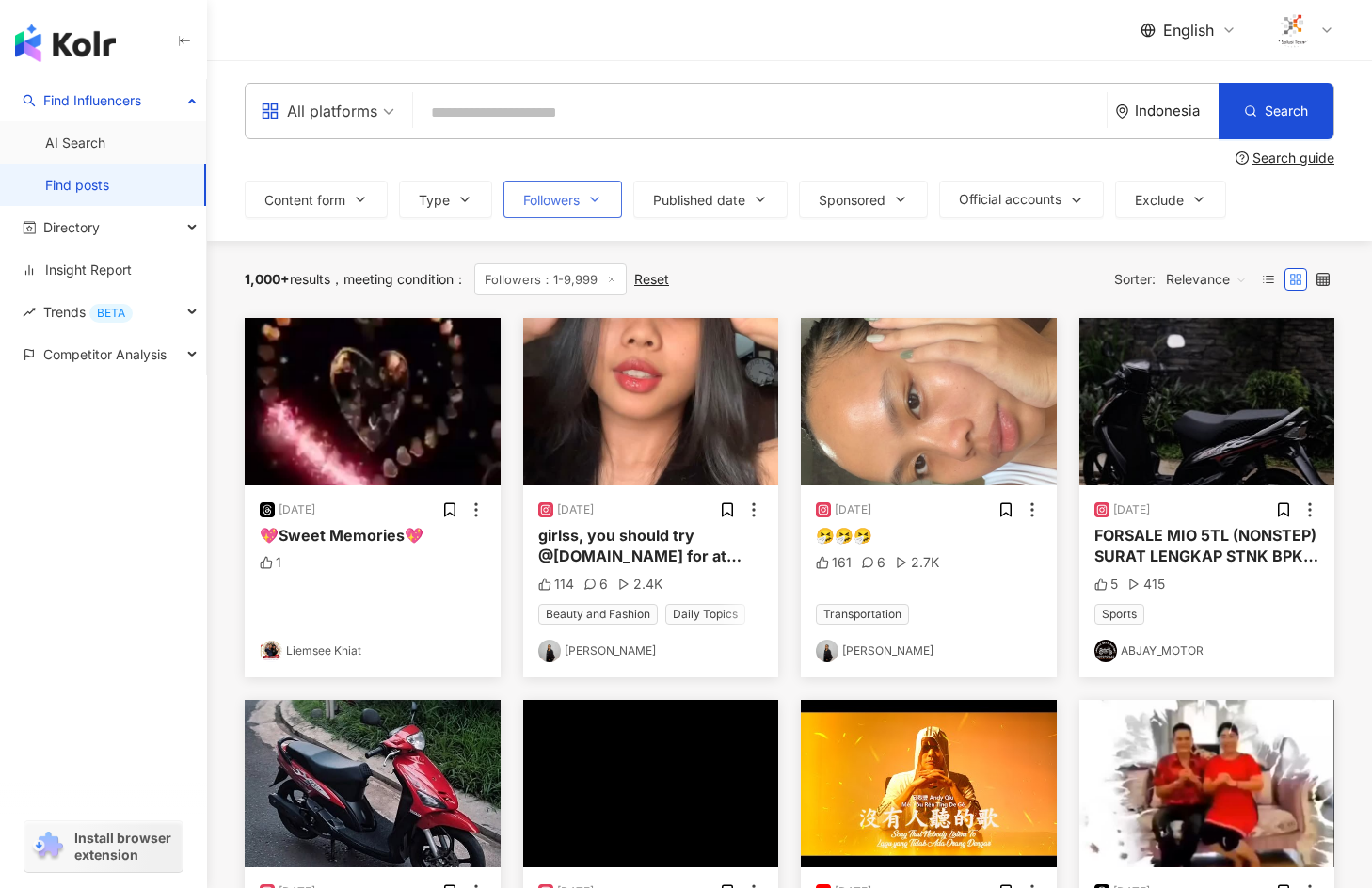 click on "Followers" at bounding box center [551, 200] 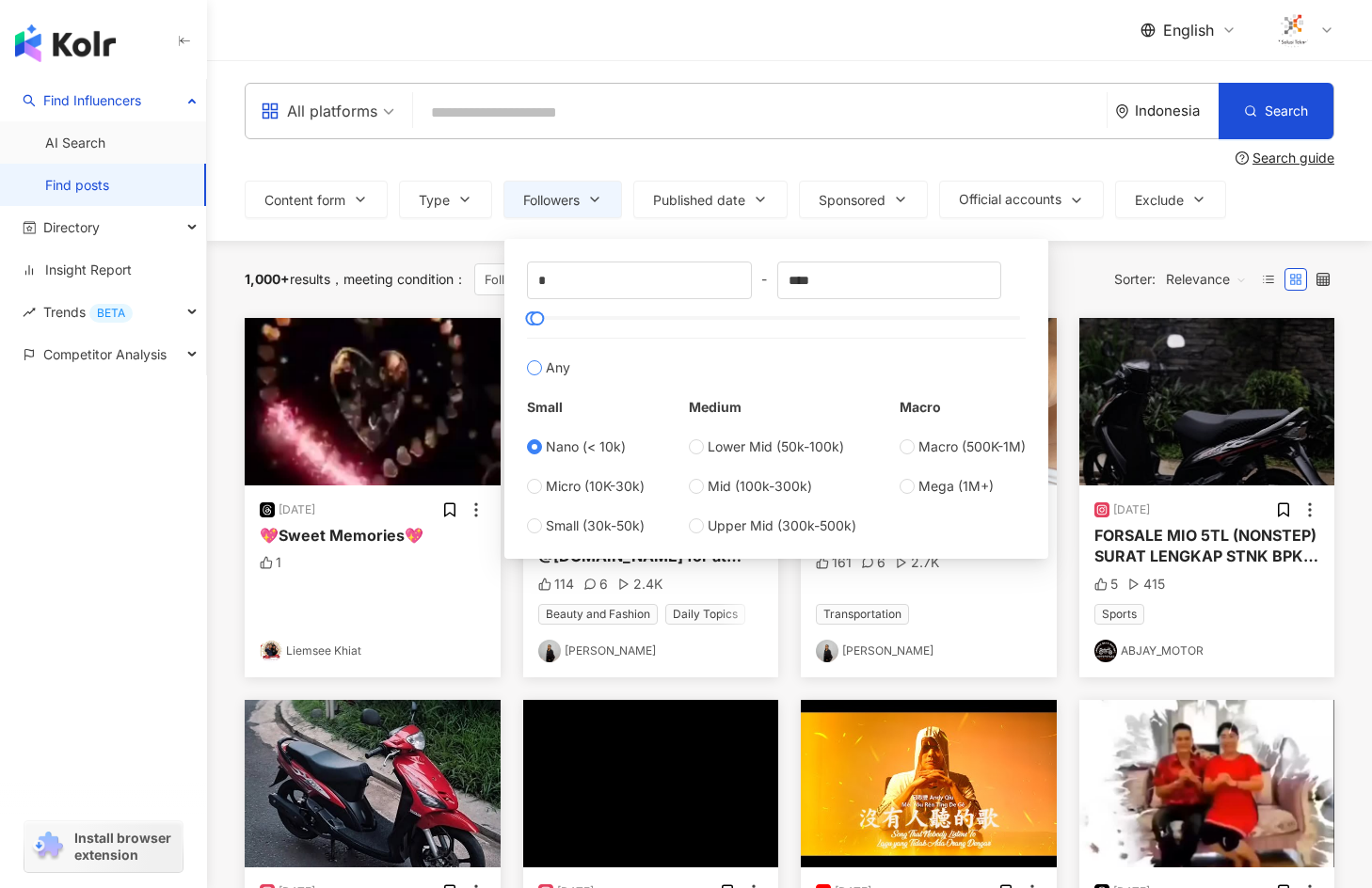 click on "Any" at bounding box center [776, 357] 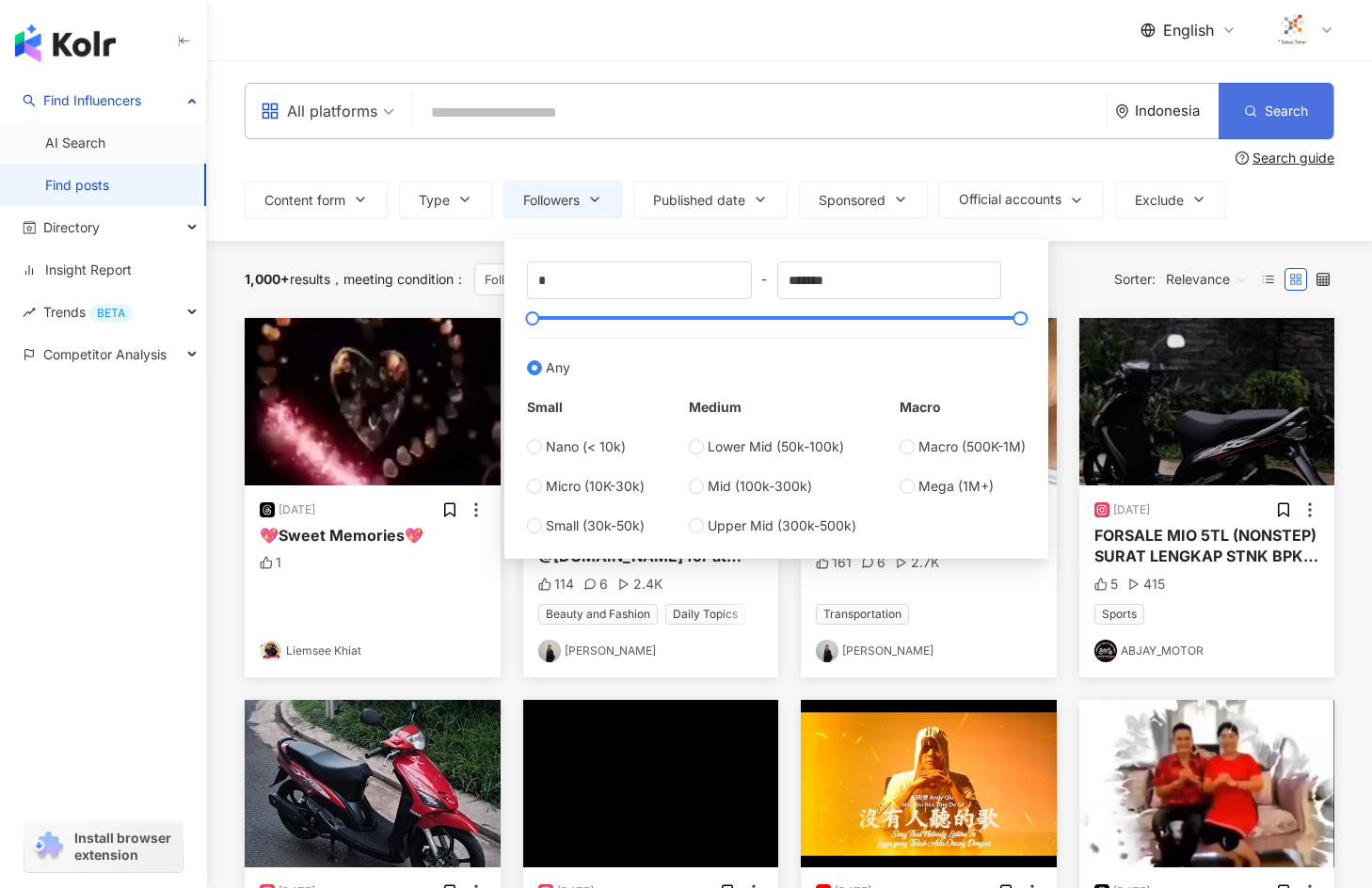 click on "Search" at bounding box center [1276, 111] 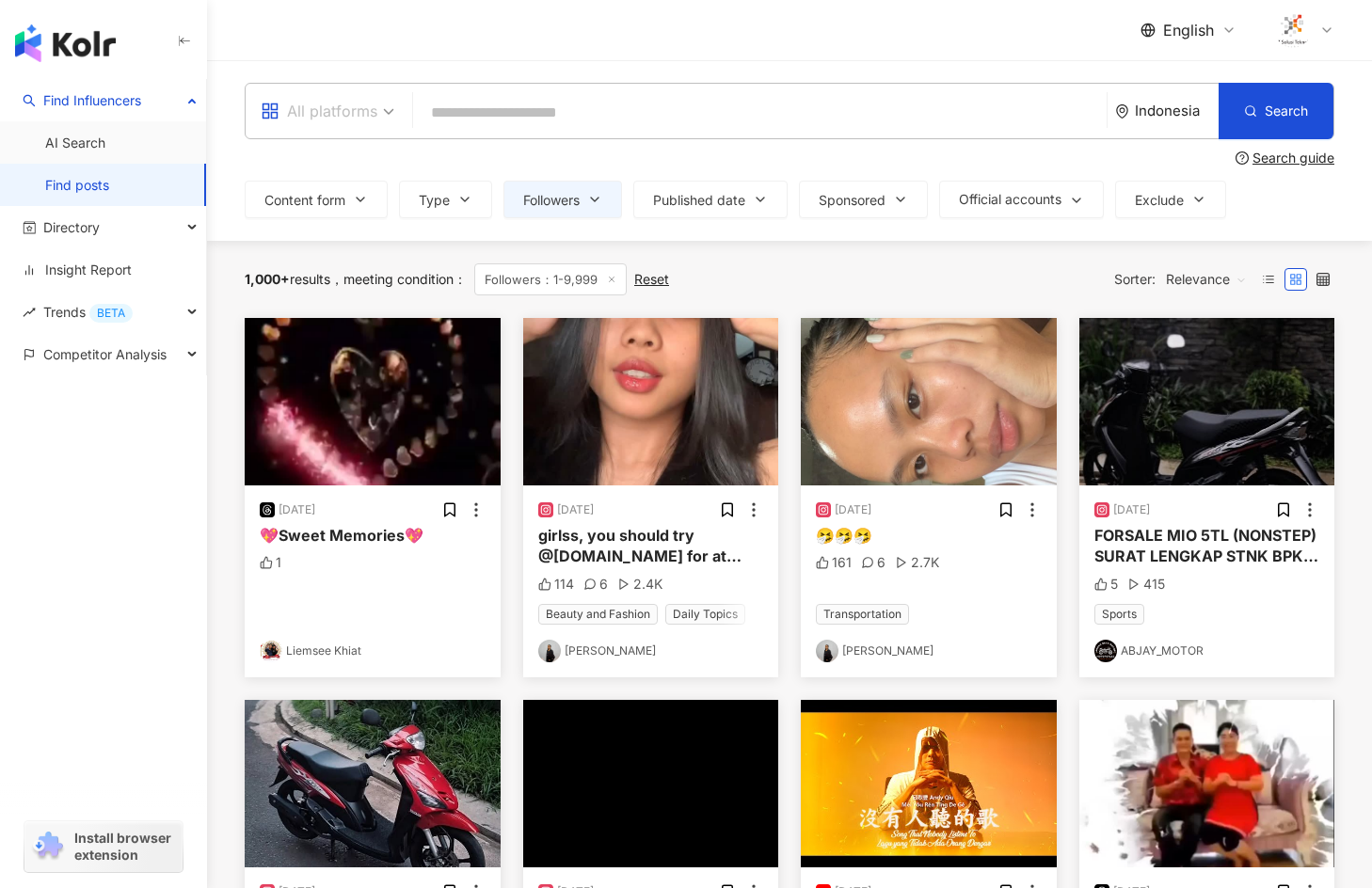 click on "All platforms" at bounding box center [319, 111] 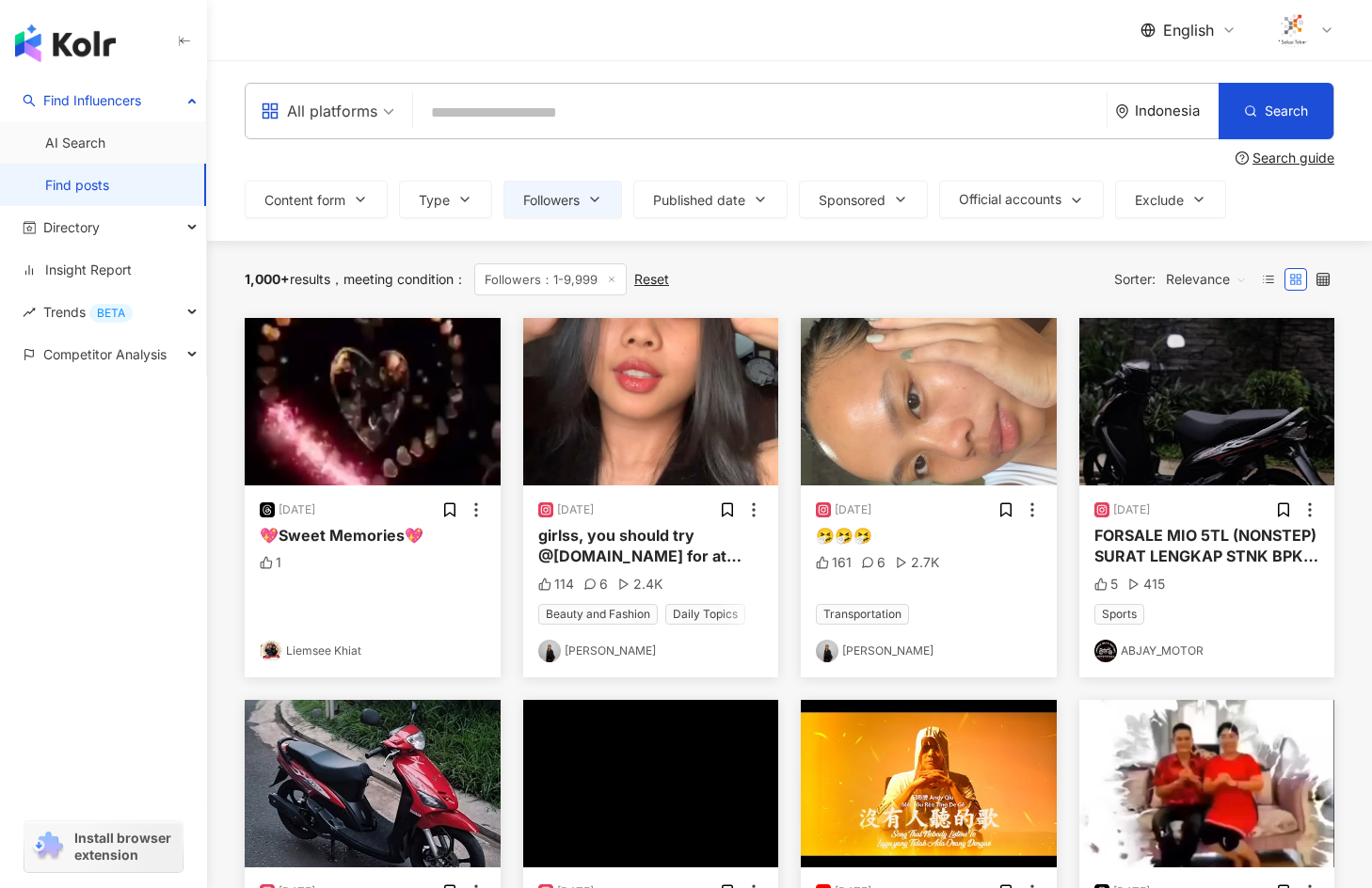 click on "All platforms" at bounding box center [319, 111] 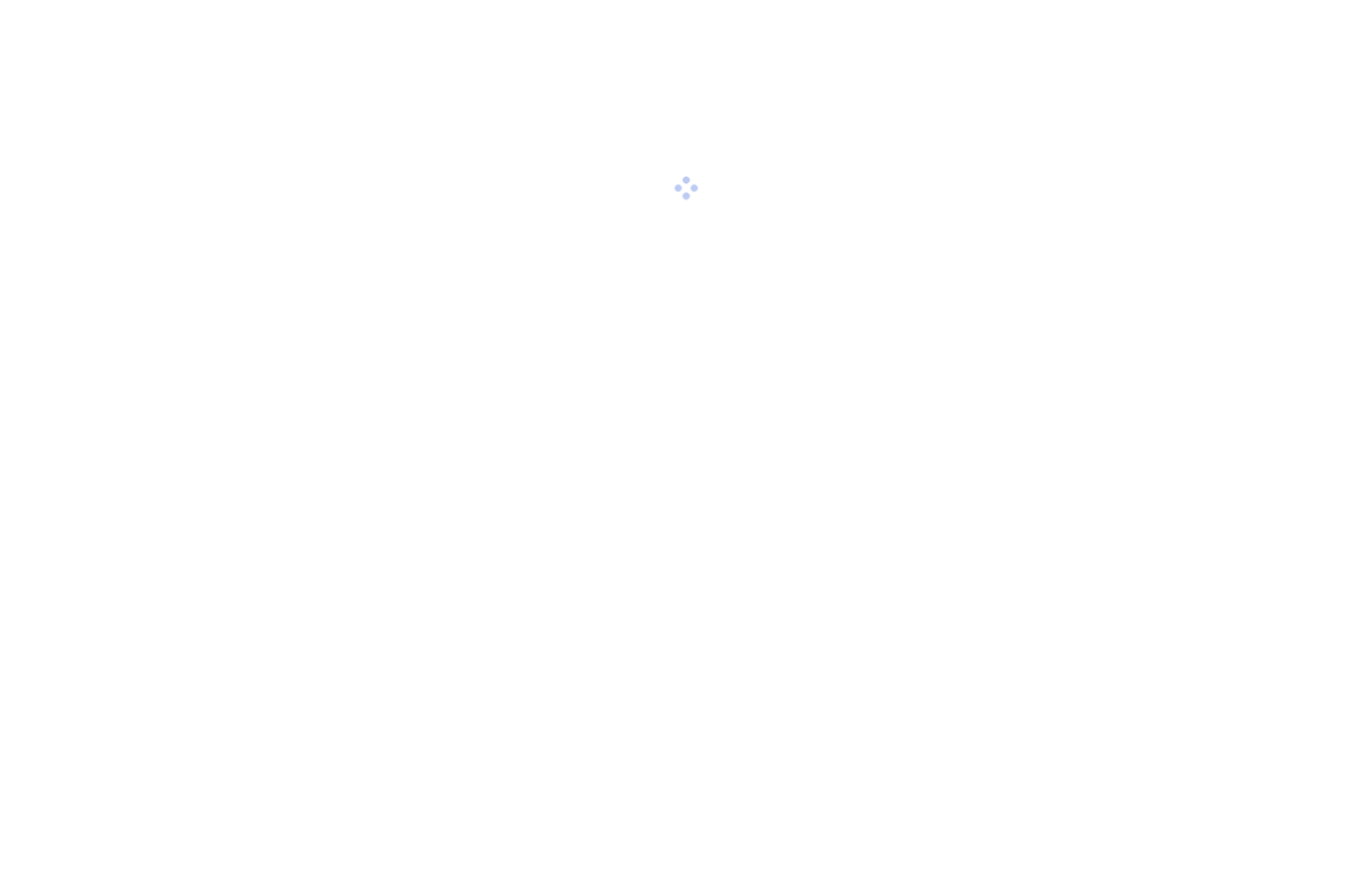 scroll, scrollTop: 0, scrollLeft: 0, axis: both 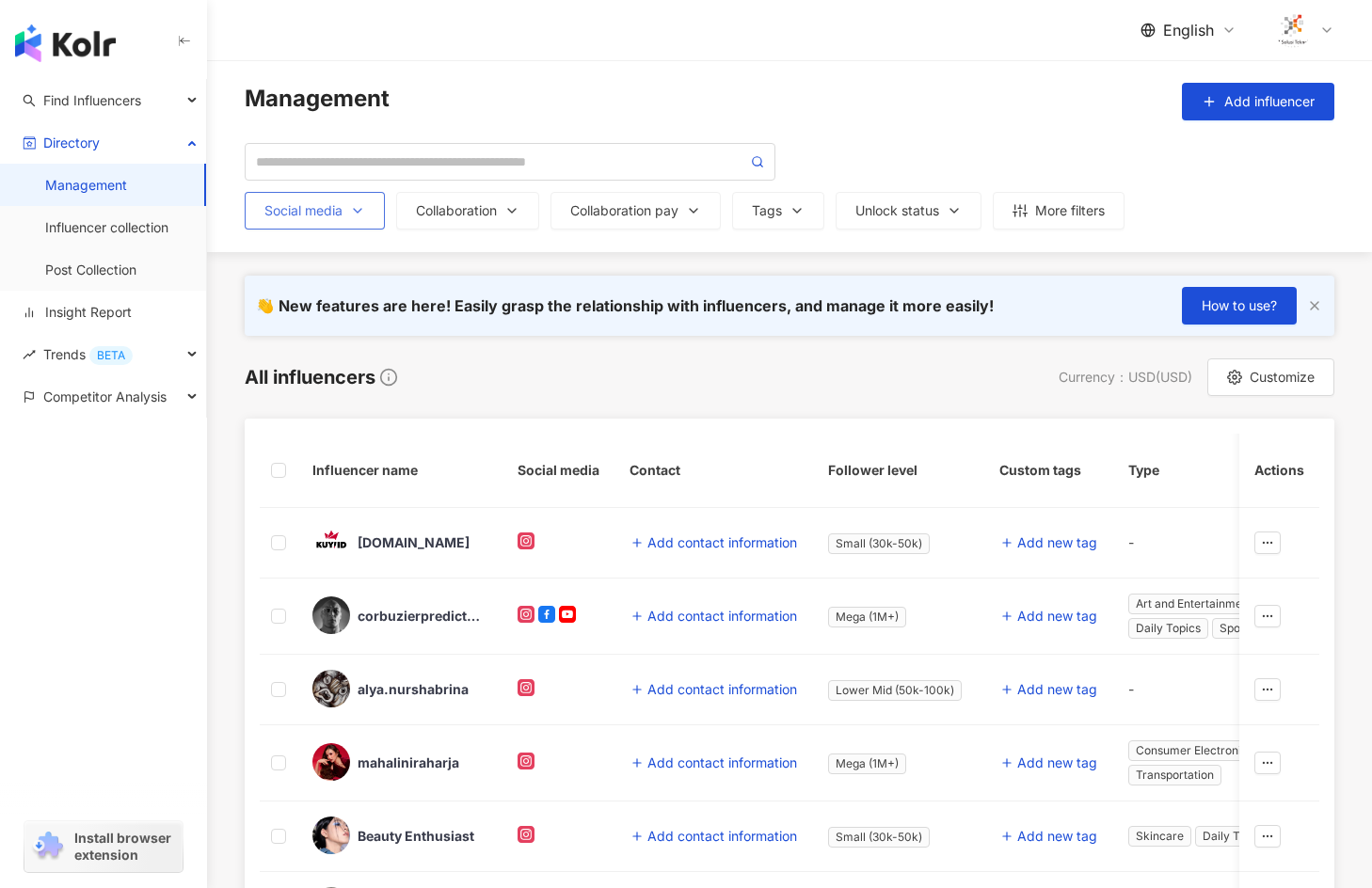 click on "Social media" at bounding box center [314, 211] 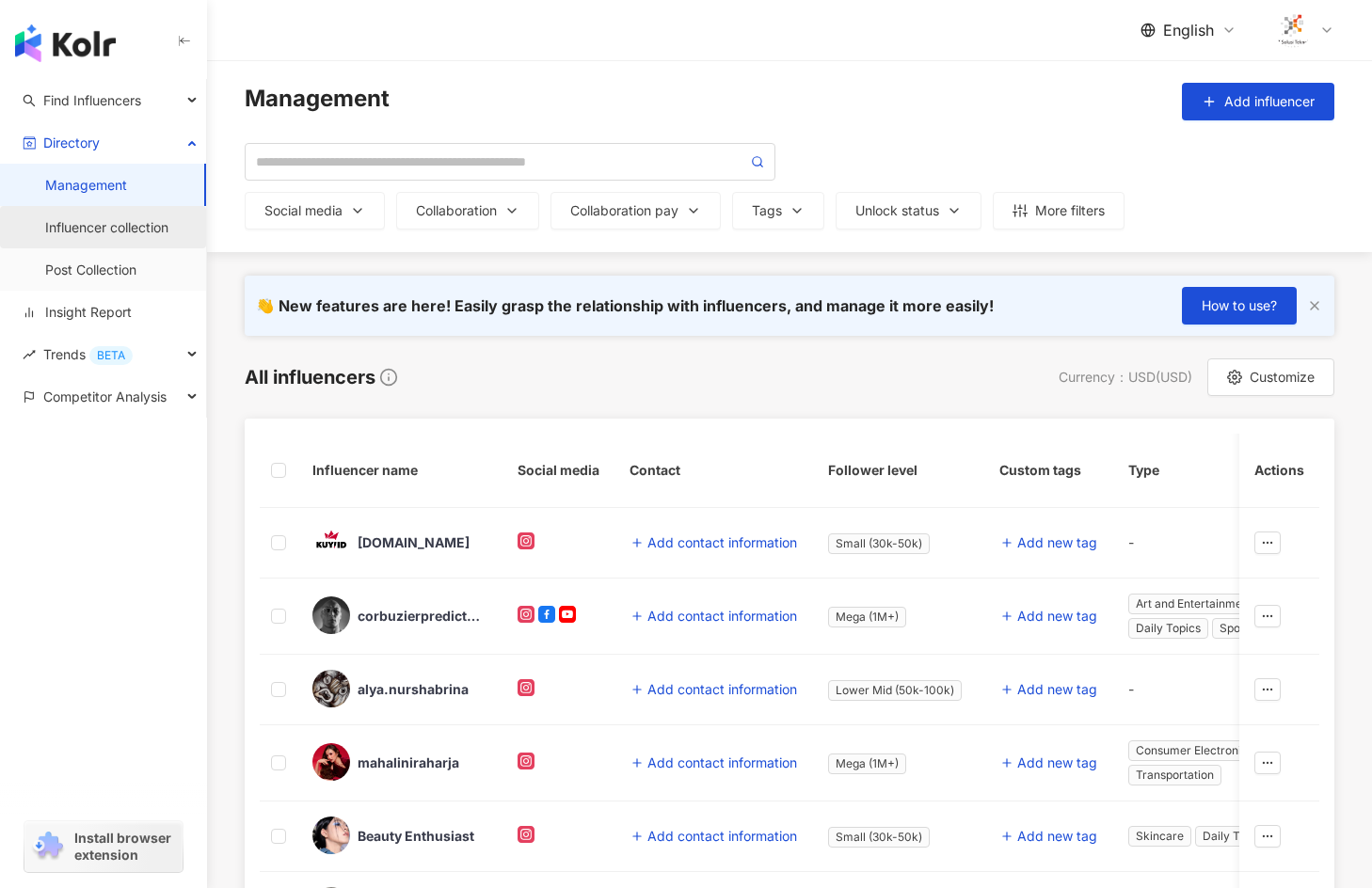 click on "Influencer collection" at bounding box center [106, 228] 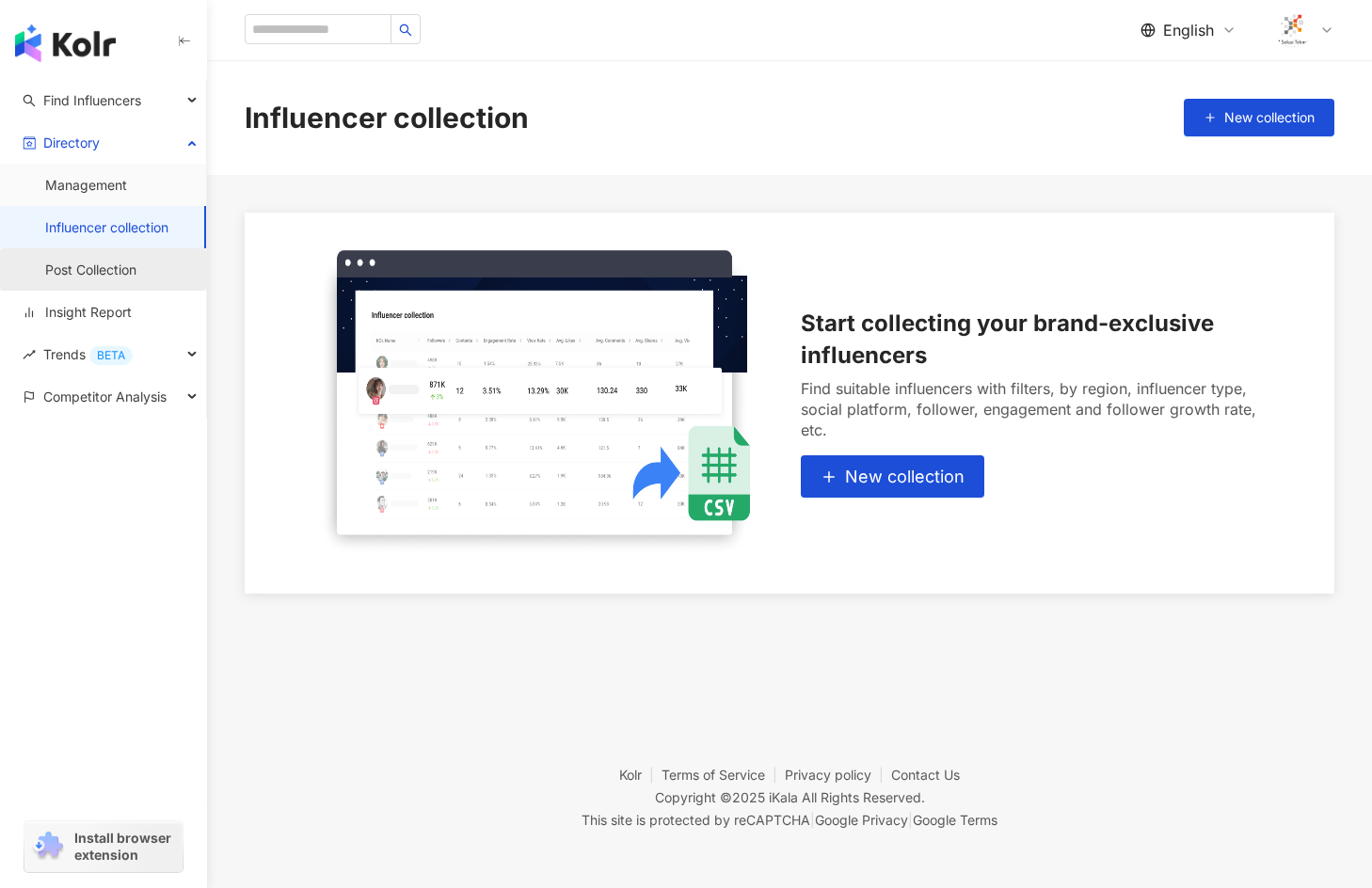 click on "Post Collection" at bounding box center [90, 270] 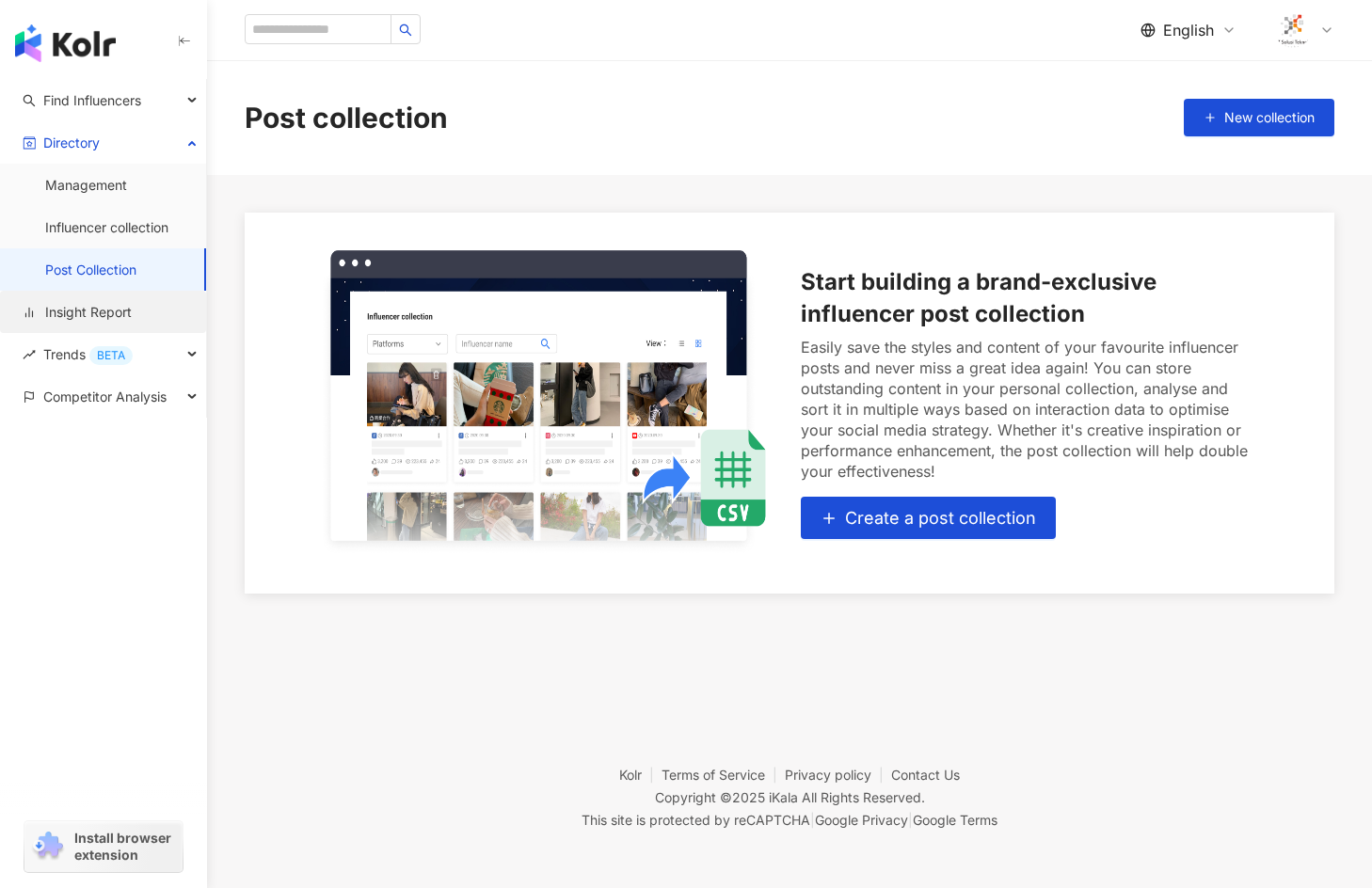 click on "Insight Report" at bounding box center (77, 312) 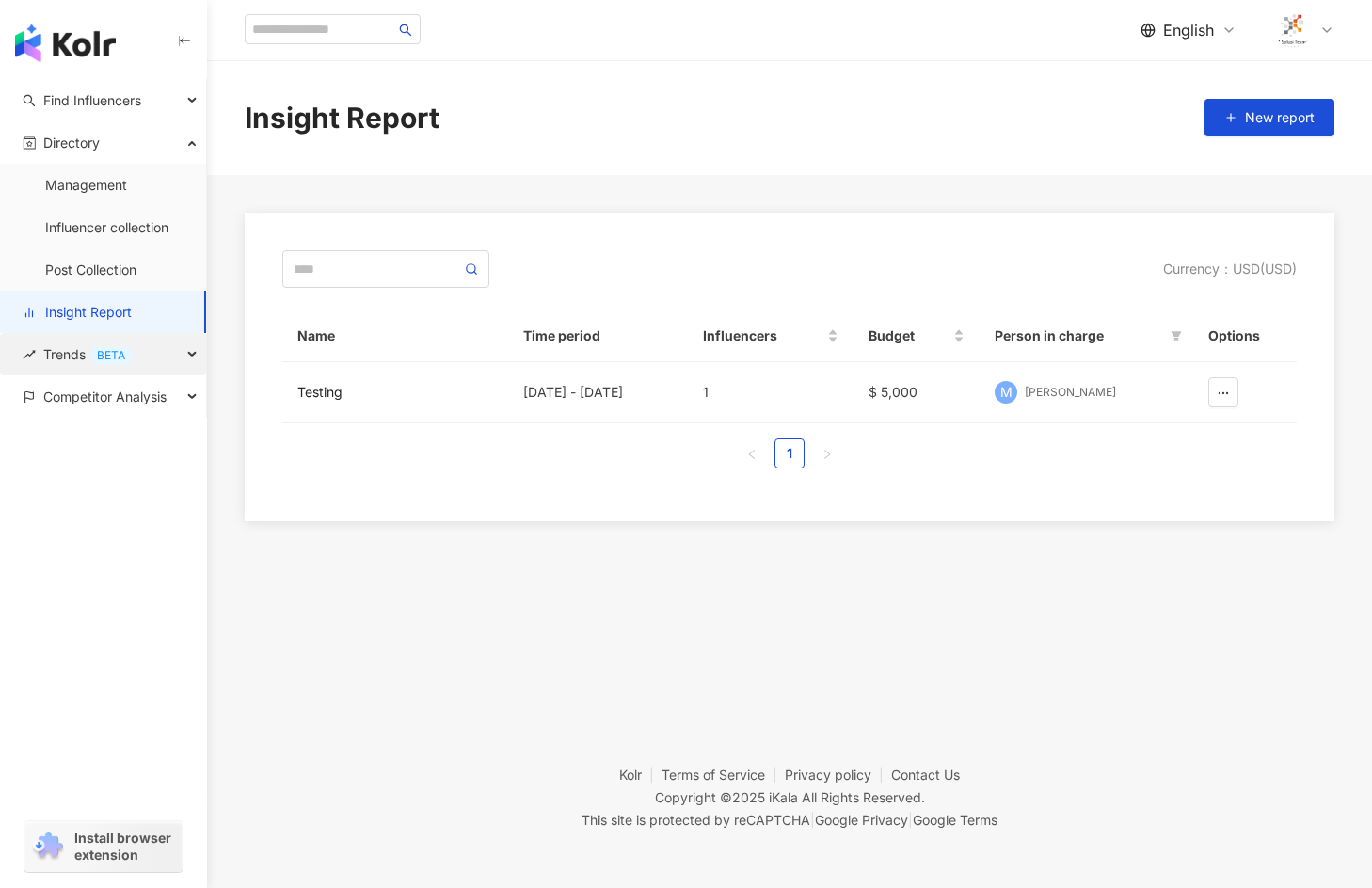 click on "Trends BETA" at bounding box center [88, 354] 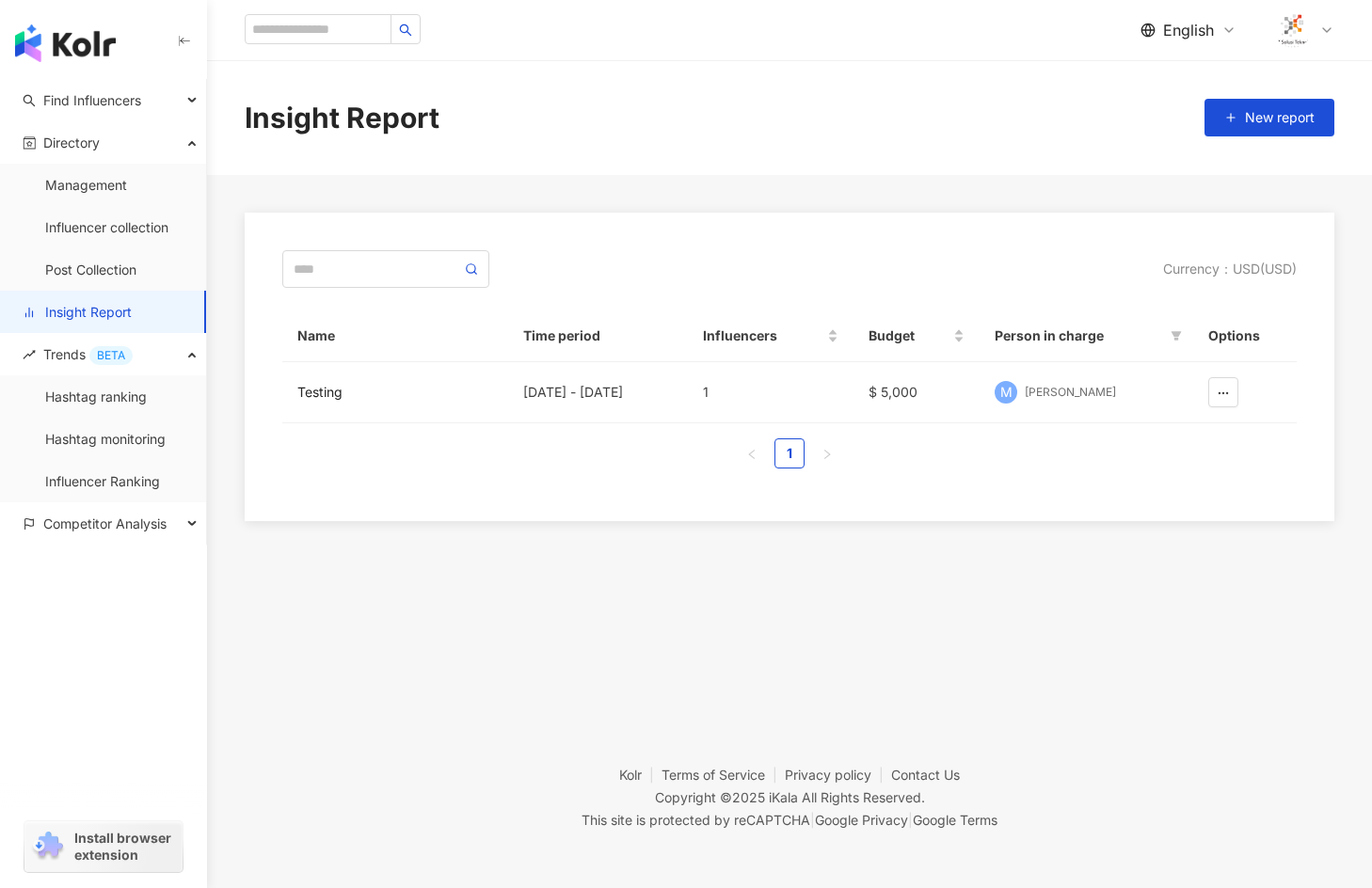 click on "Insight Report New report" at bounding box center [790, 118] 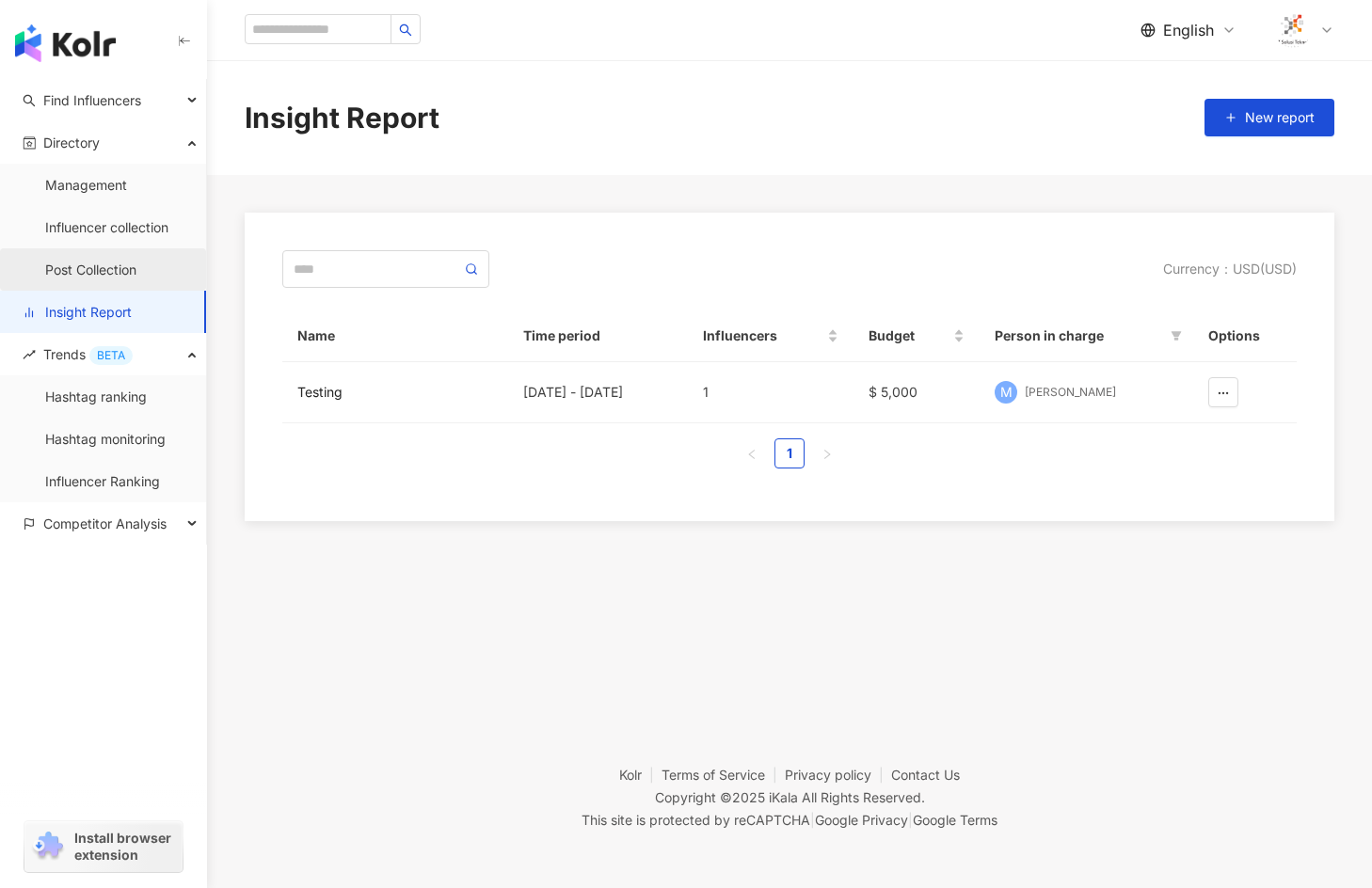 click on "Post Collection" at bounding box center [90, 270] 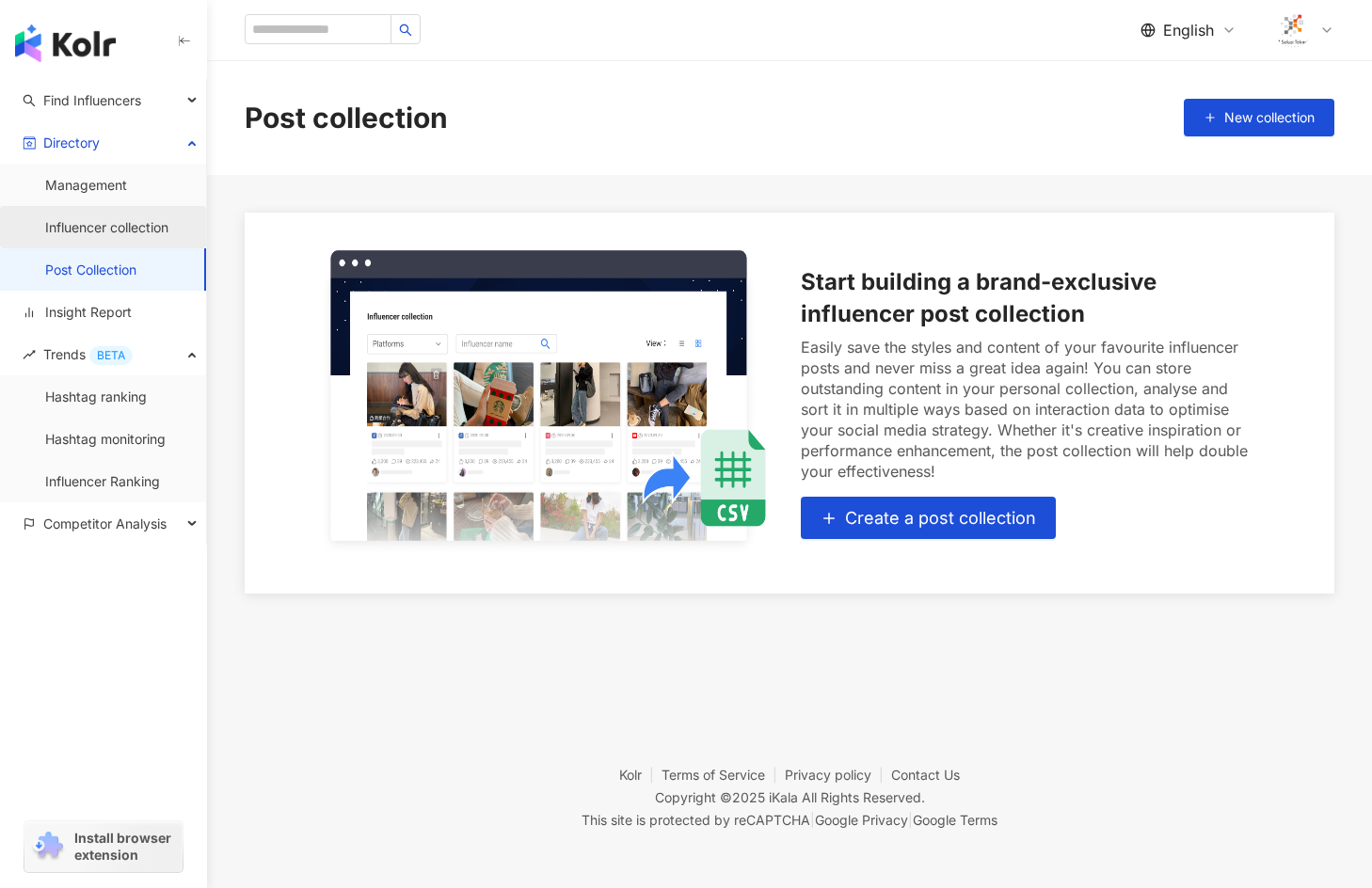 click on "Influencer collection" at bounding box center [106, 228] 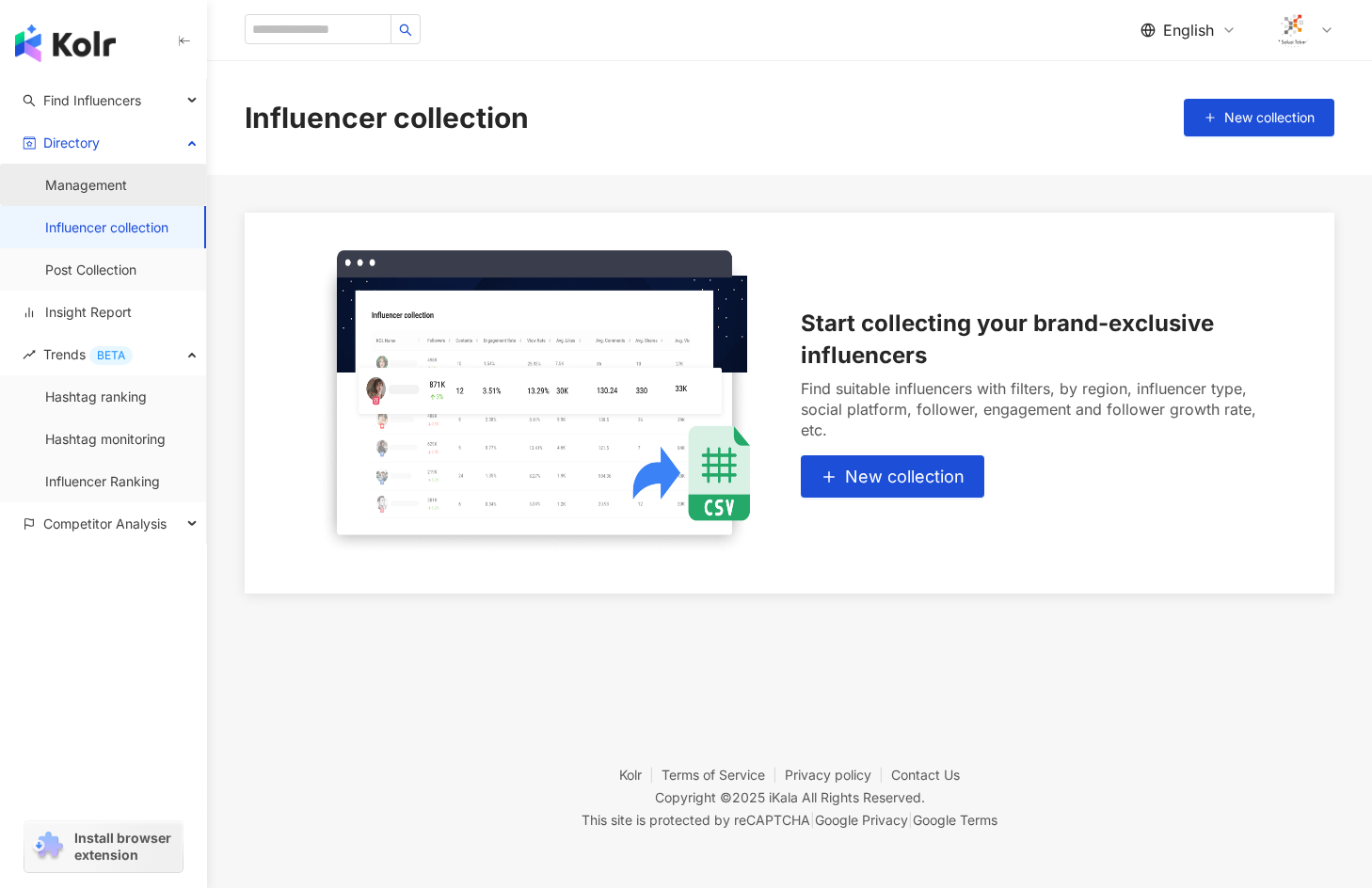 click on "Management" at bounding box center [86, 185] 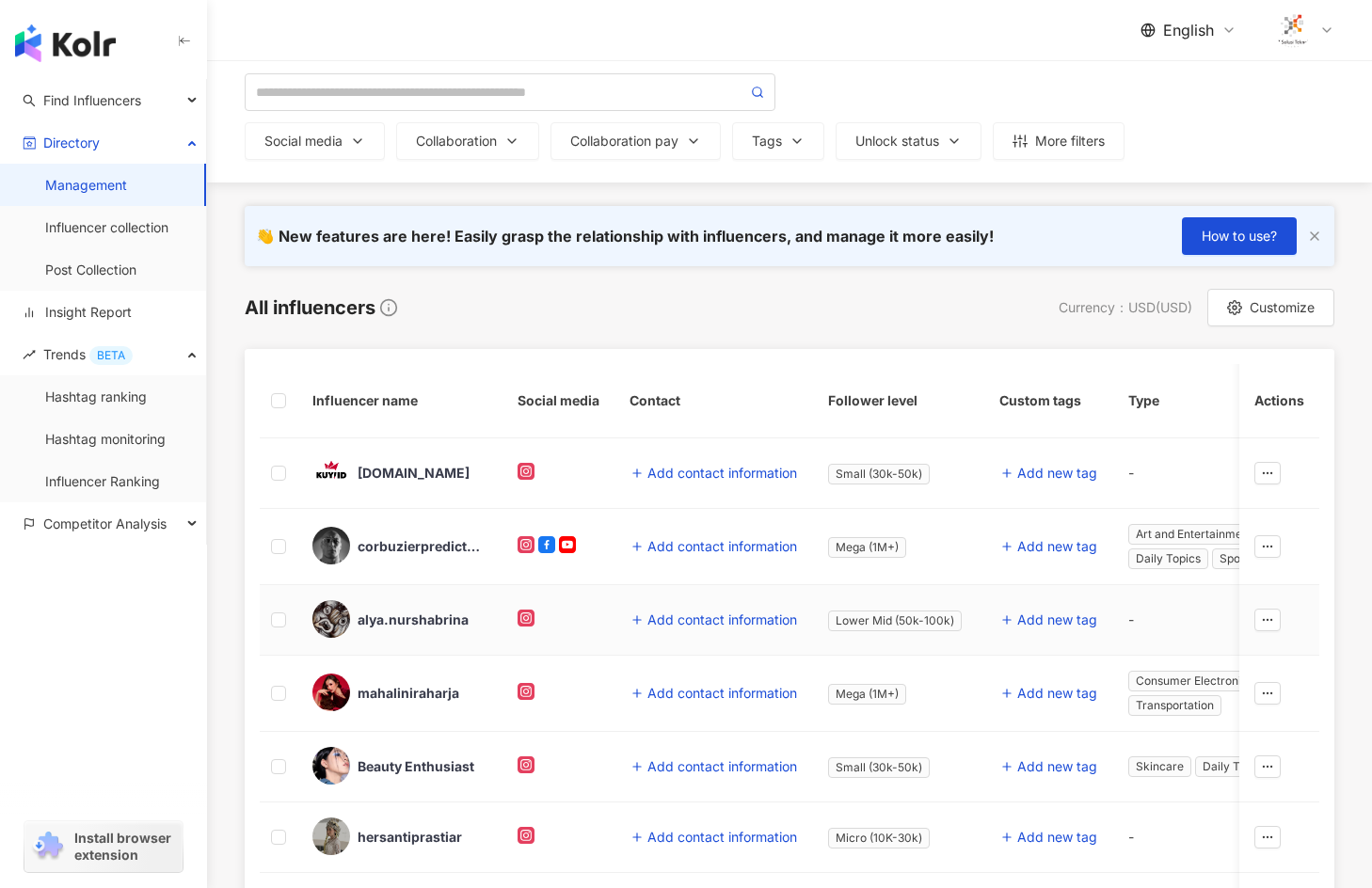 scroll, scrollTop: 0, scrollLeft: 0, axis: both 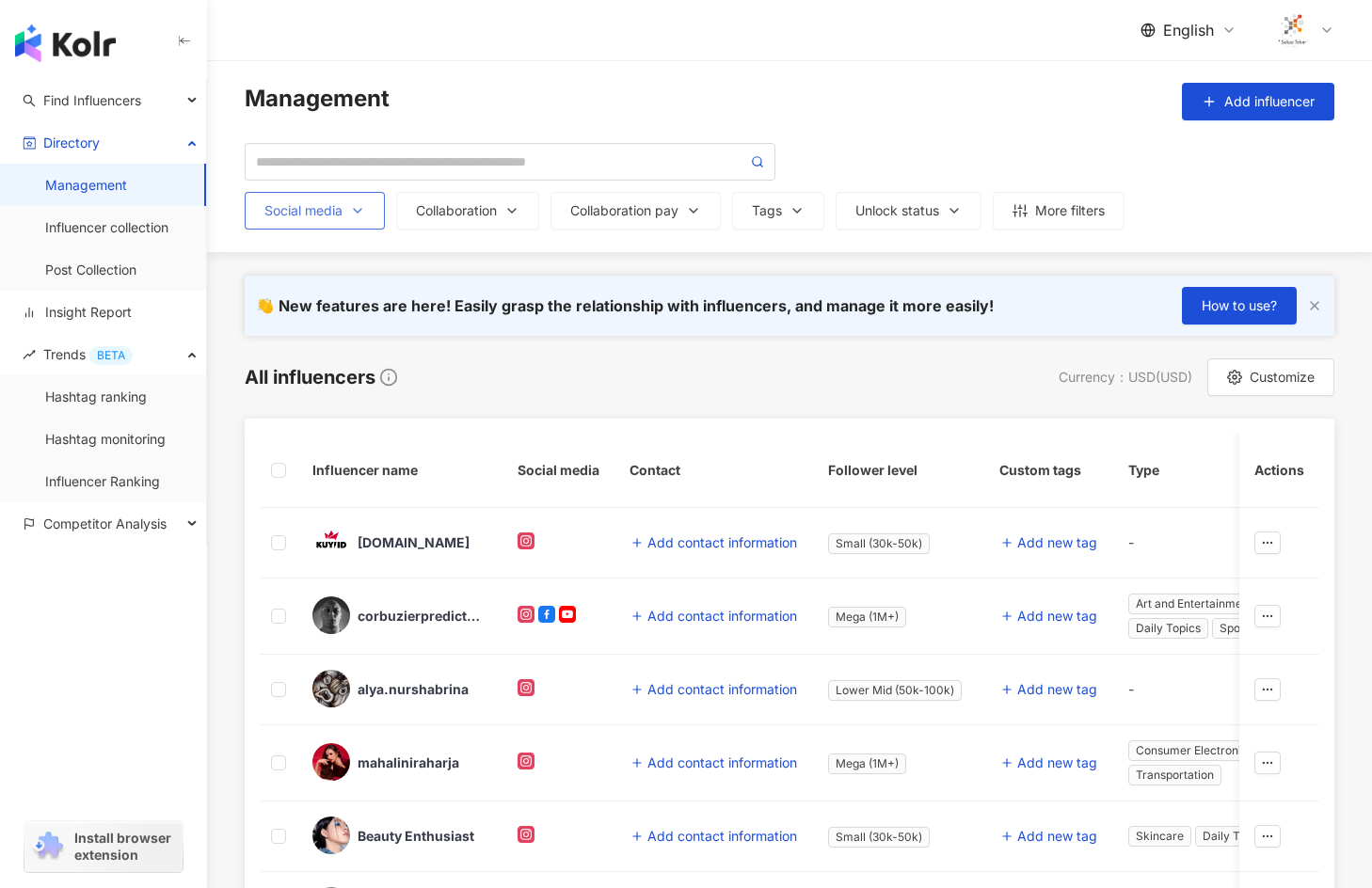 click on "Social media" at bounding box center (314, 211) 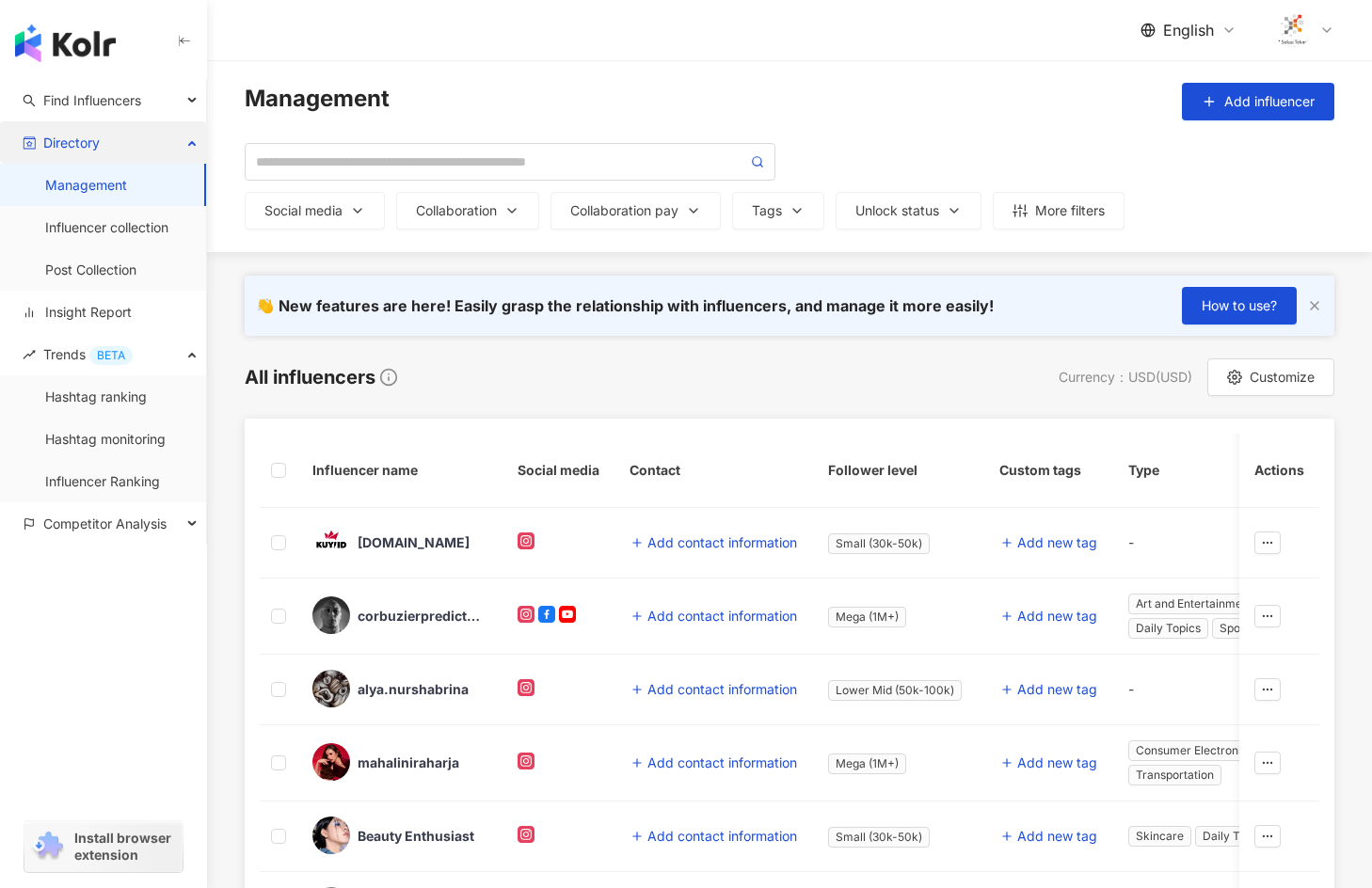 click on "Directory" at bounding box center [72, 142] 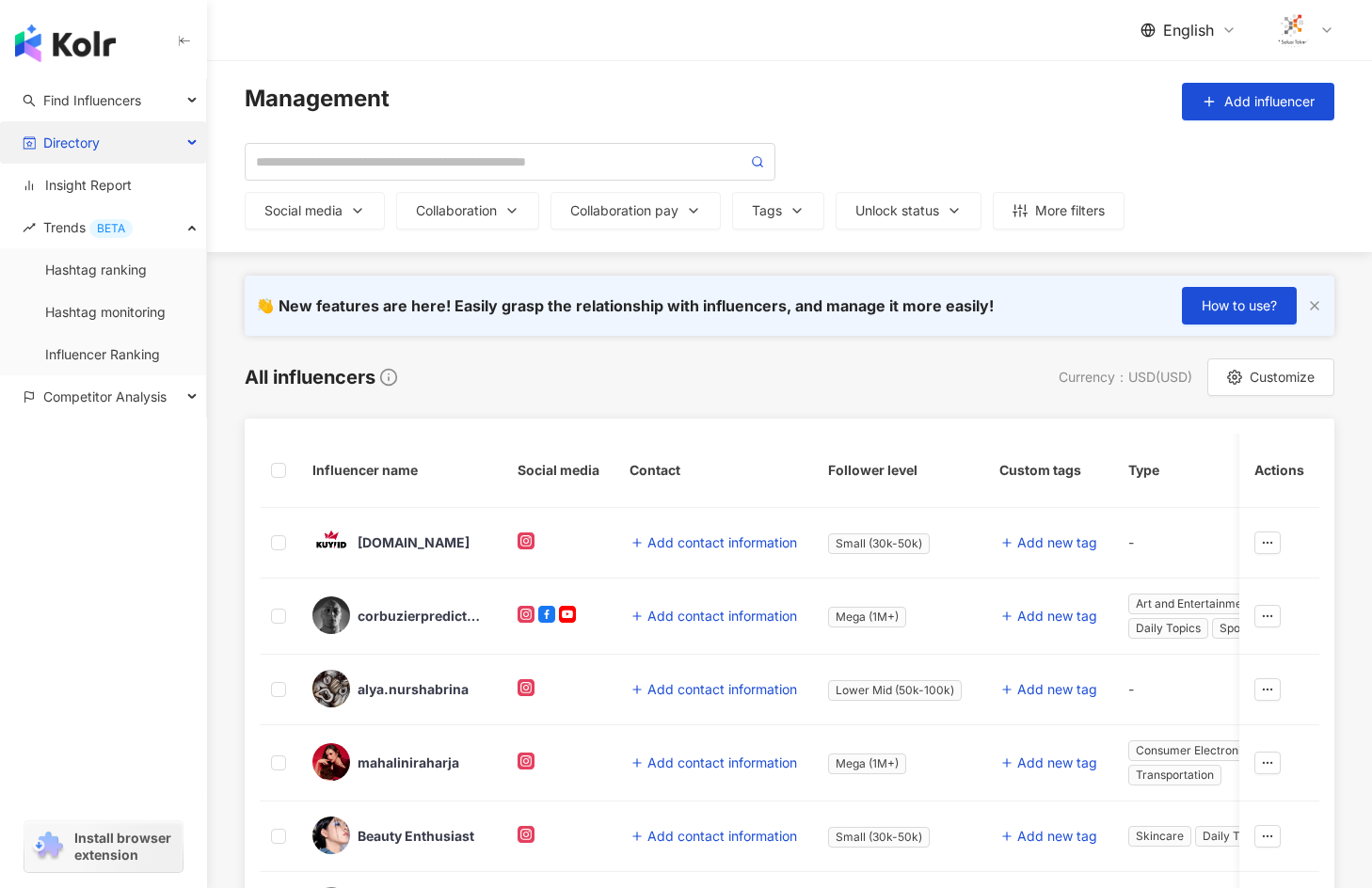 click on "Directory" at bounding box center [72, 142] 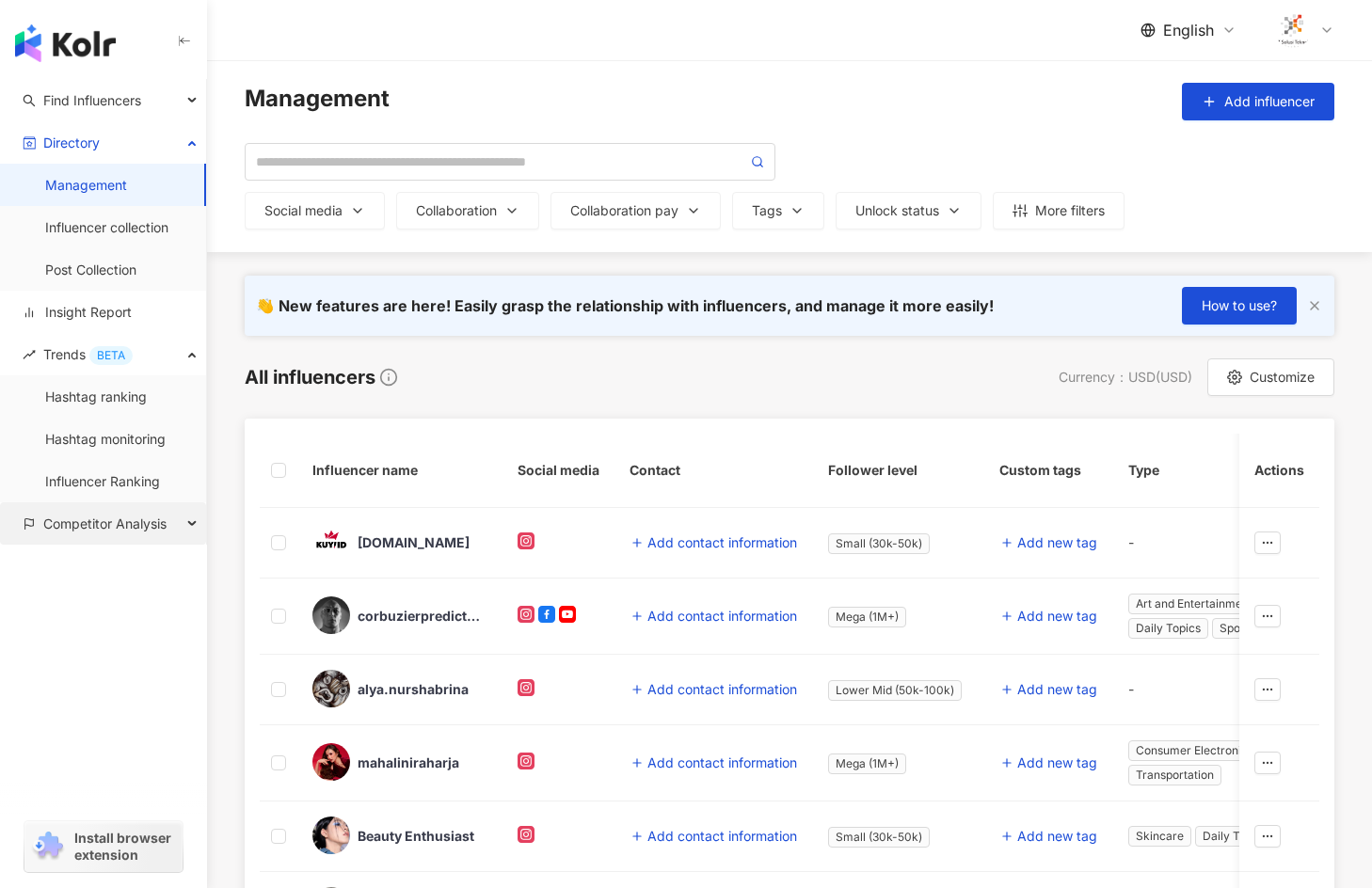 click on "Competitor Analysis" at bounding box center (104, 523) 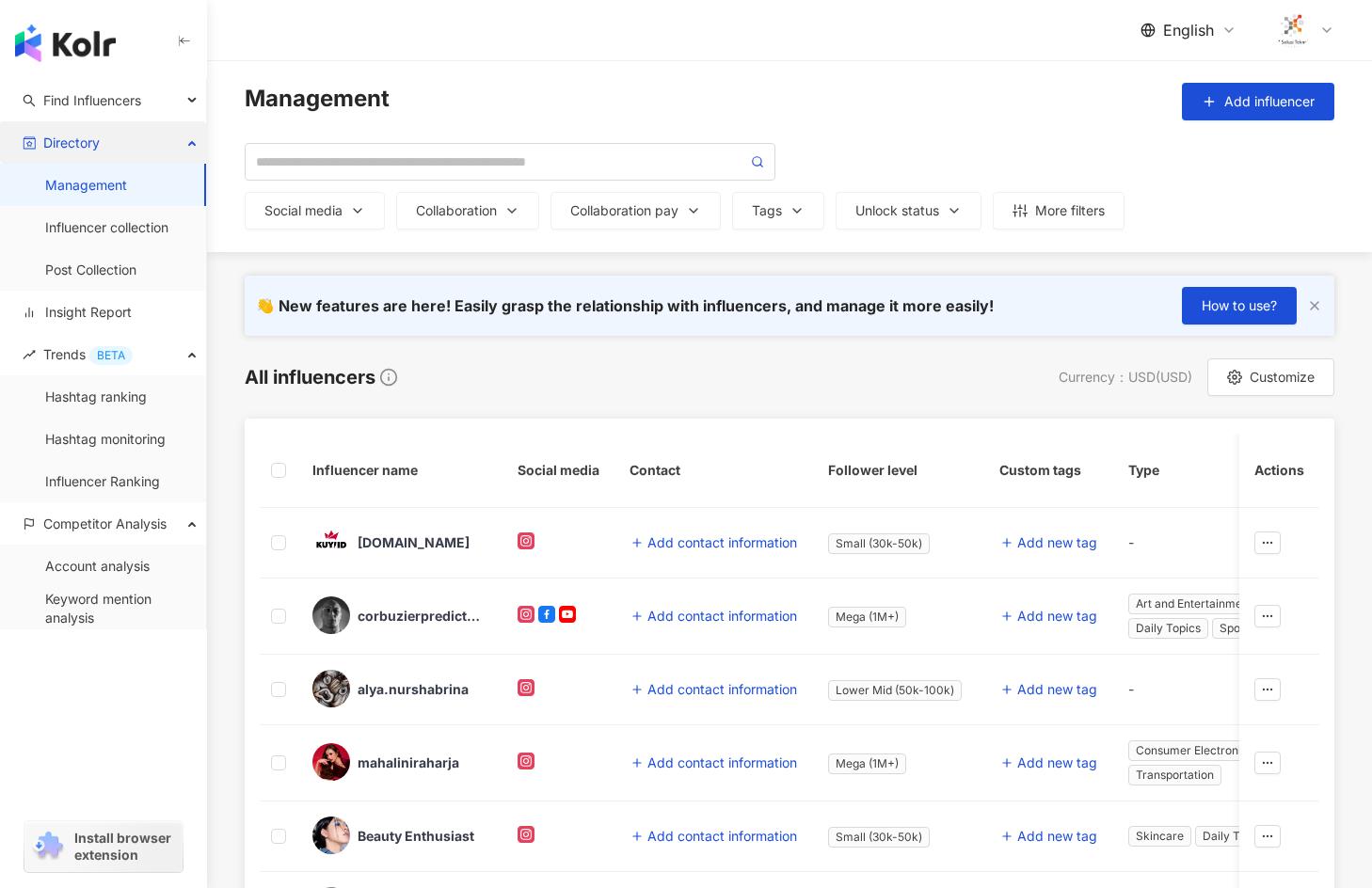 click on "Directory" at bounding box center (103, 142) 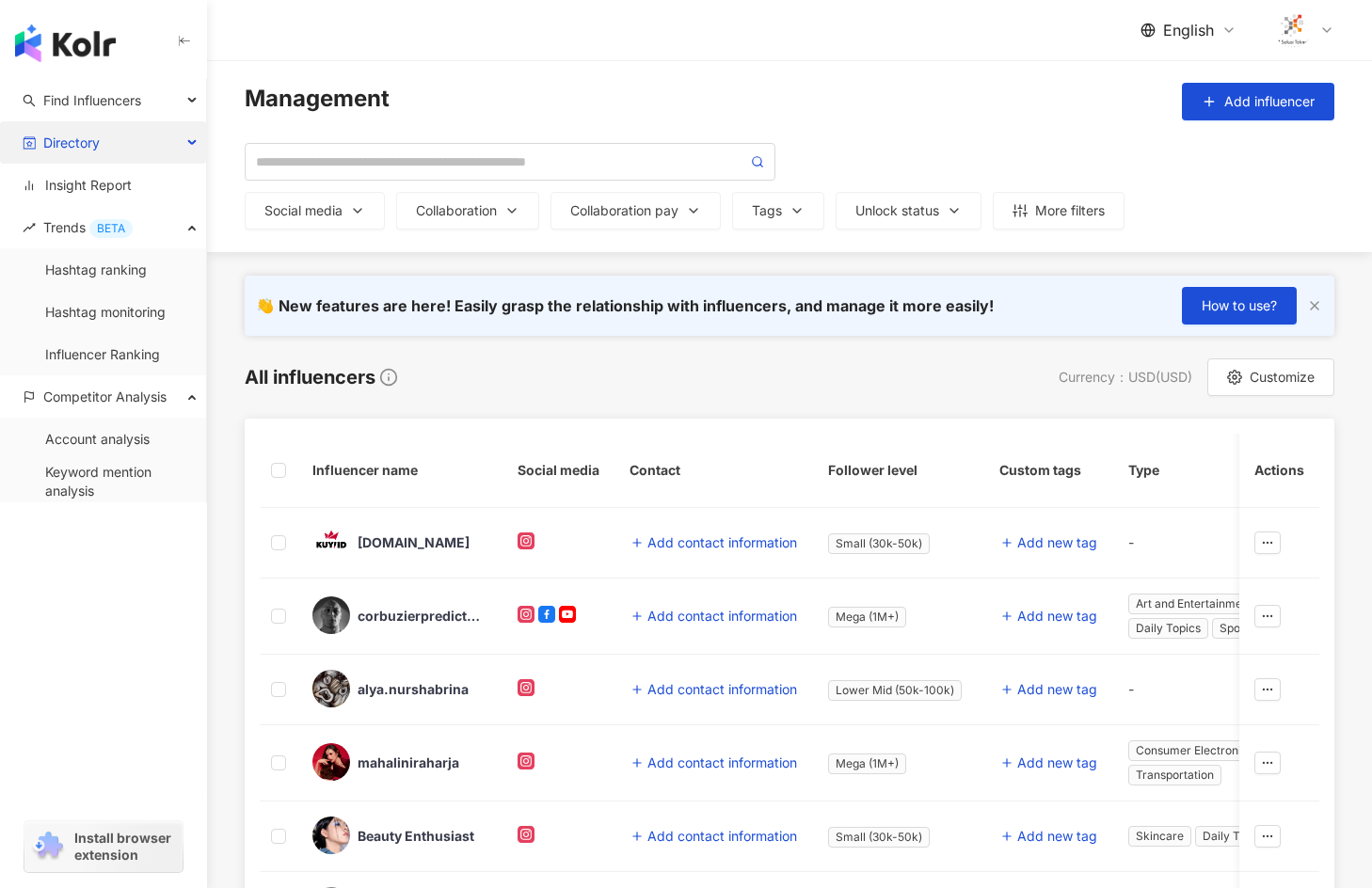 click on "Directory" at bounding box center [103, 142] 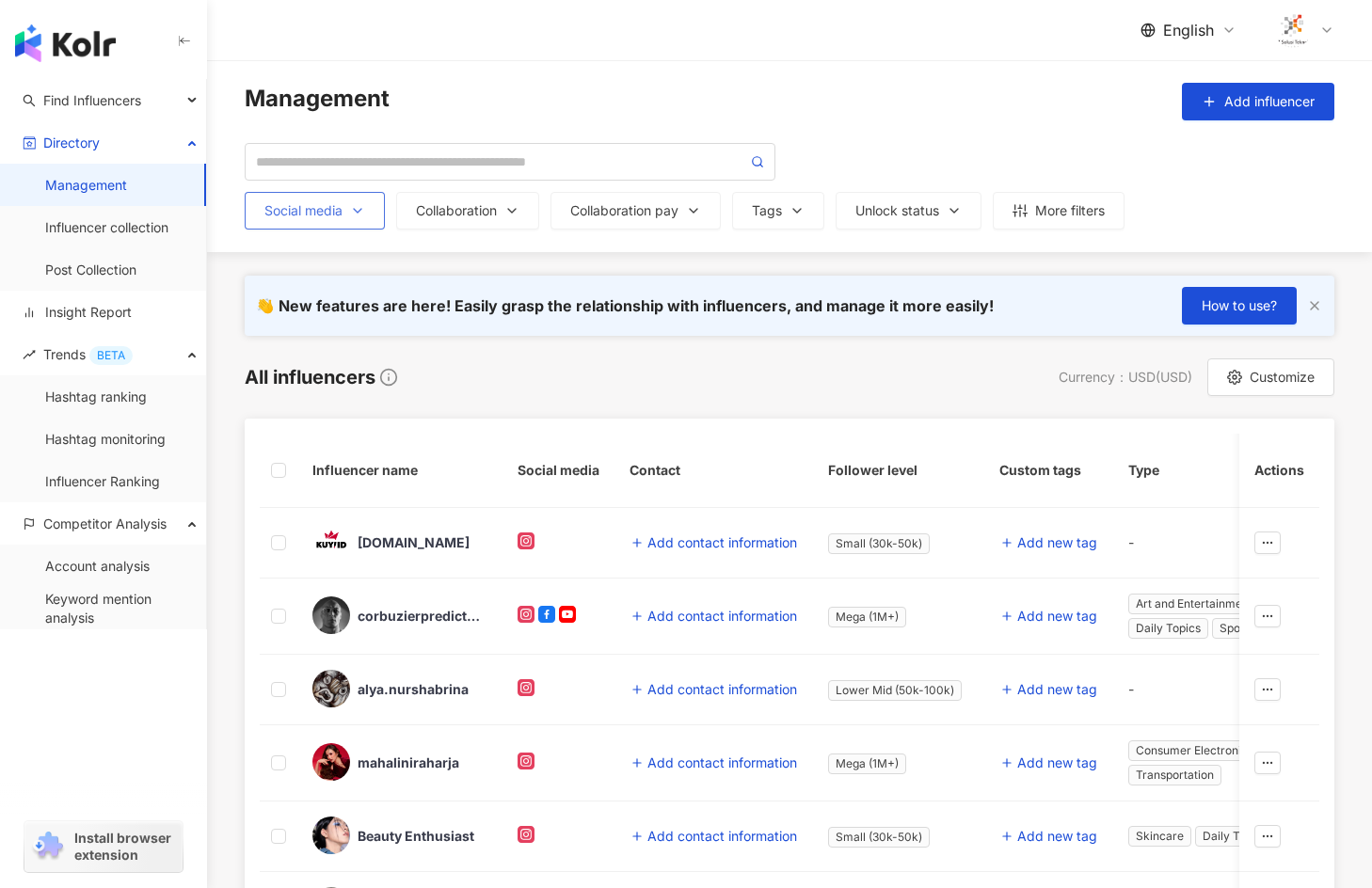 click on "Social media" at bounding box center (314, 211) 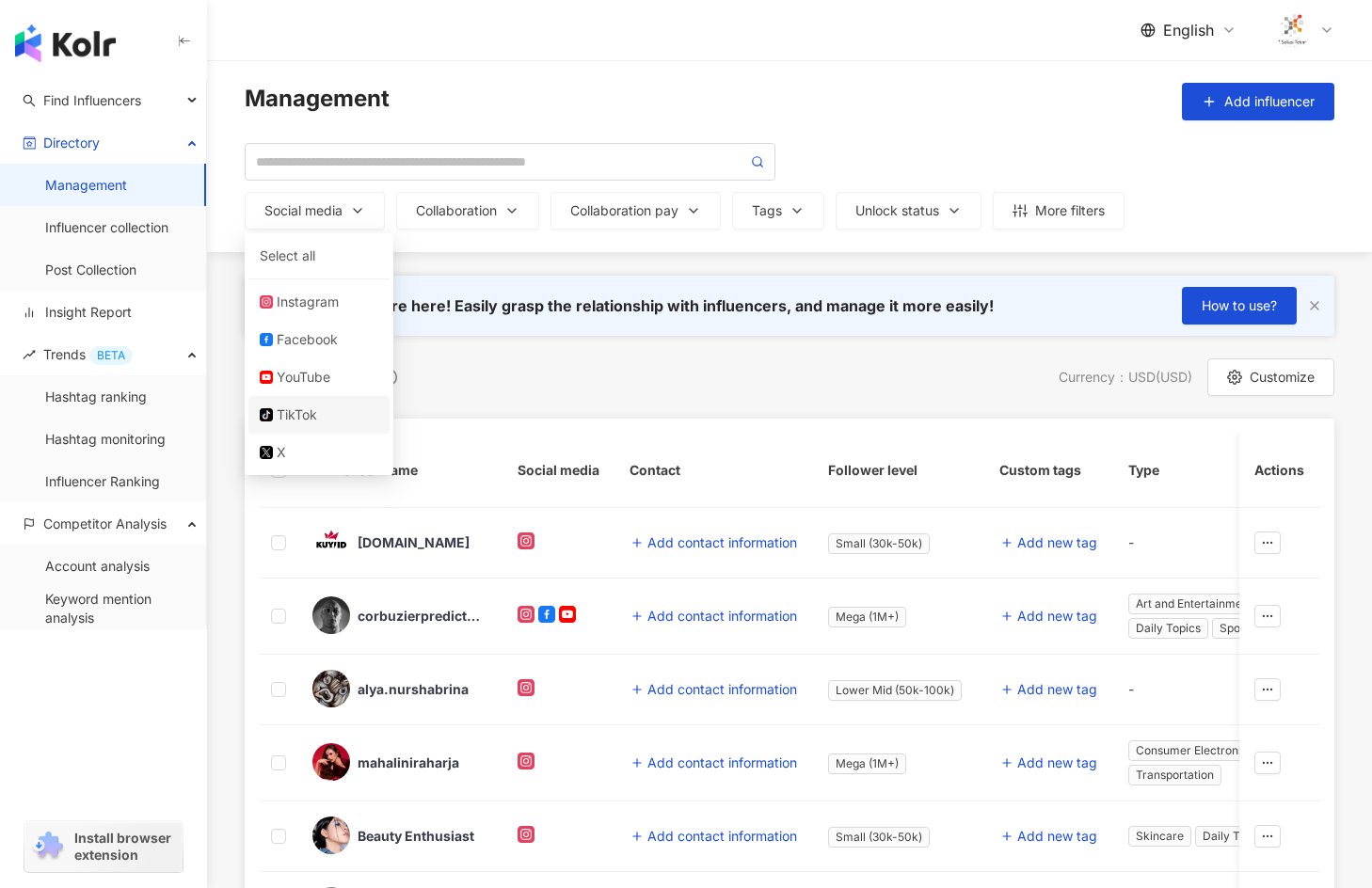click on "TikTok" at bounding box center [327, 415] 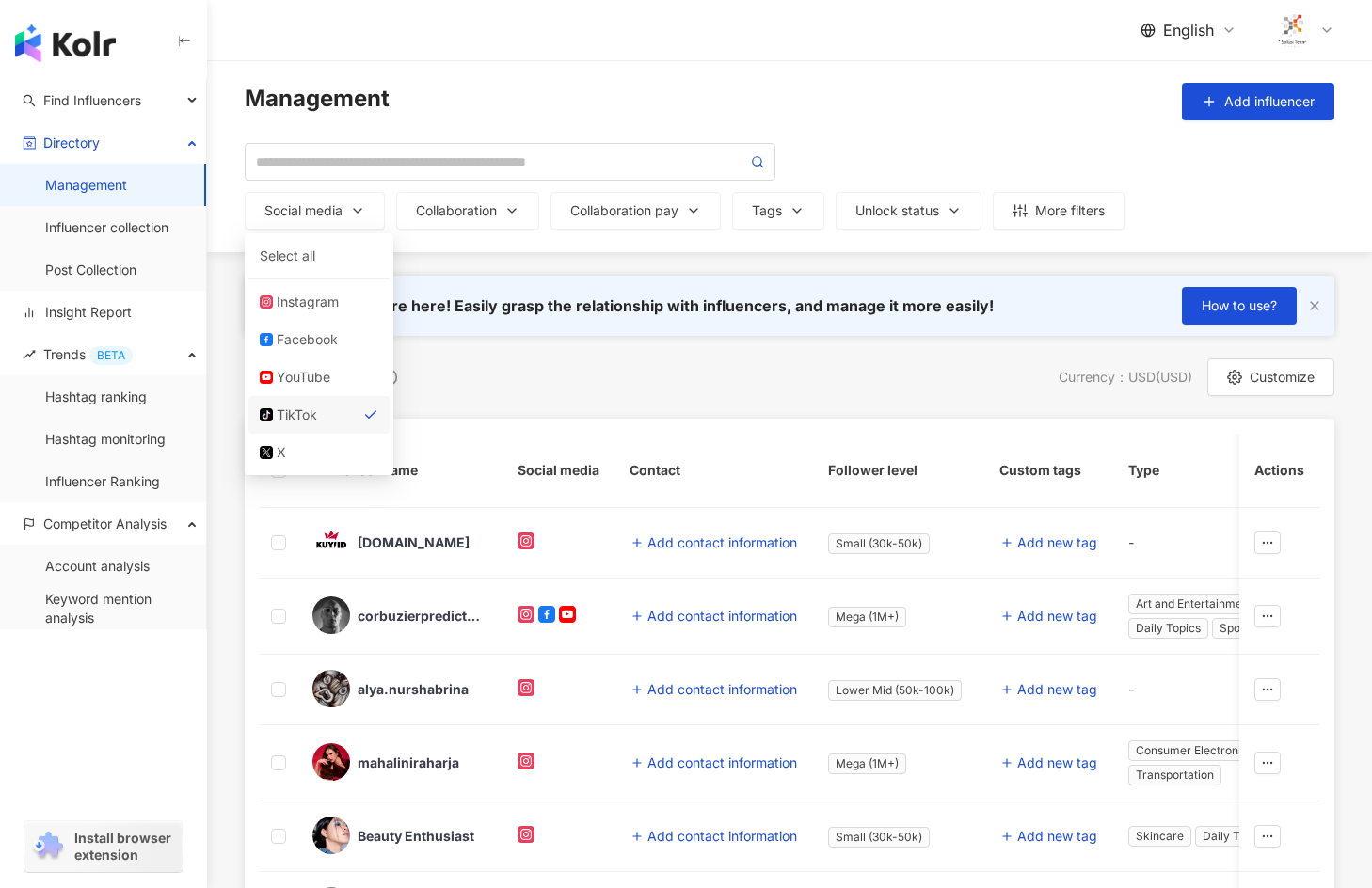 type 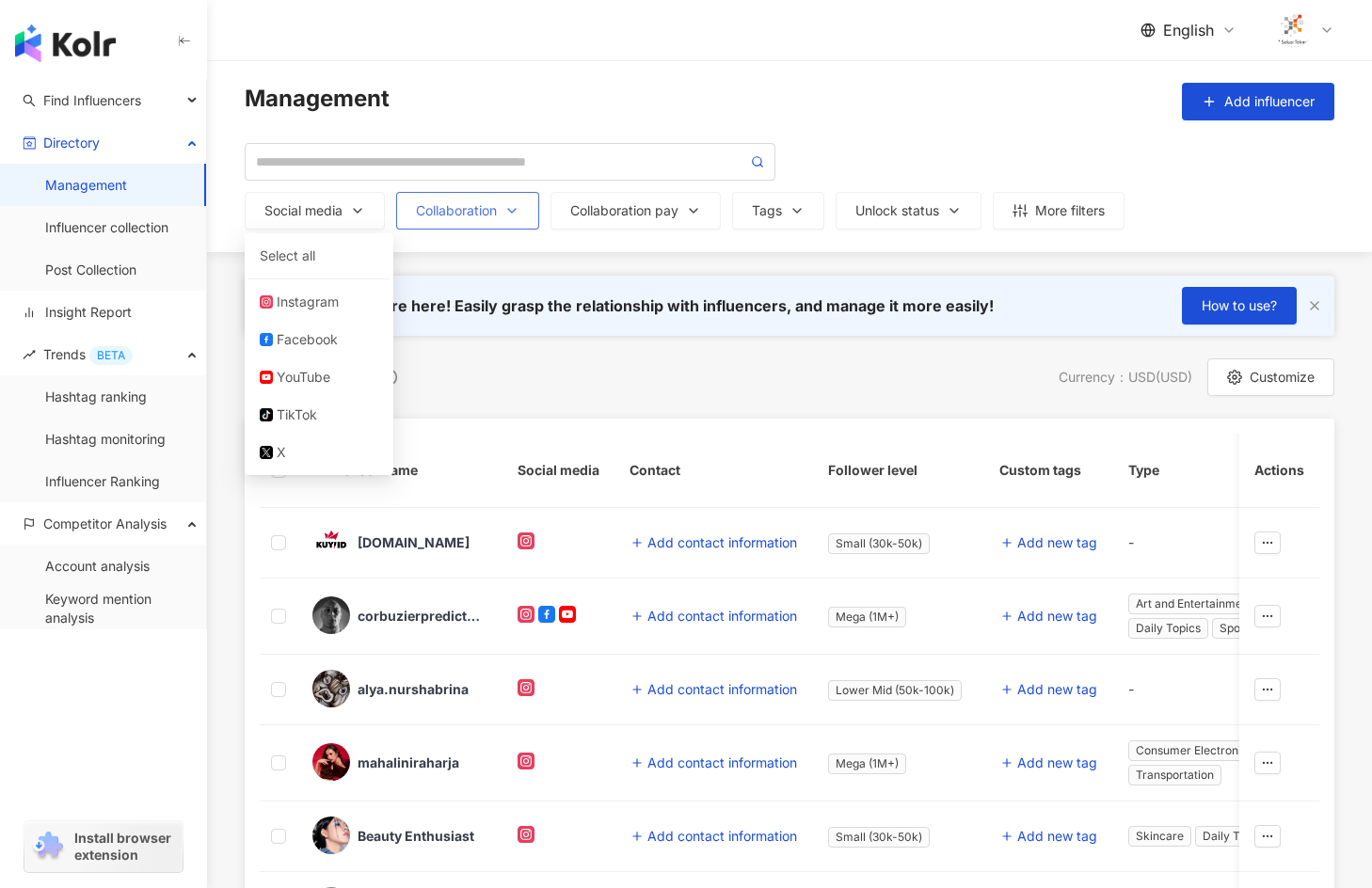 click on "Collaboration" at bounding box center (468, 211) 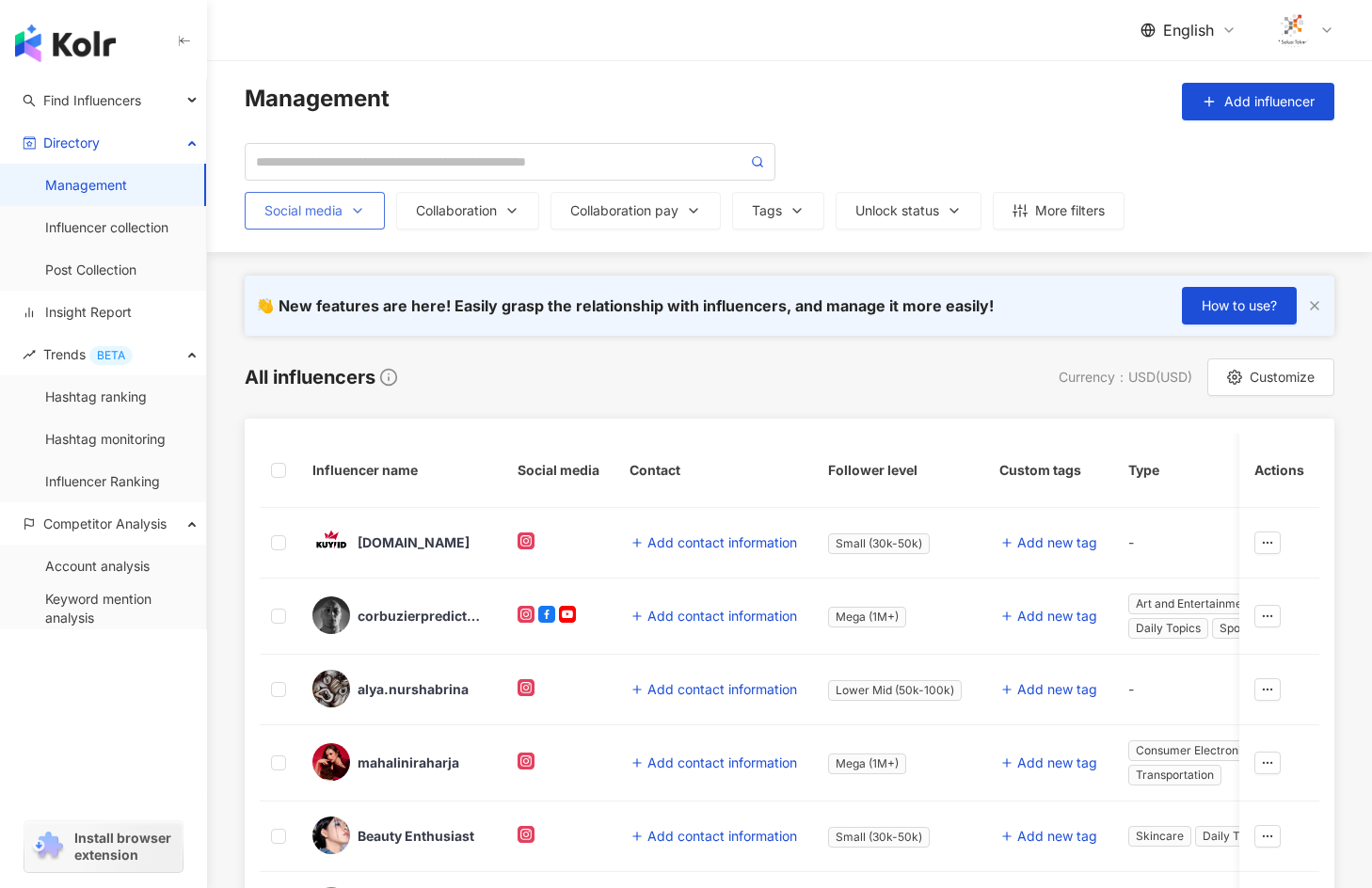 click on "Social media" at bounding box center [314, 211] 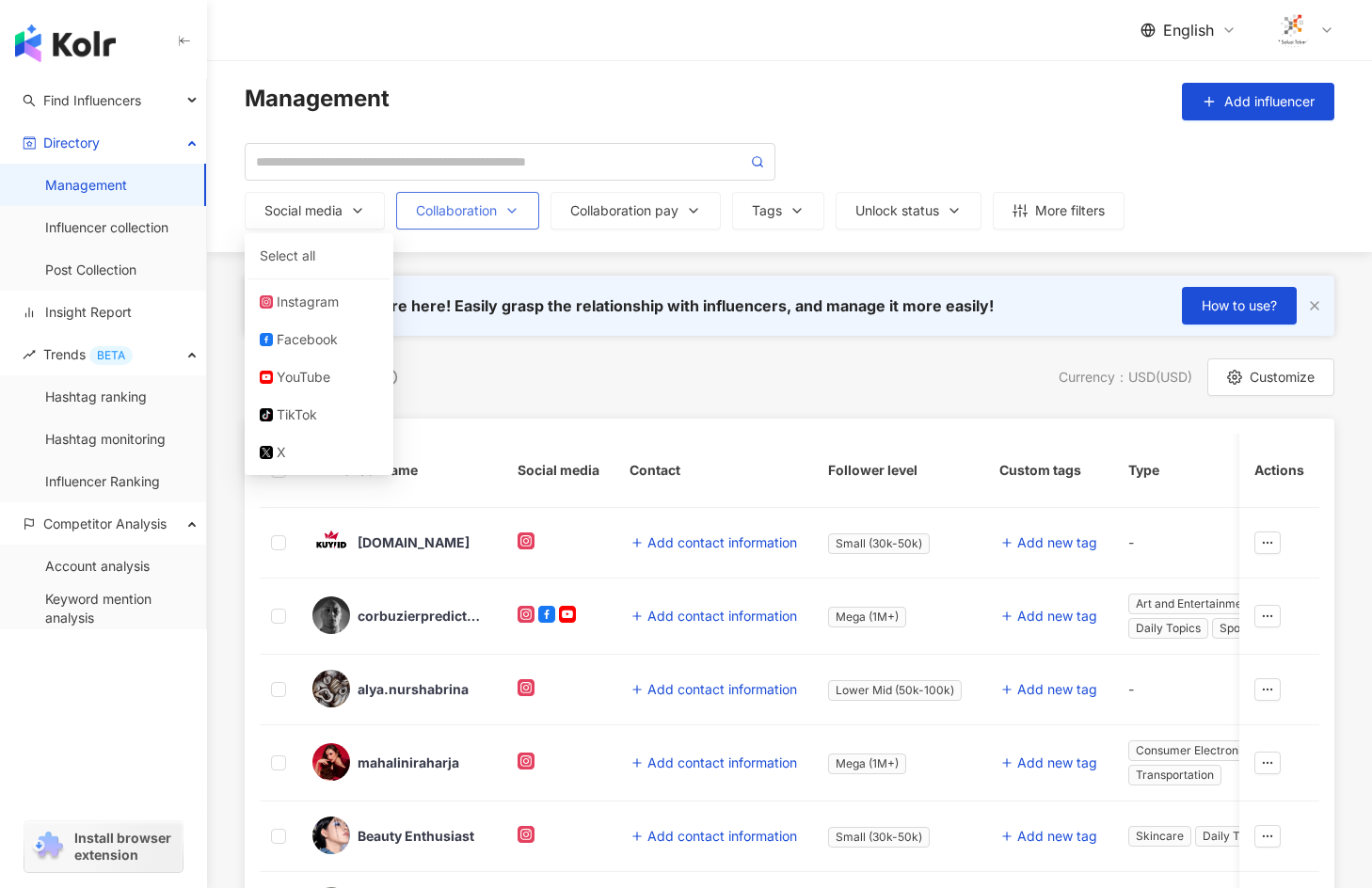 click on "Collaboration Insight Report   Please select or search" at bounding box center [468, 211] 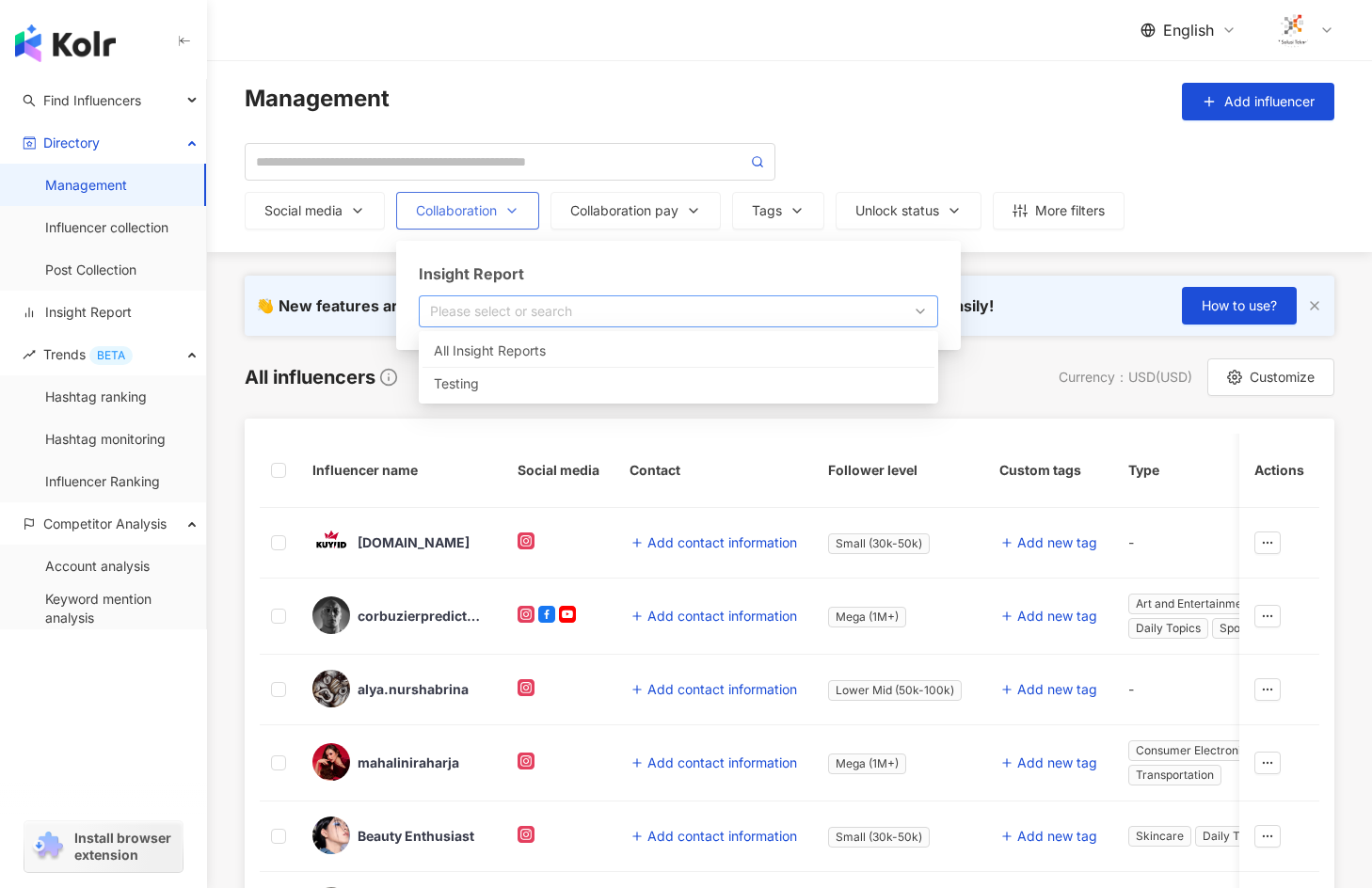 click on "Please select or search all 4324 All Insight Reports Testing" at bounding box center (678, 311) 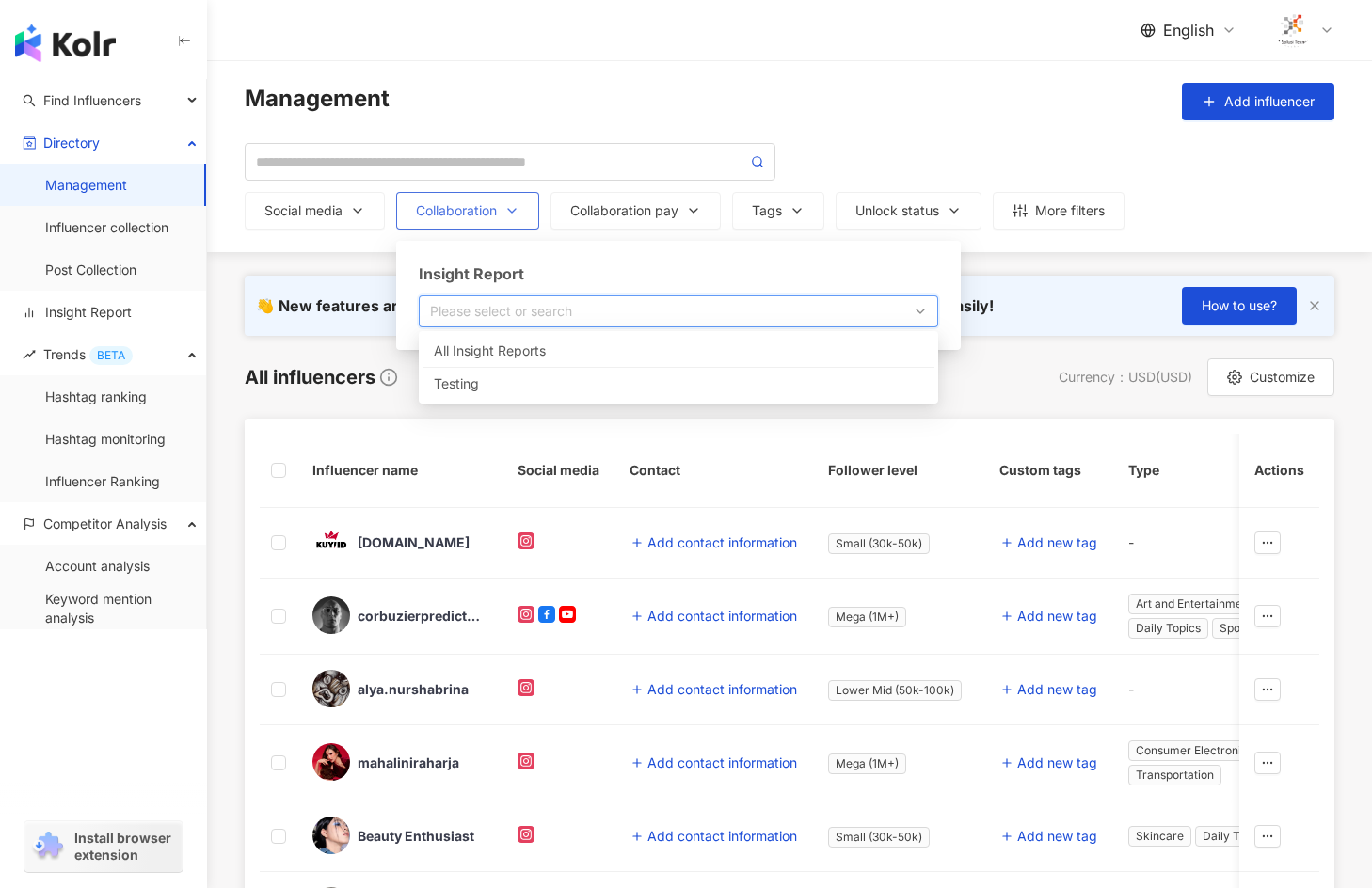 click on "All Insight Reports" at bounding box center (678, 351) 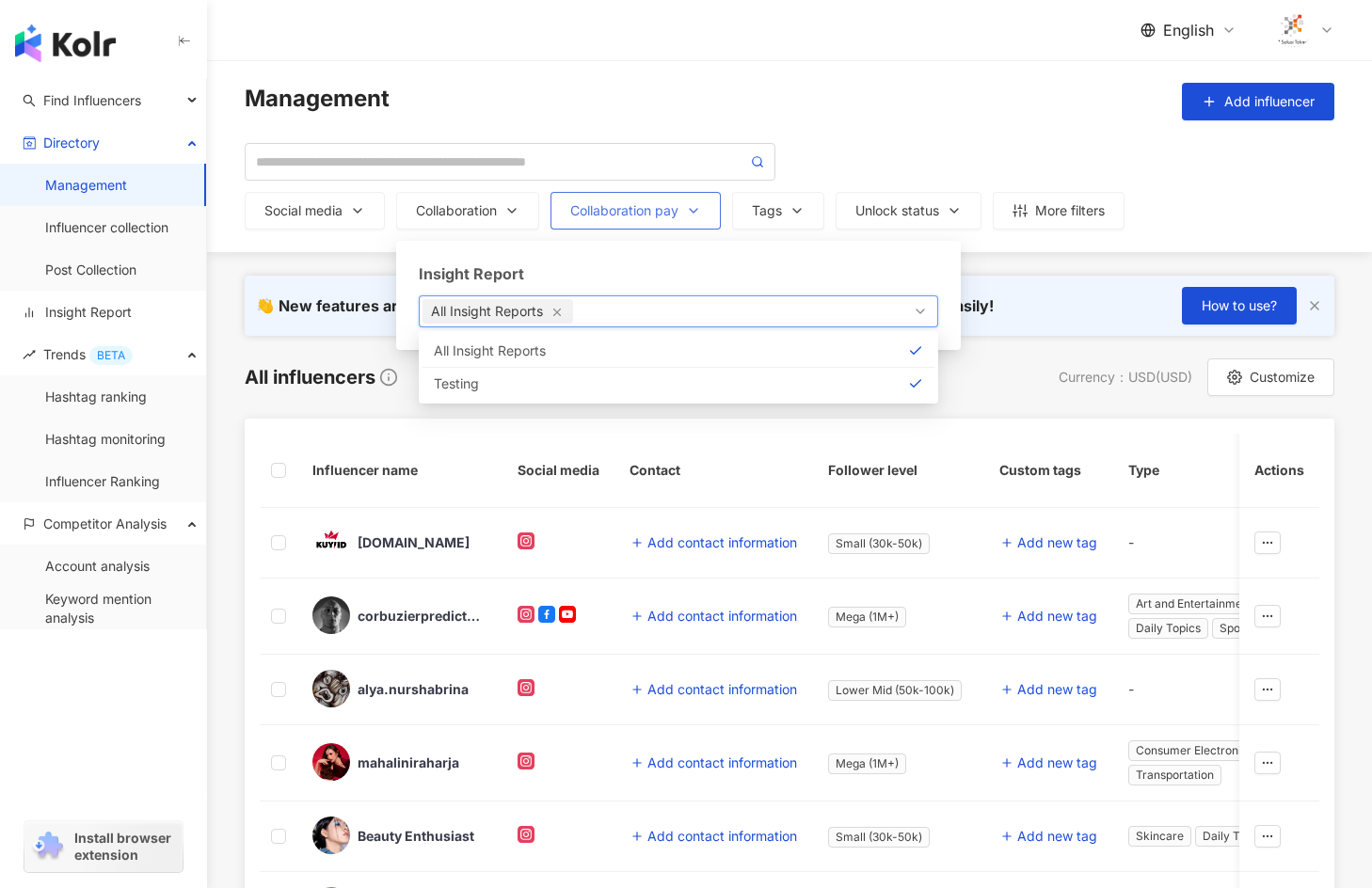 click on "Collaboration pay" at bounding box center (635, 211) 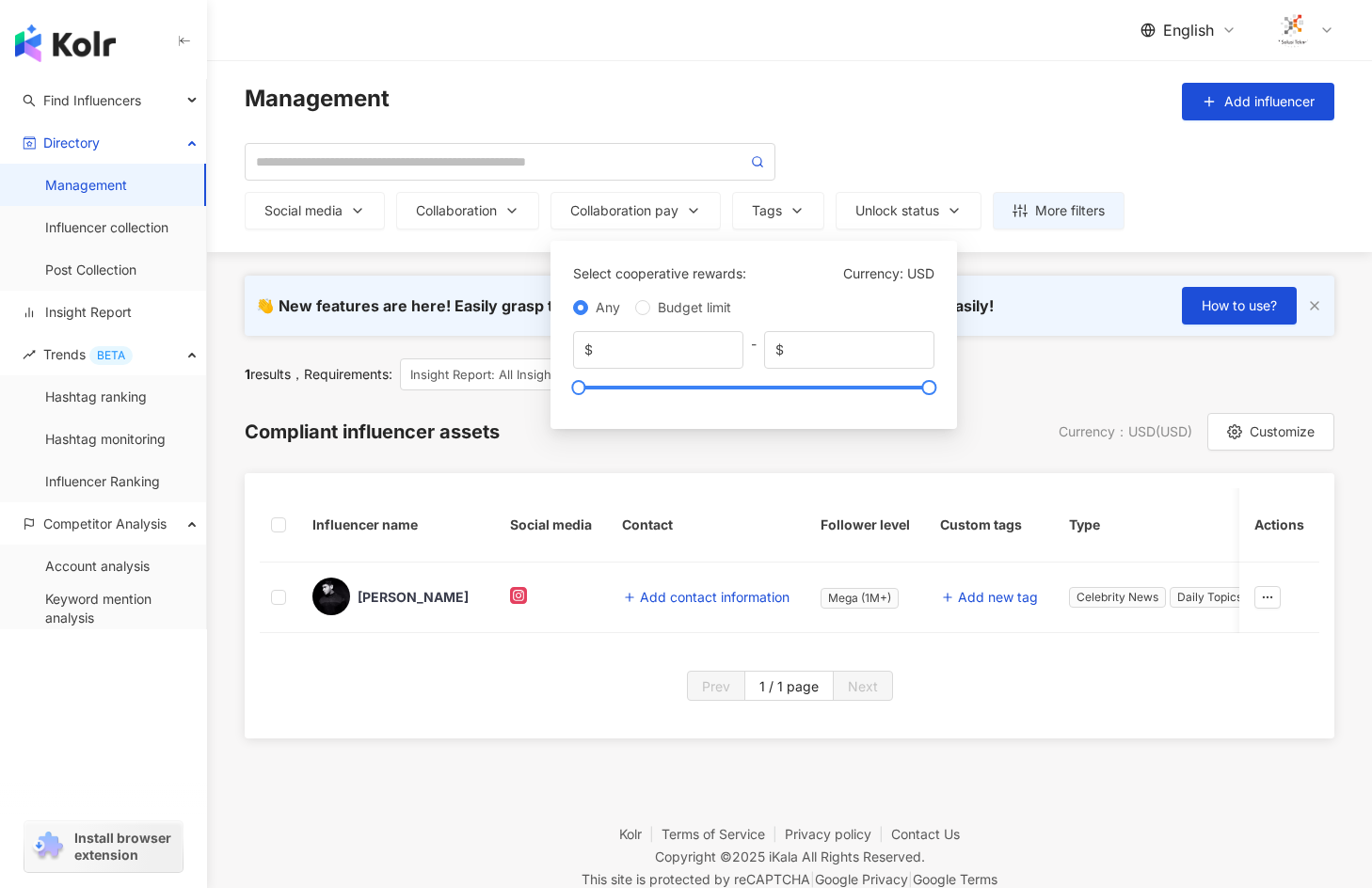 click on "Management Add influencer Social media Select all Instagram Facebook YouTube tiktok-icon TikTok X Collaboration Insight Report All Insight Reports   all 4324 All Insight Reports Testing Collaboration pay Select cooperative rewards: Currency: USD Any Budget limit $ *  -  $ ***** Tags Unlock status More filters 👋 New features are here! Easily grasp the relationship with influencers, and manage it more easily! How to use? 1  results ， Requirements: Insight Report: All Insight Reports Reset Compliant influencer assets Currency ： USD ( USD ) Customize Influencer name Social media Contact Follower level Custom tags Type Followers K-Score Recent 3 months Primary audience age Primary audience gender Engagement rate Recent 3 months Reels engagement rate Recent 3 months Reels view rate Recent 3 months Follower growth rate Recent 3 months Collections added Campaigns added Insight Reports added Recent activity Actions                                         Fadil Jaidi Add contact information" at bounding box center (790, 399) 